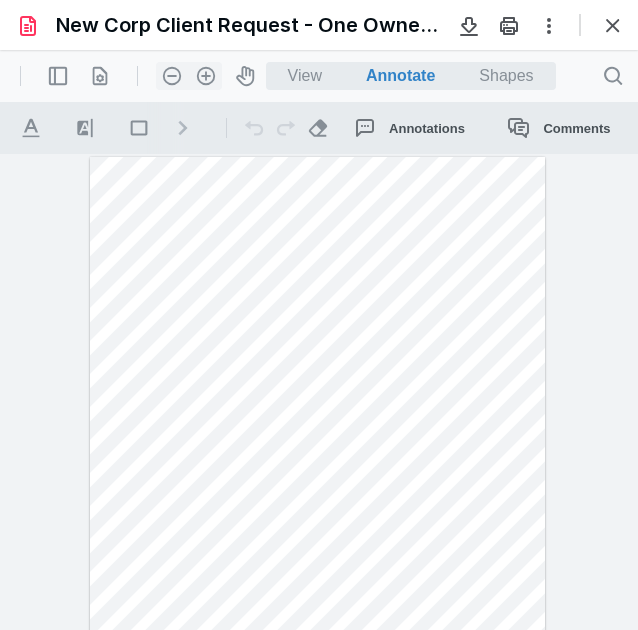 scroll, scrollTop: 0, scrollLeft: 0, axis: both 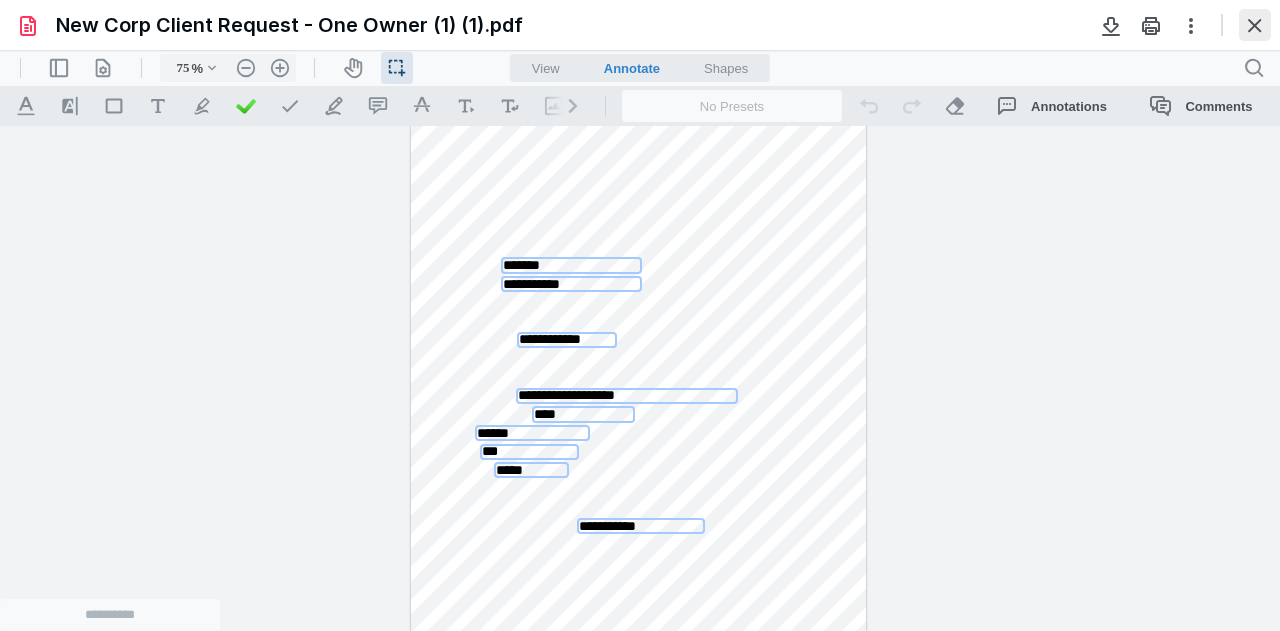 click at bounding box center [1255, 25] 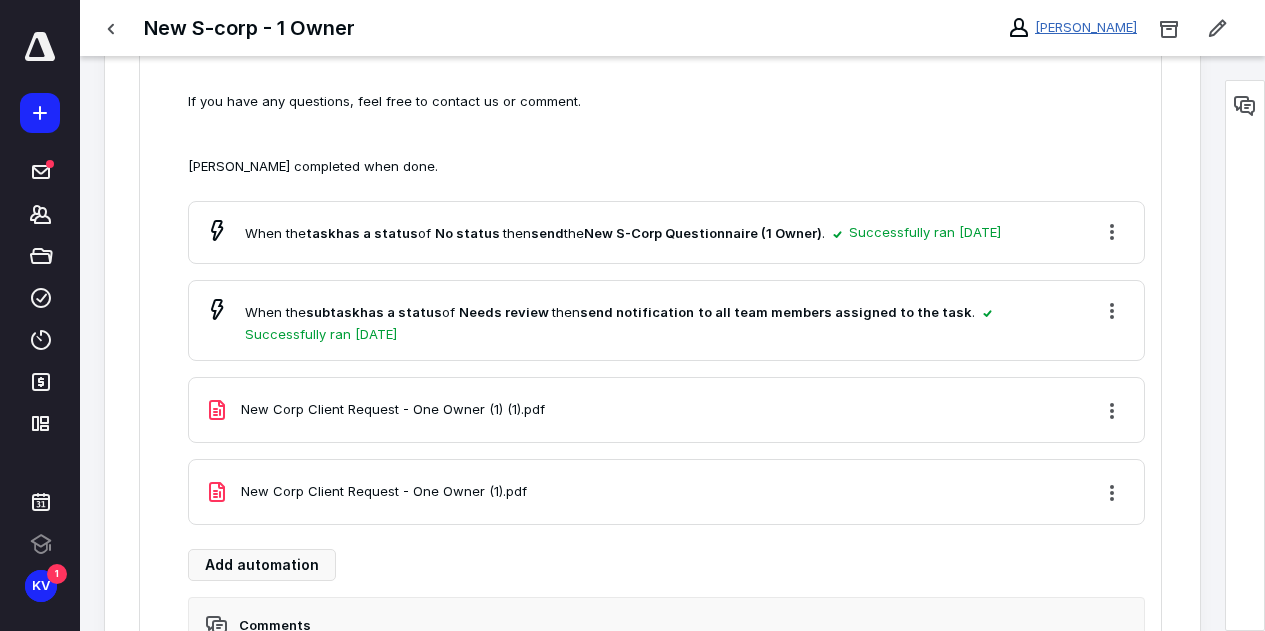 click on "Mikhail Zilbergleyt" at bounding box center [1086, 27] 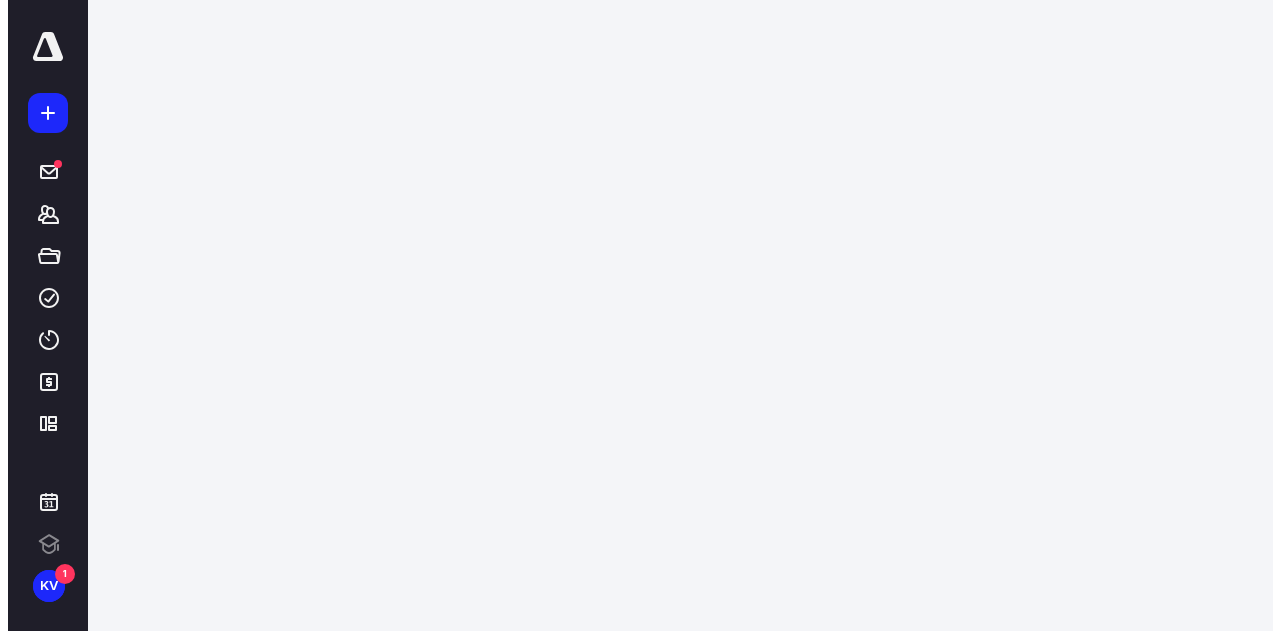 scroll, scrollTop: 0, scrollLeft: 0, axis: both 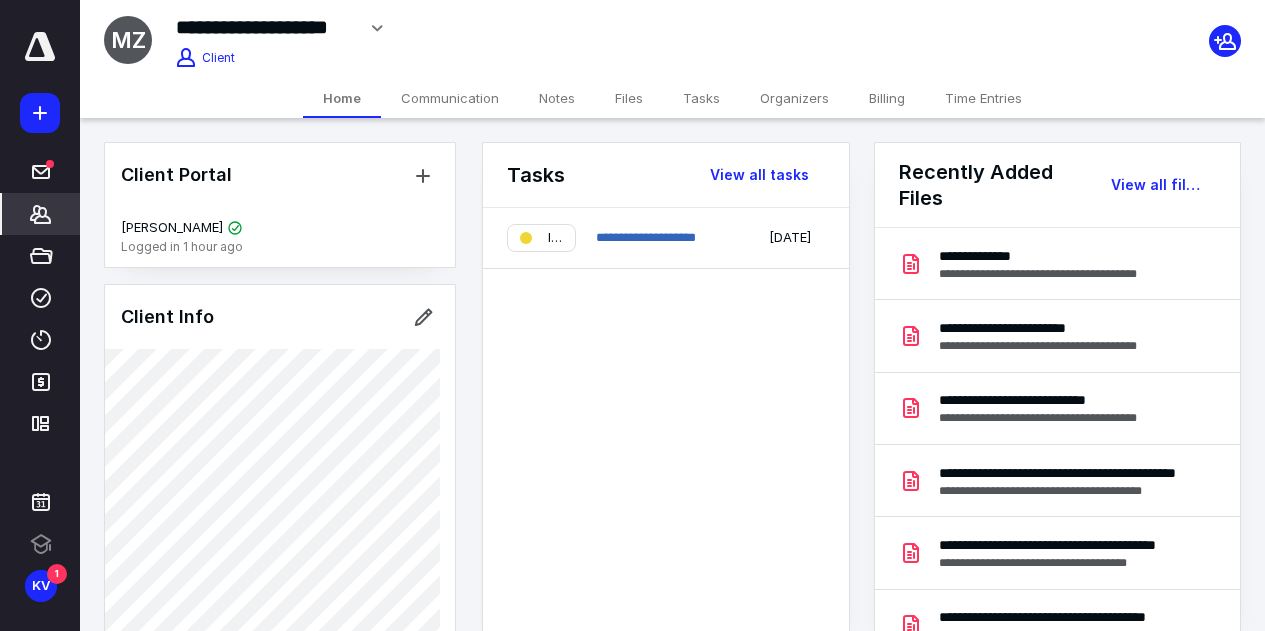 click on "Files" at bounding box center (629, 98) 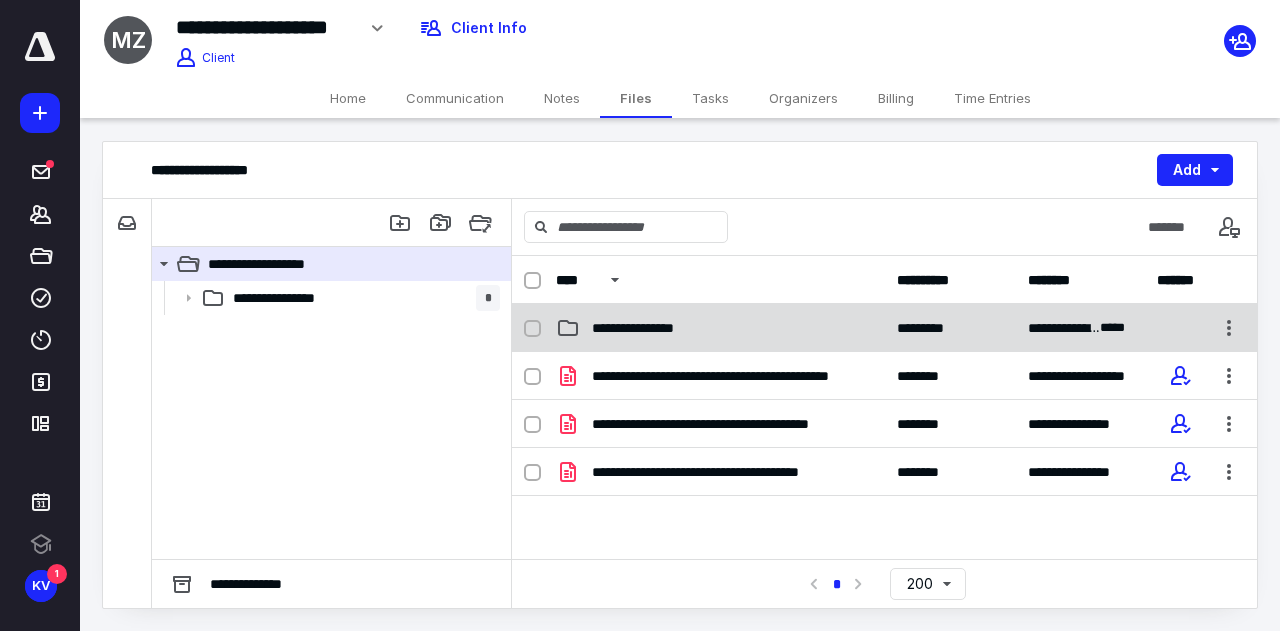 click on "**********" at bounding box center (664, 328) 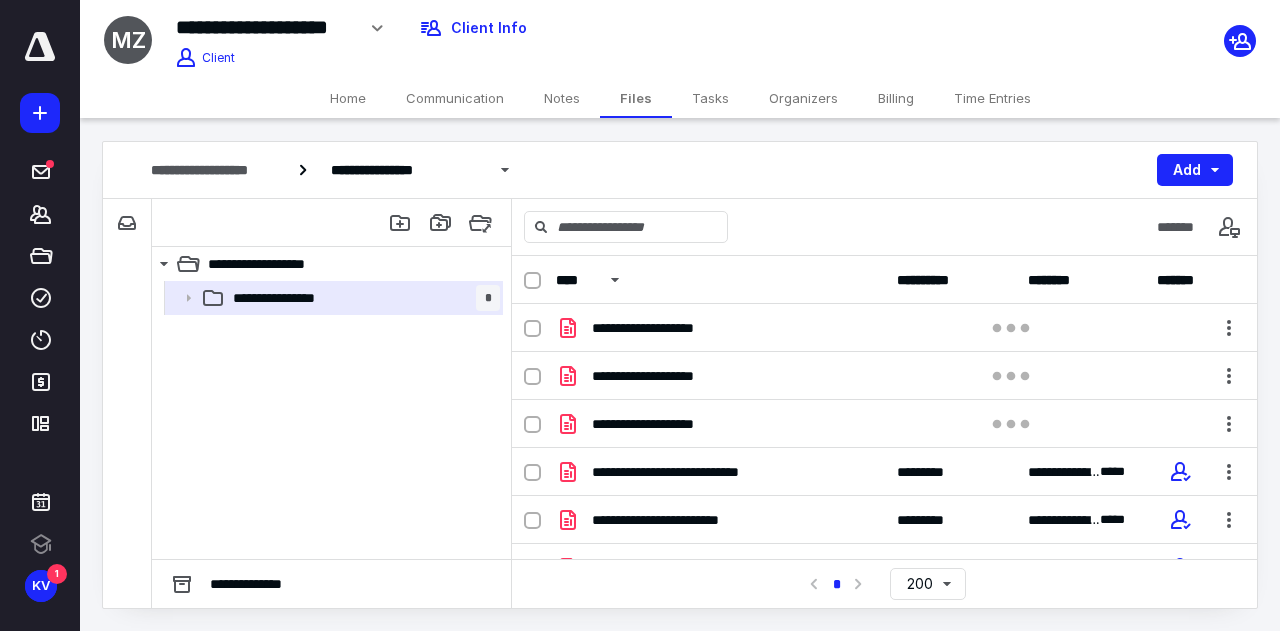 click on "Home" at bounding box center (348, 98) 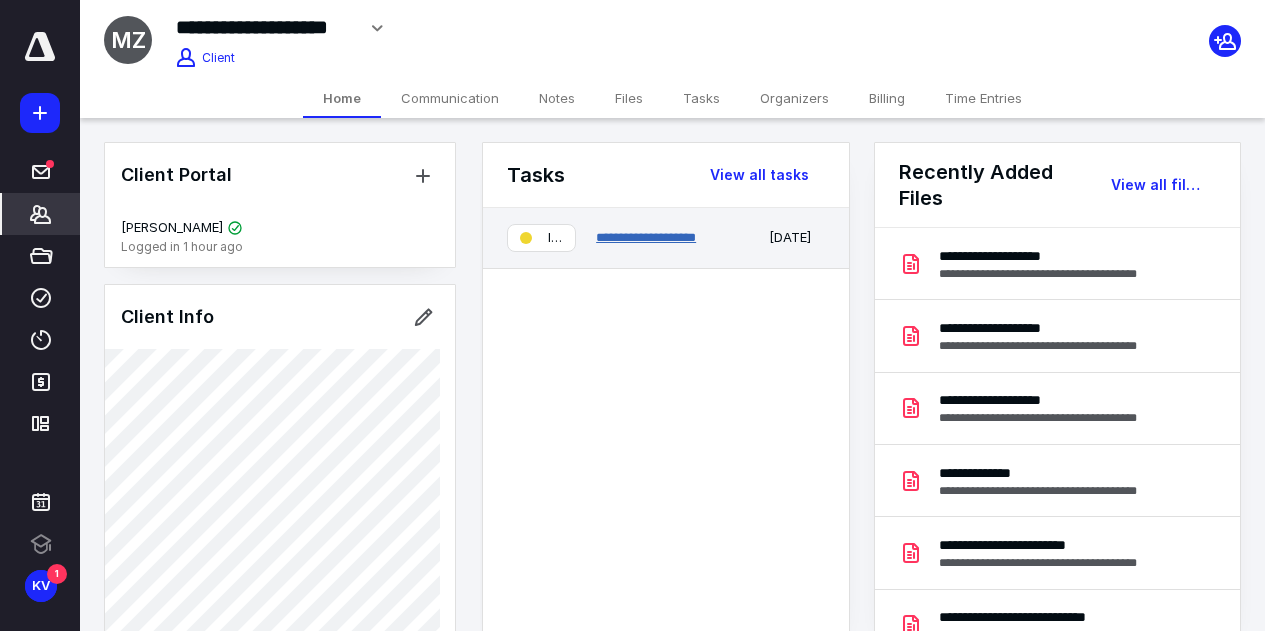 click on "**********" at bounding box center [646, 237] 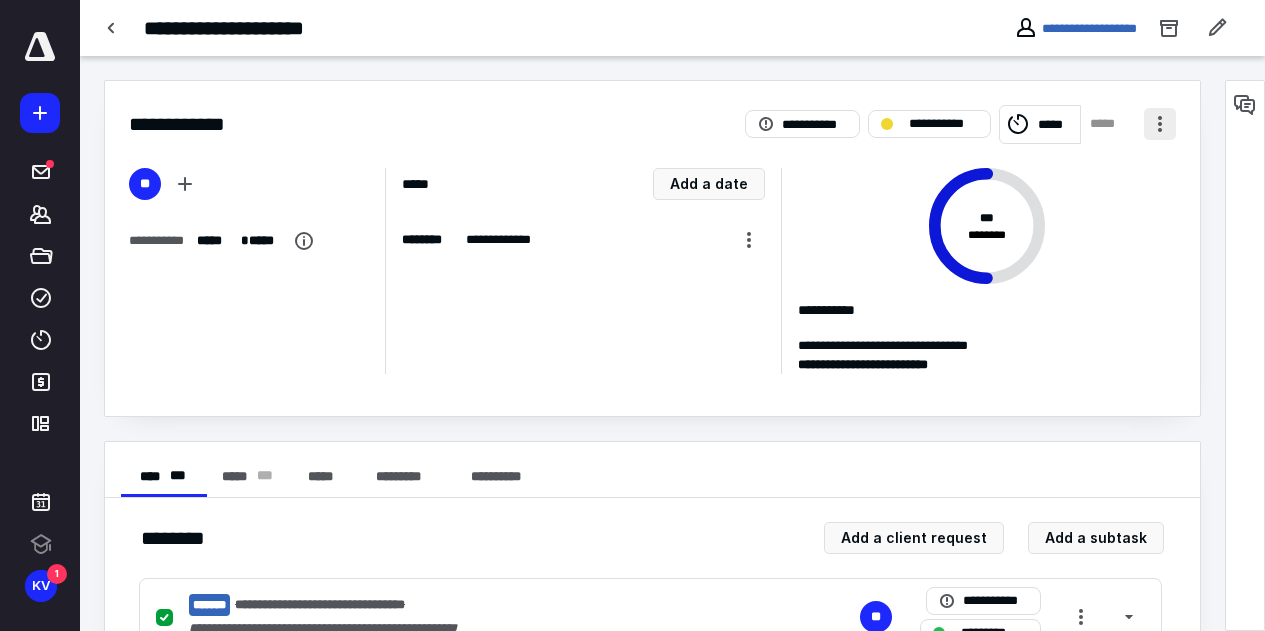 click at bounding box center (1160, 124) 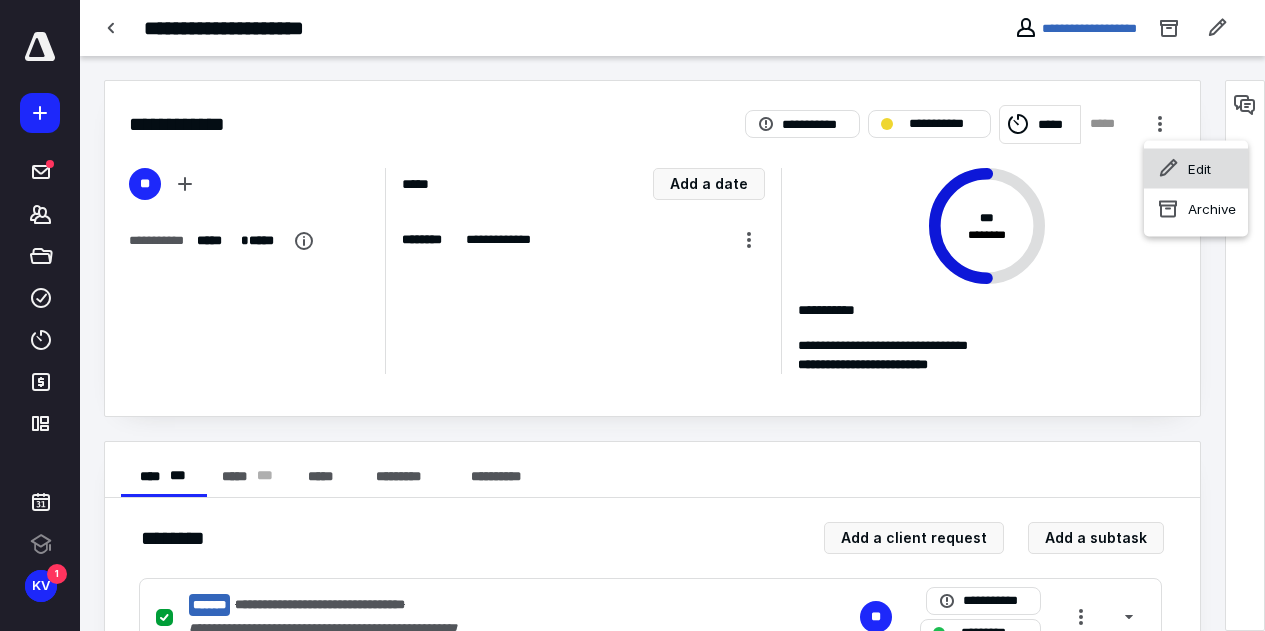click on "Edit" at bounding box center (1199, 169) 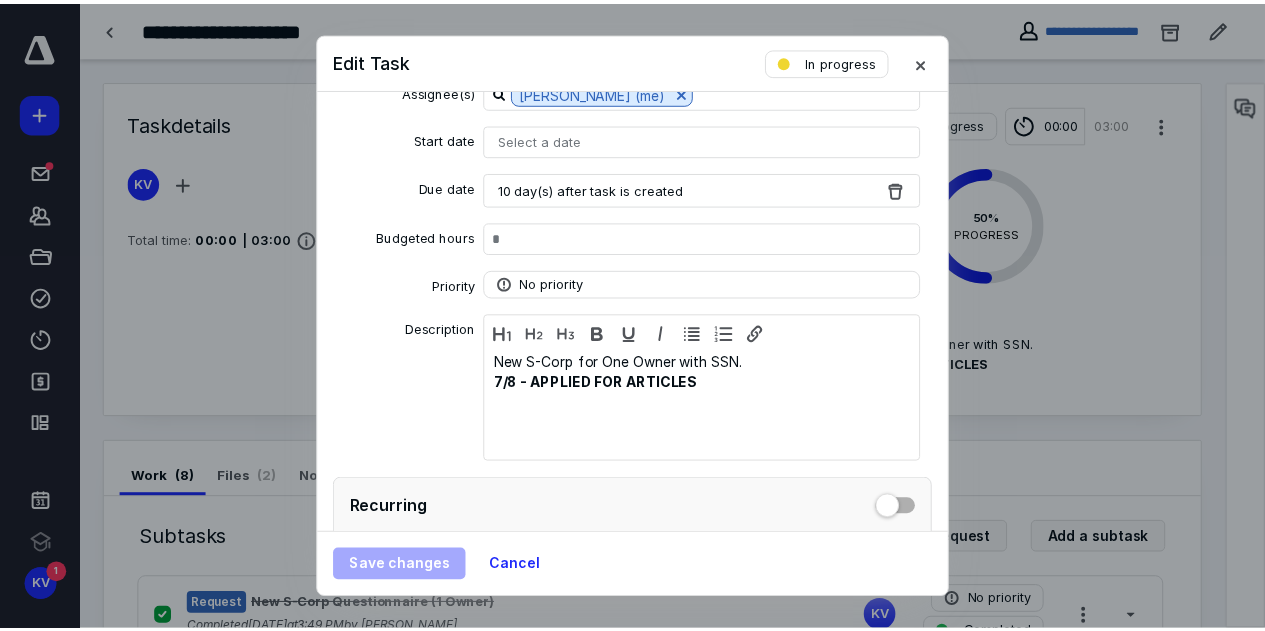 scroll, scrollTop: 356, scrollLeft: 0, axis: vertical 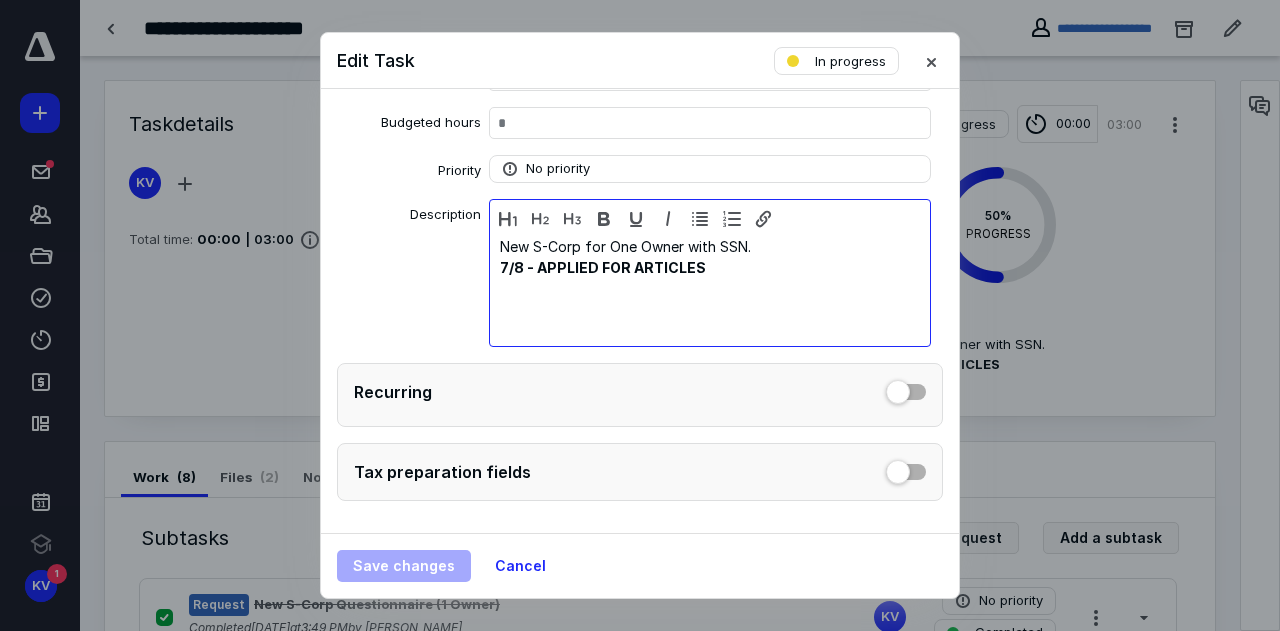 click on "New S-Corp for One Owner with SSN. 7/8 - APPLIED FOR ARTICLES" at bounding box center [710, 288] 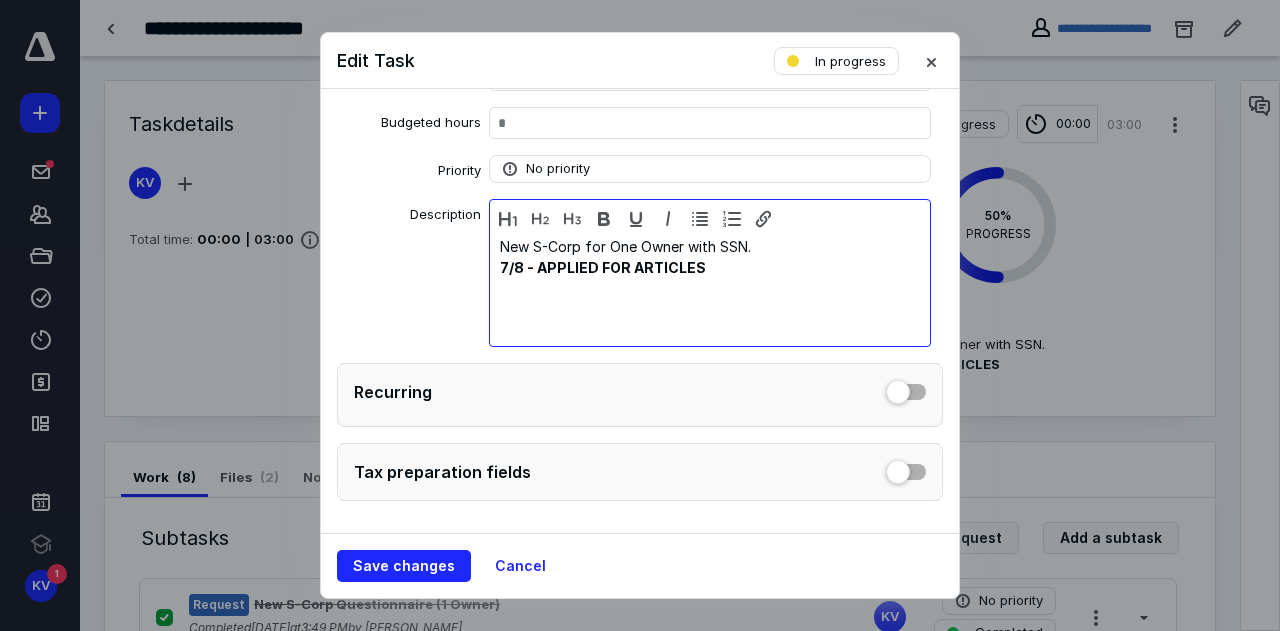 type 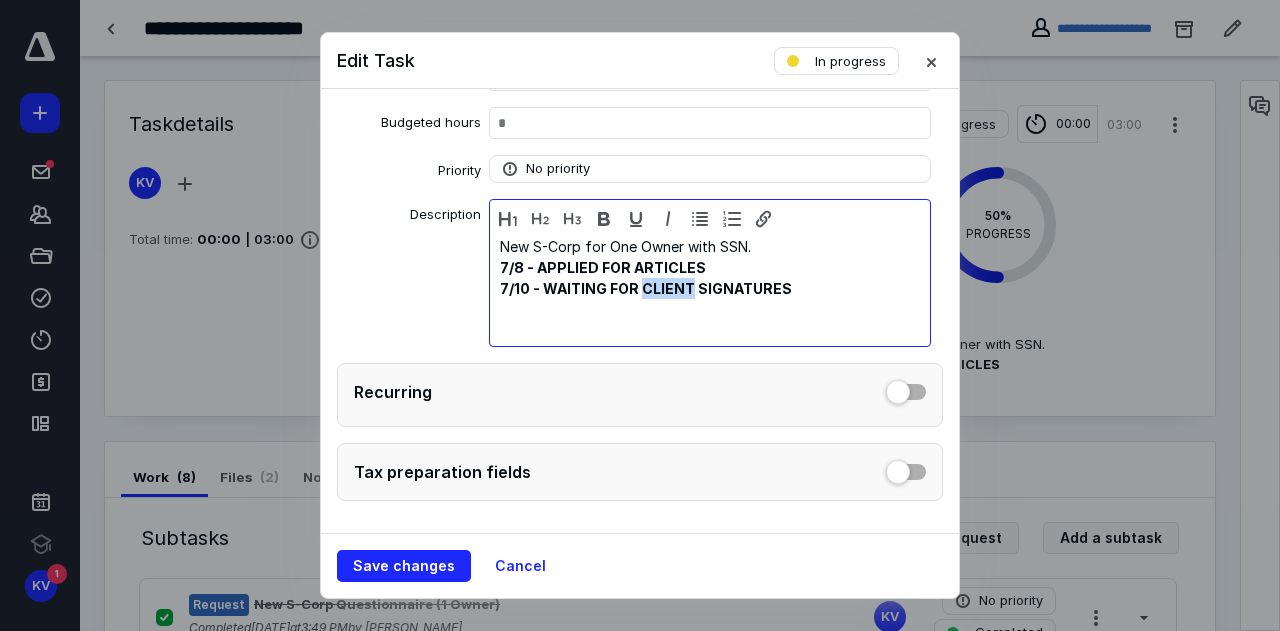 drag, startPoint x: 683, startPoint y: 288, endPoint x: 639, endPoint y: 289, distance: 44.011364 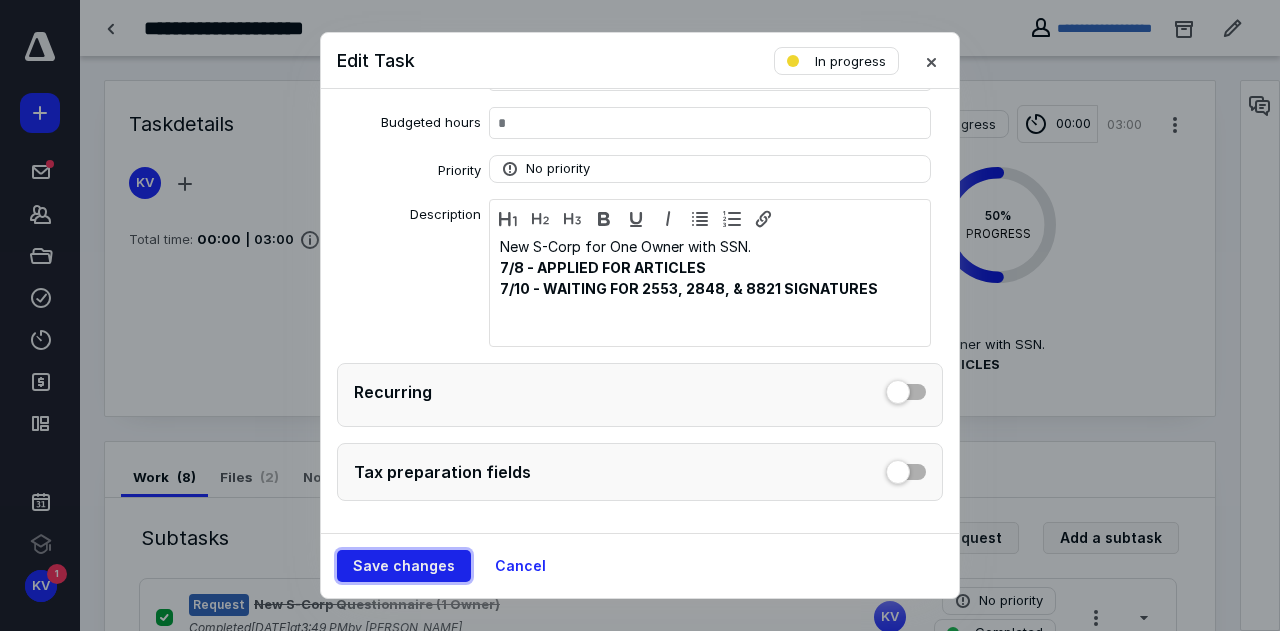 click on "Save changes" at bounding box center [404, 566] 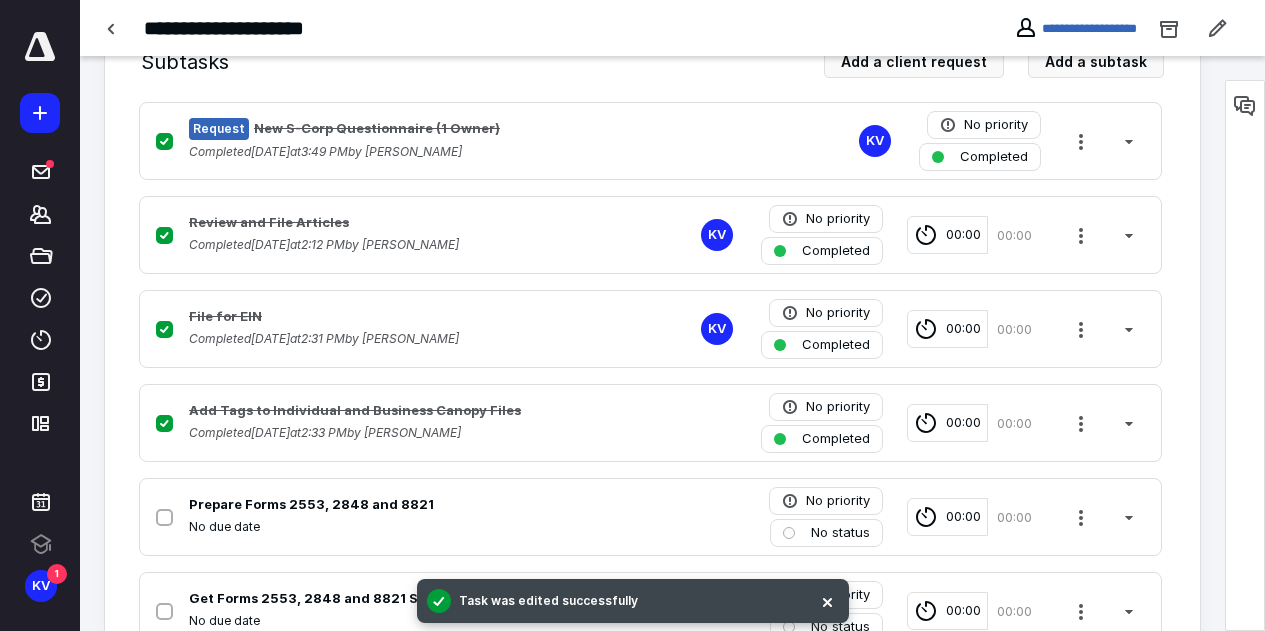 scroll, scrollTop: 600, scrollLeft: 0, axis: vertical 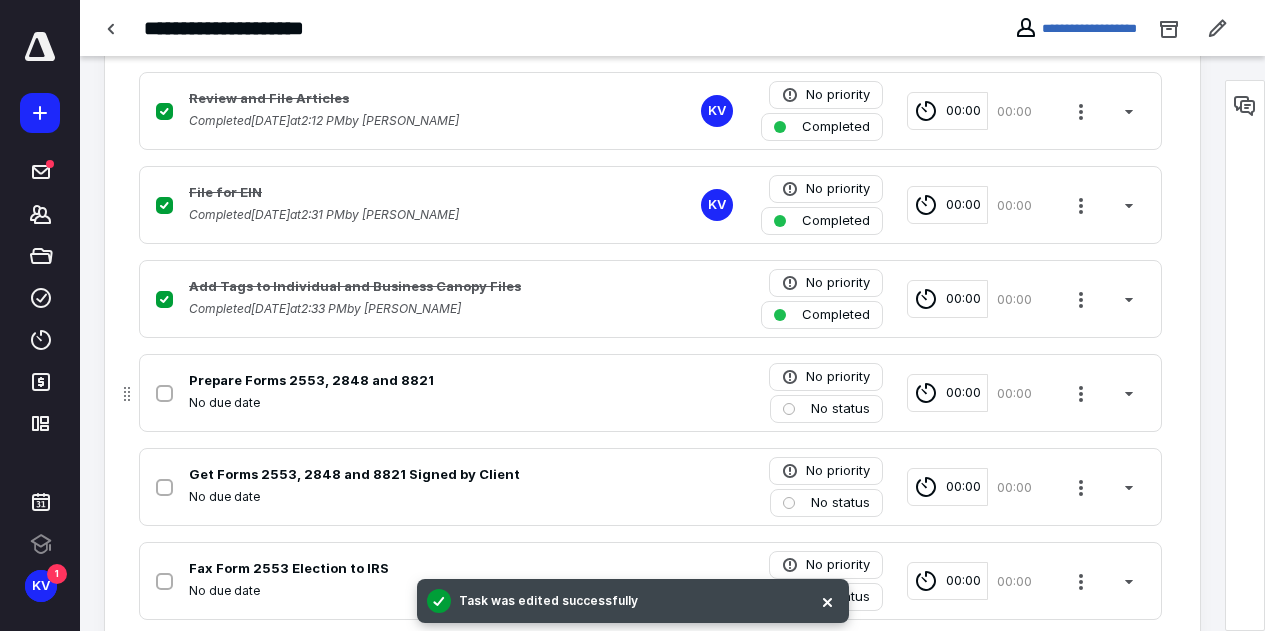 click 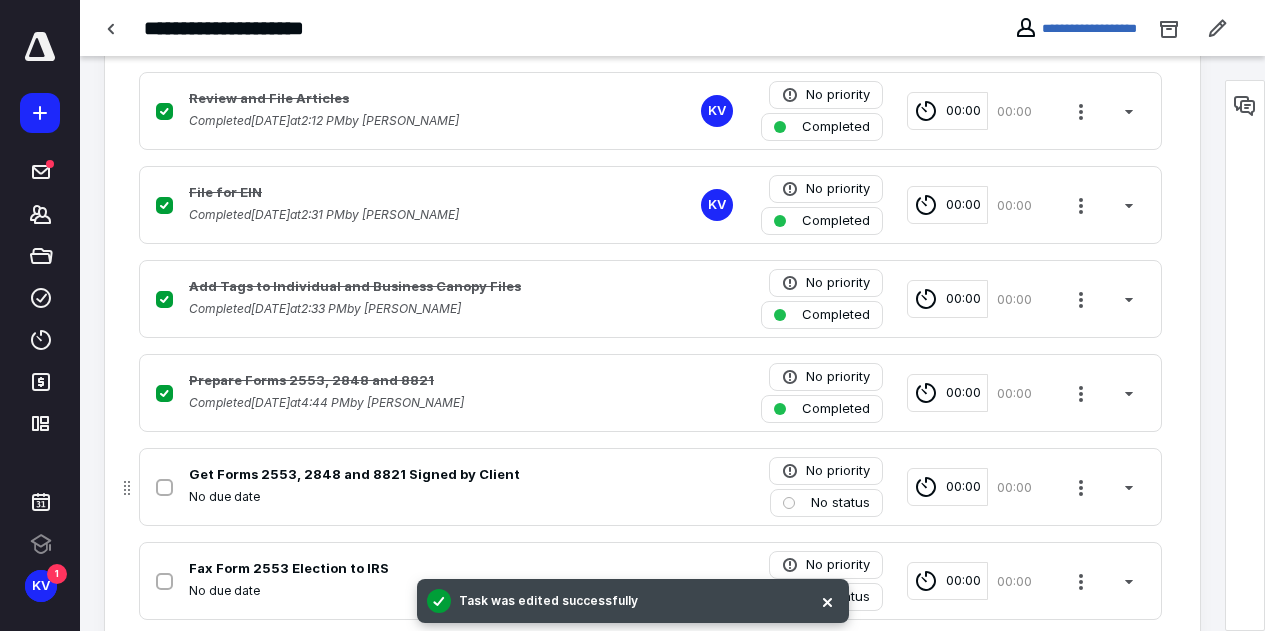 click at bounding box center (789, 503) 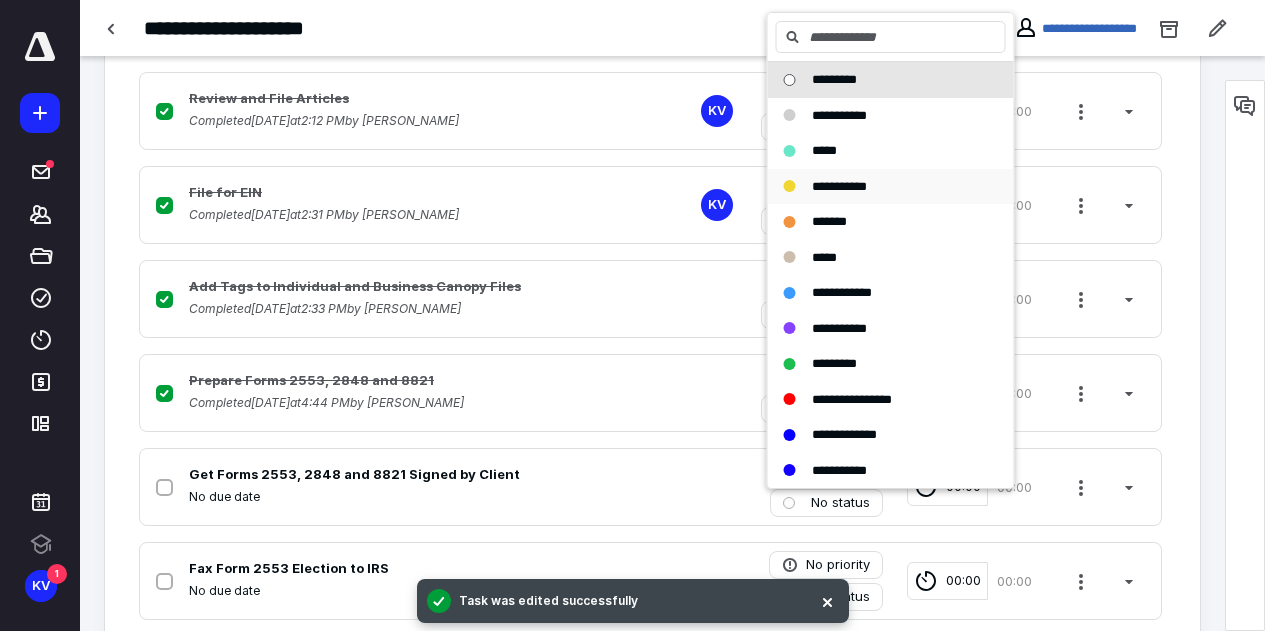 click on "**********" at bounding box center [839, 186] 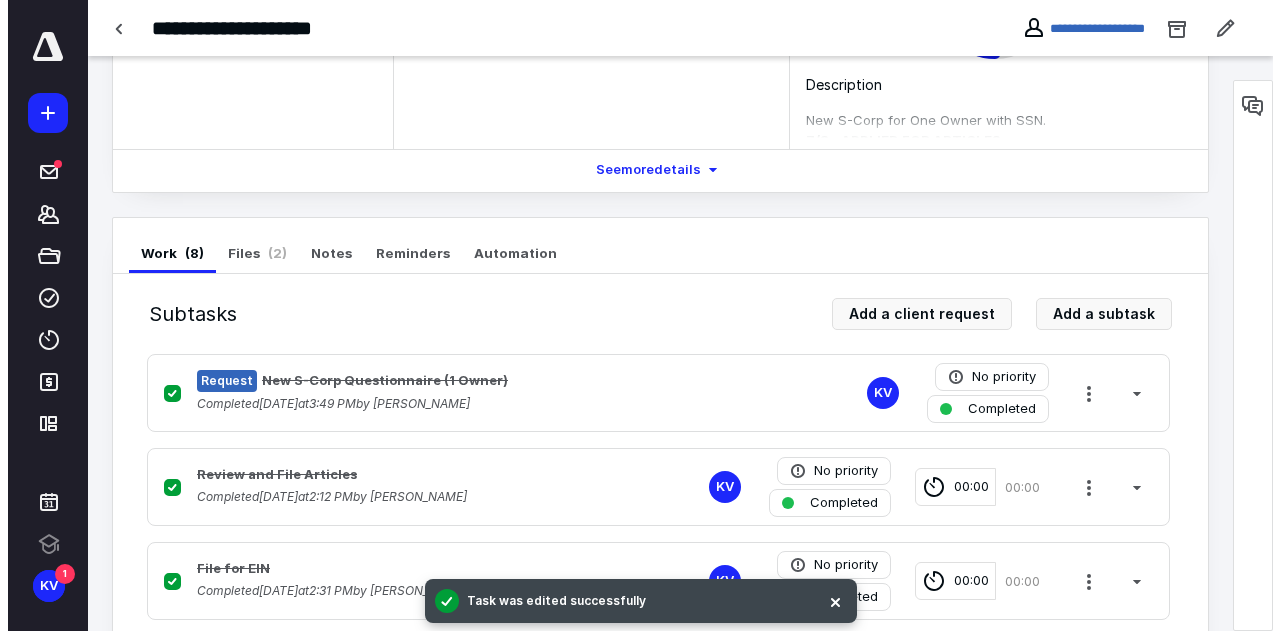 scroll, scrollTop: 0, scrollLeft: 0, axis: both 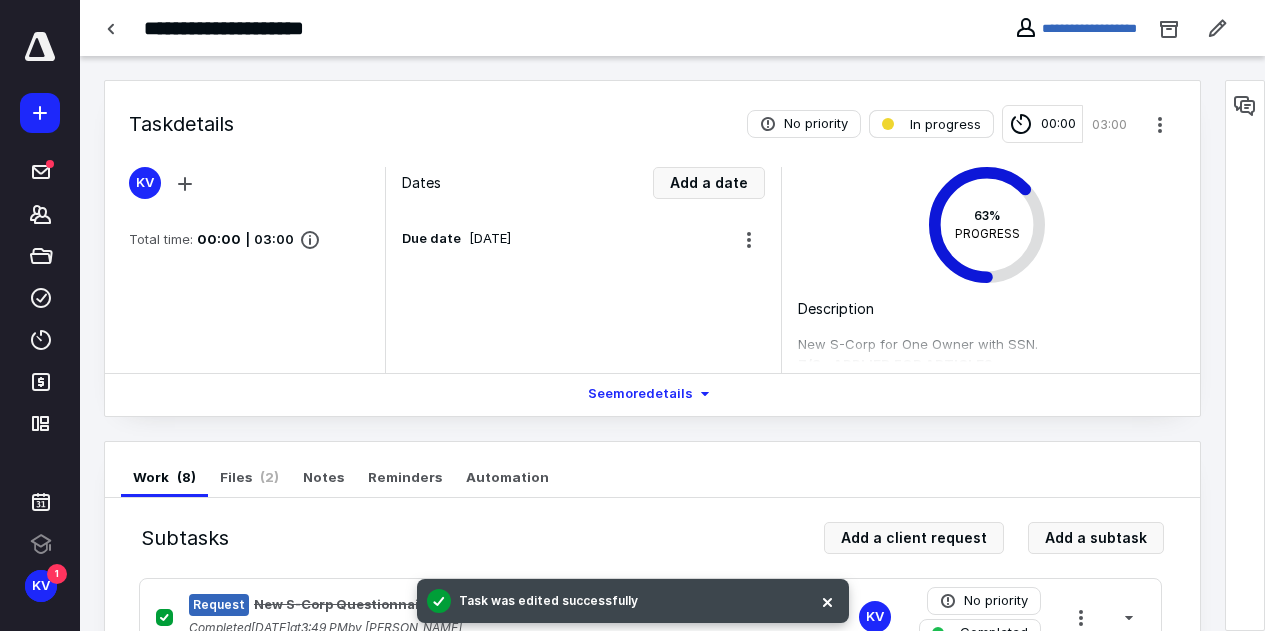 click on "In progress" at bounding box center (931, 124) 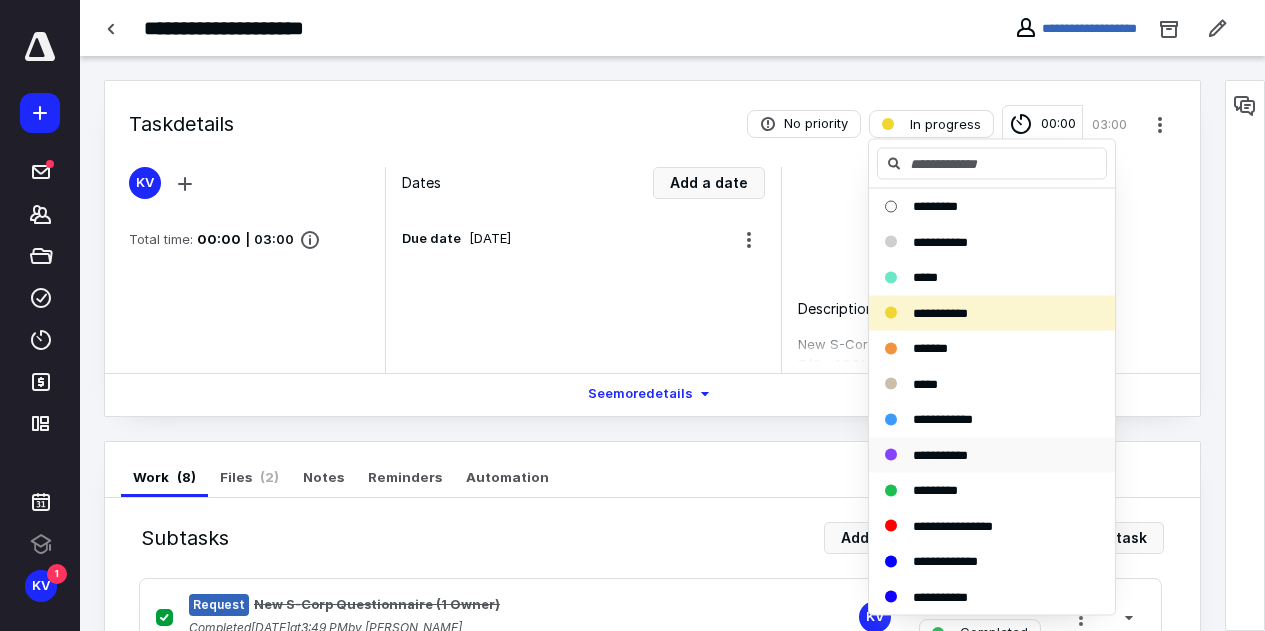 click on "**********" at bounding box center [940, 454] 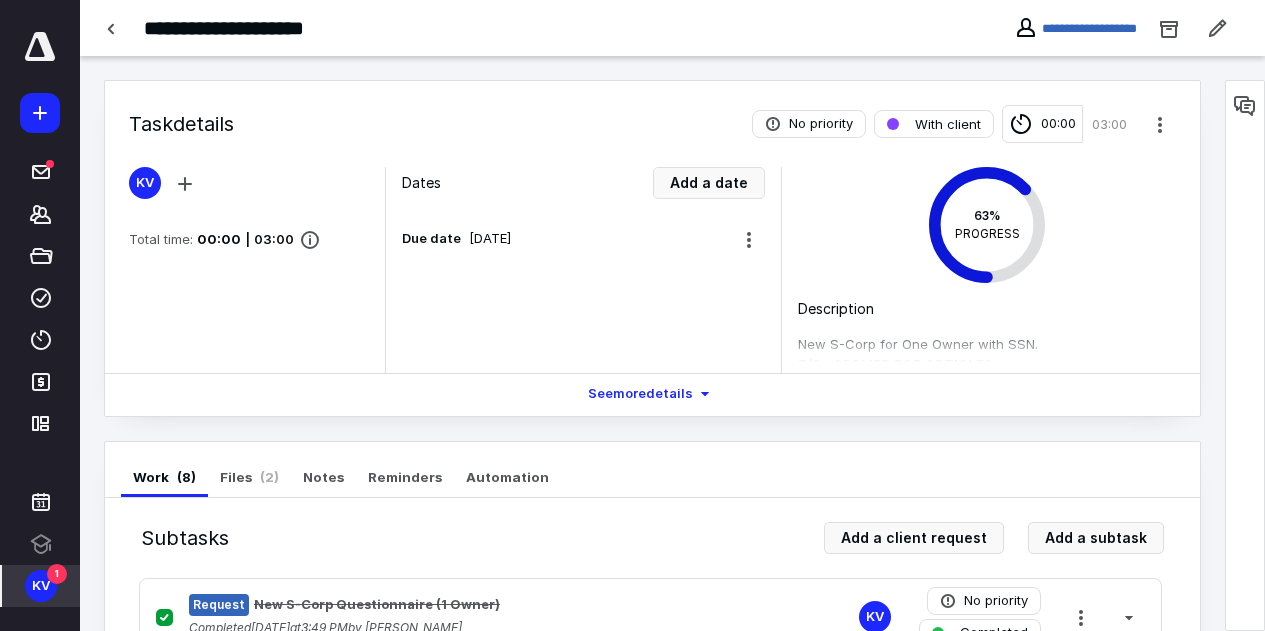 click on "1" at bounding box center (57, 574) 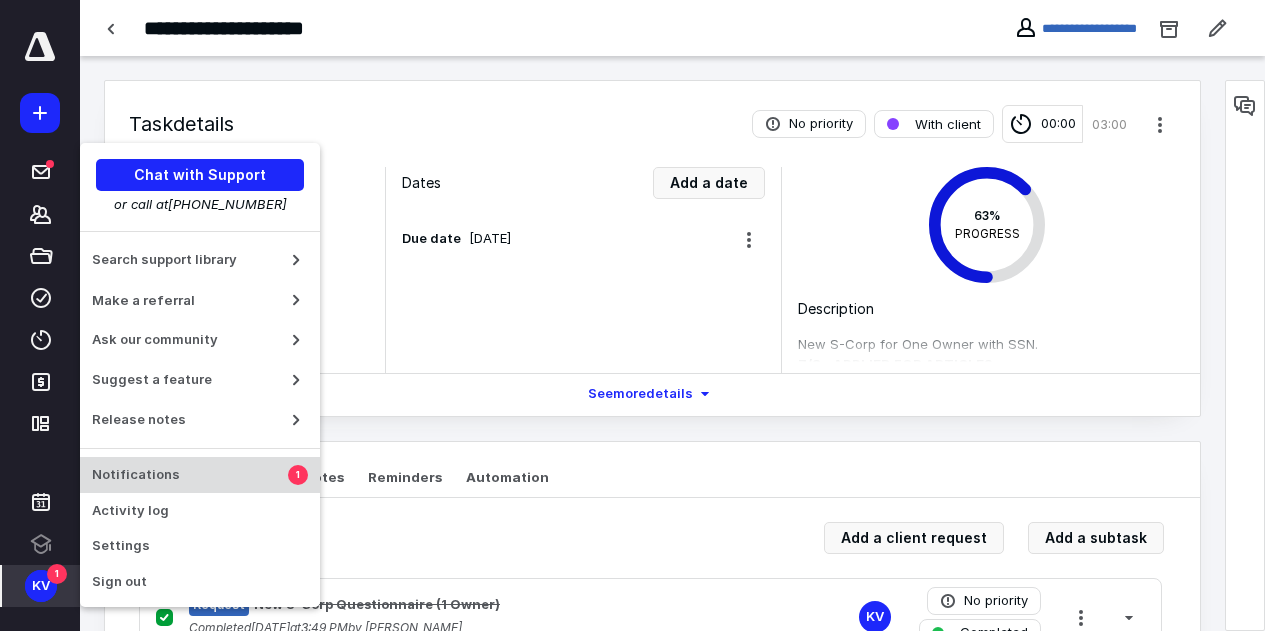 click on "Notifications" at bounding box center [190, 475] 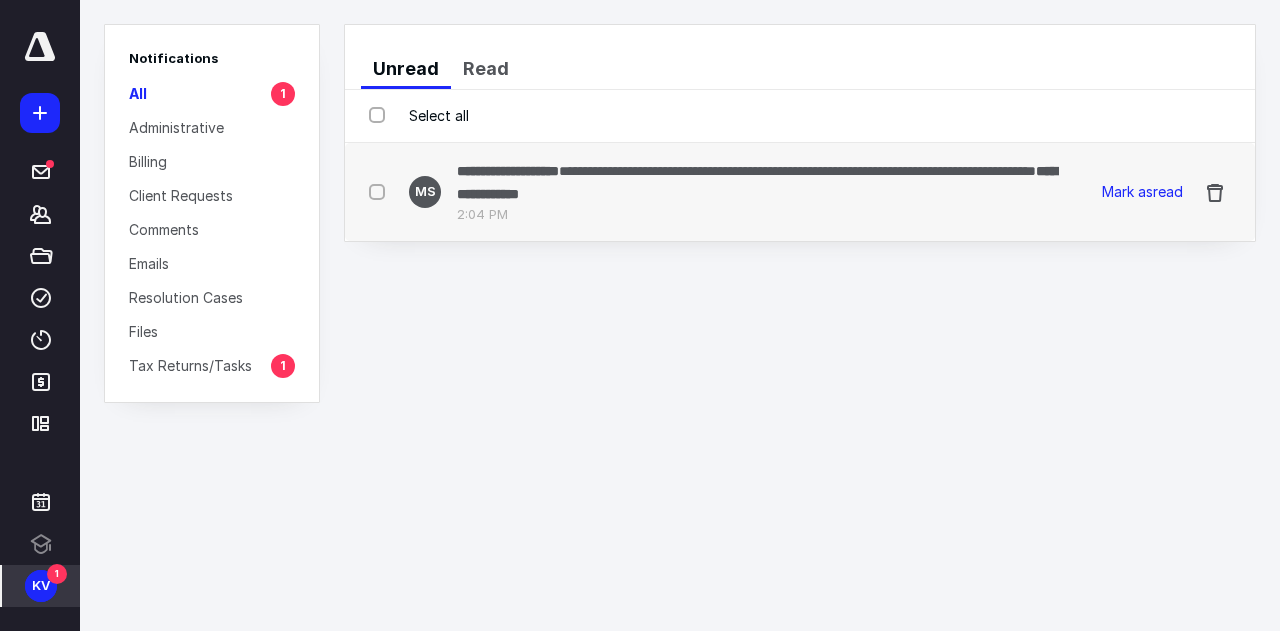 click on "**********" at bounding box center [797, 171] 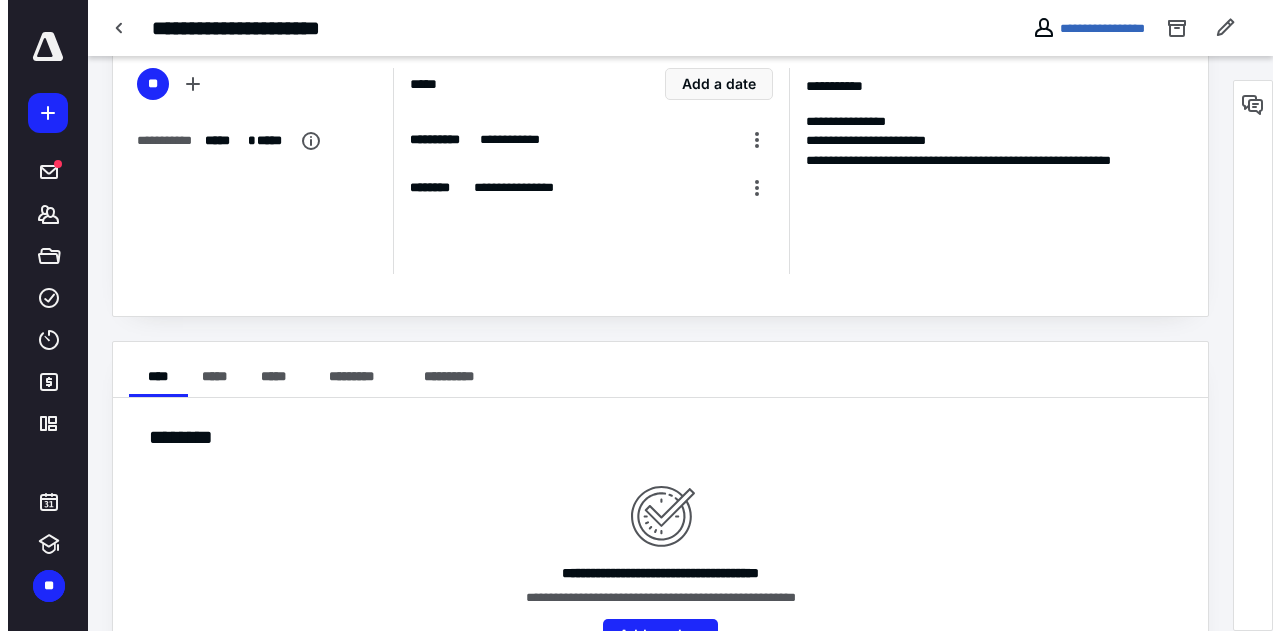 scroll, scrollTop: 167, scrollLeft: 0, axis: vertical 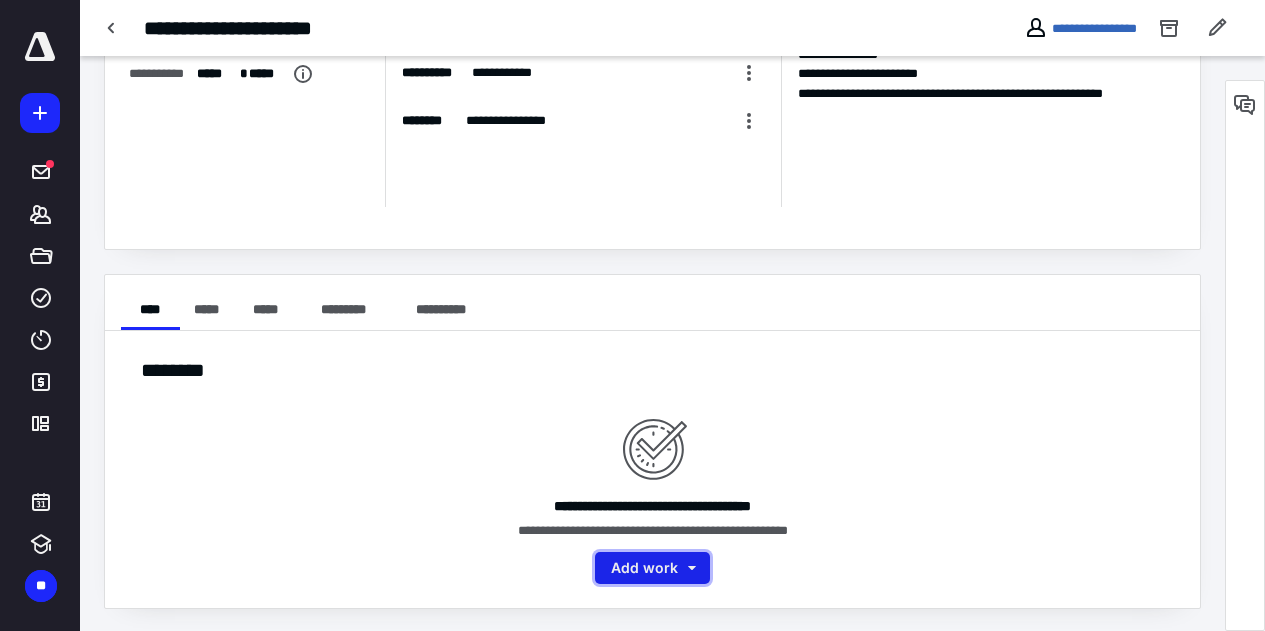 click on "Add work" at bounding box center (652, 568) 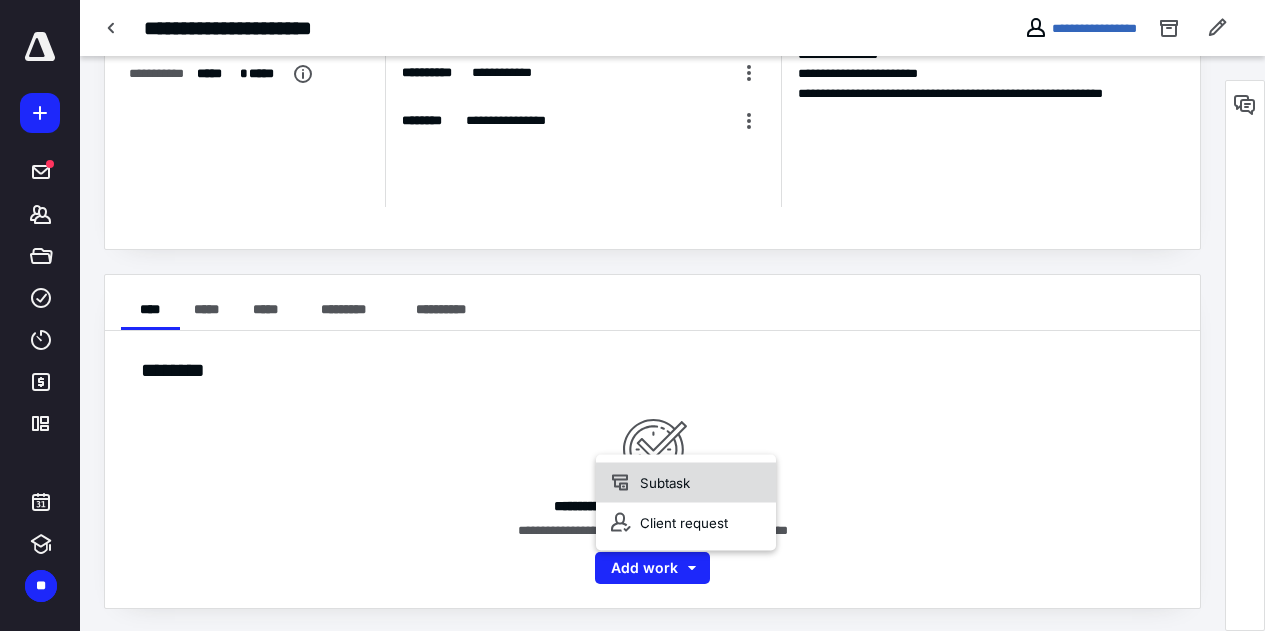 click on "Subtask" at bounding box center [686, 482] 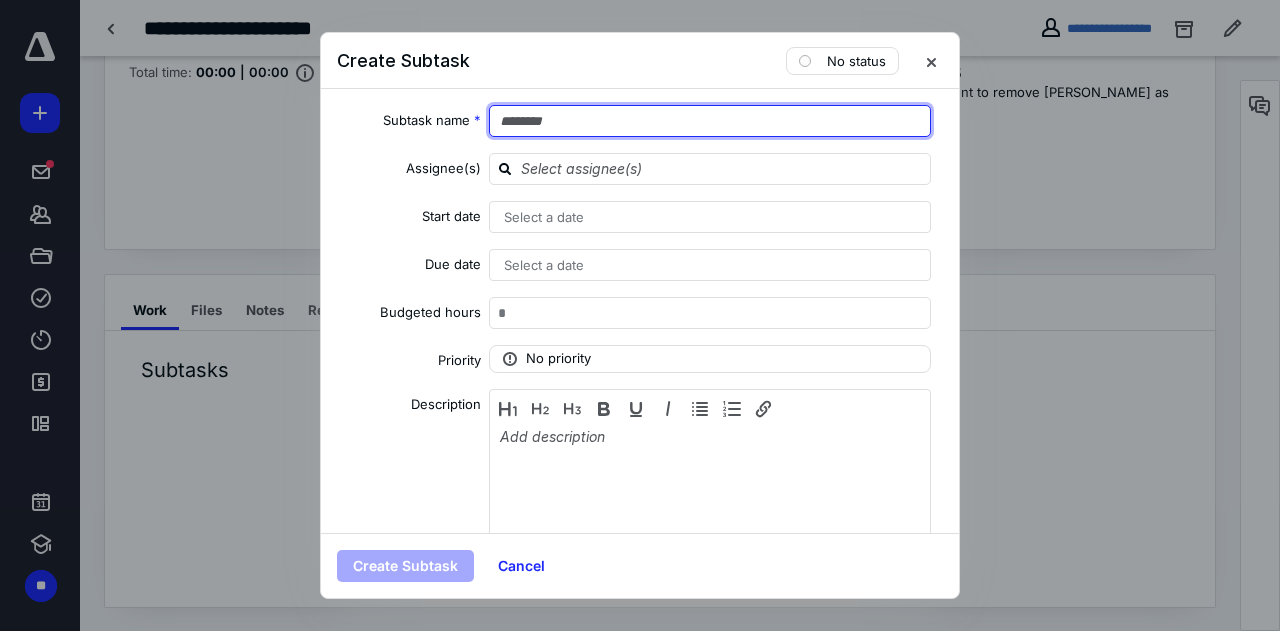 click at bounding box center [710, 121] 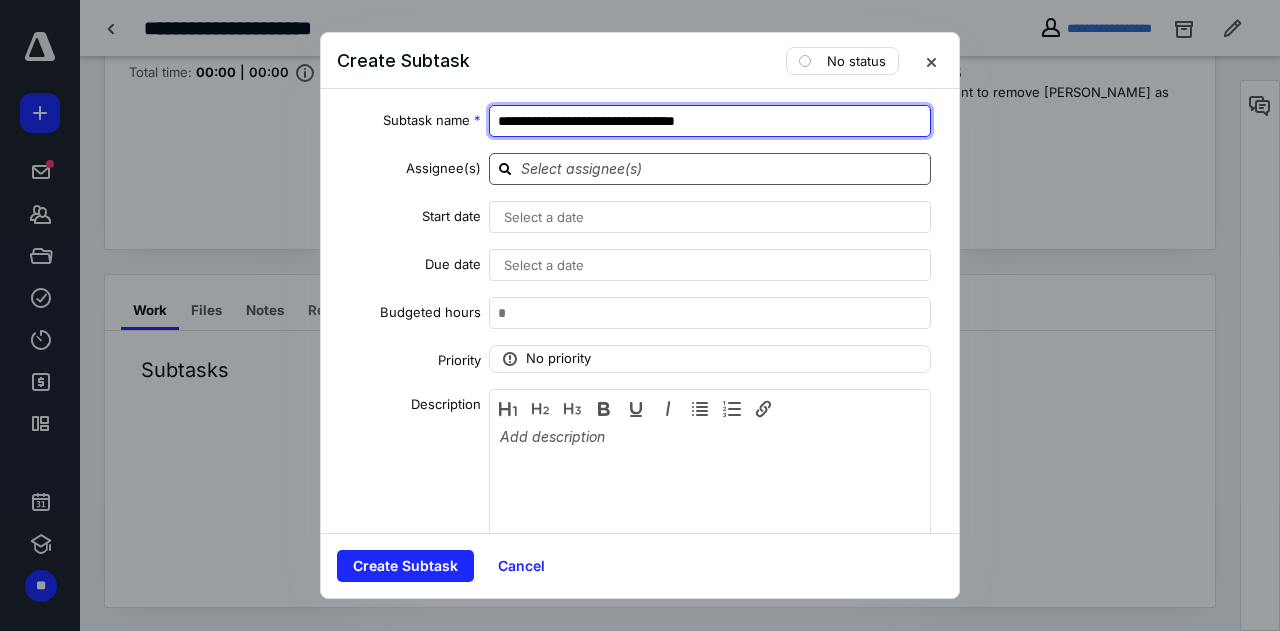 type on "**********" 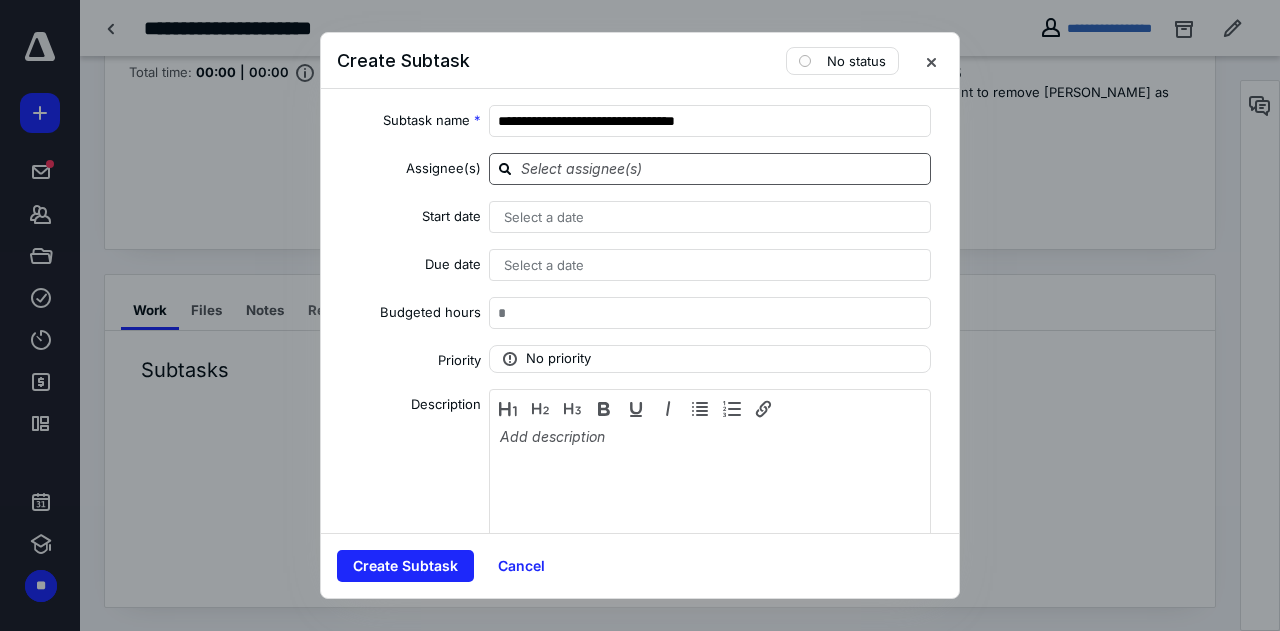 click at bounding box center [722, 169] 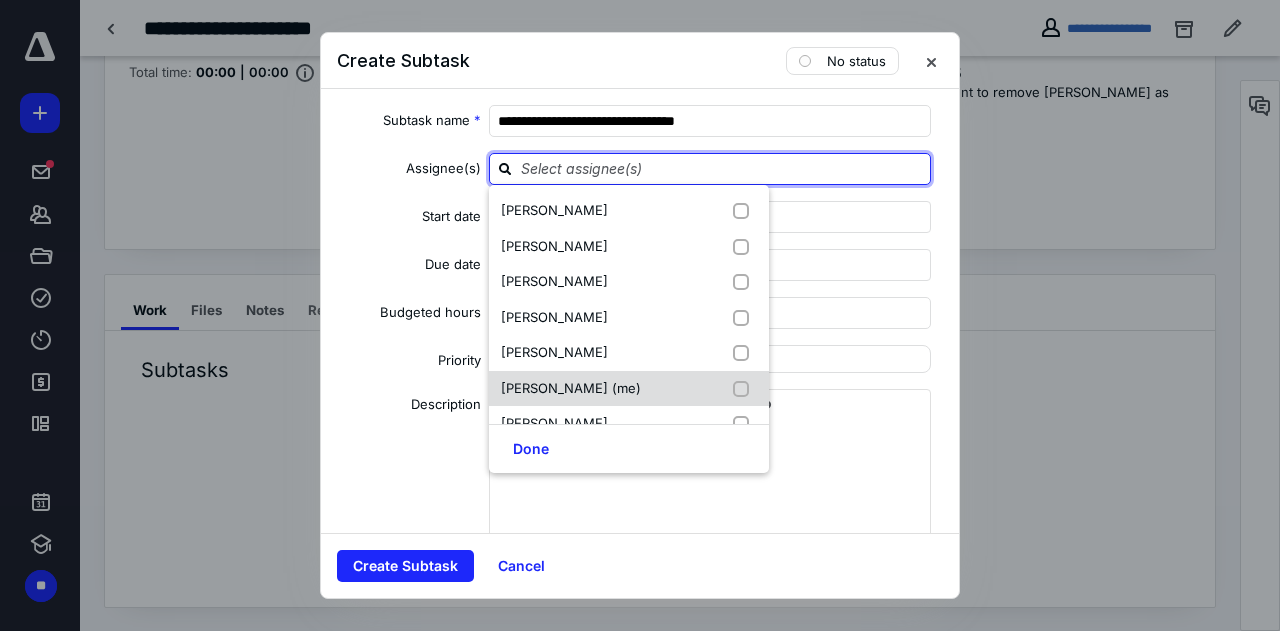 click on "[PERSON_NAME] (me)" at bounding box center [571, 388] 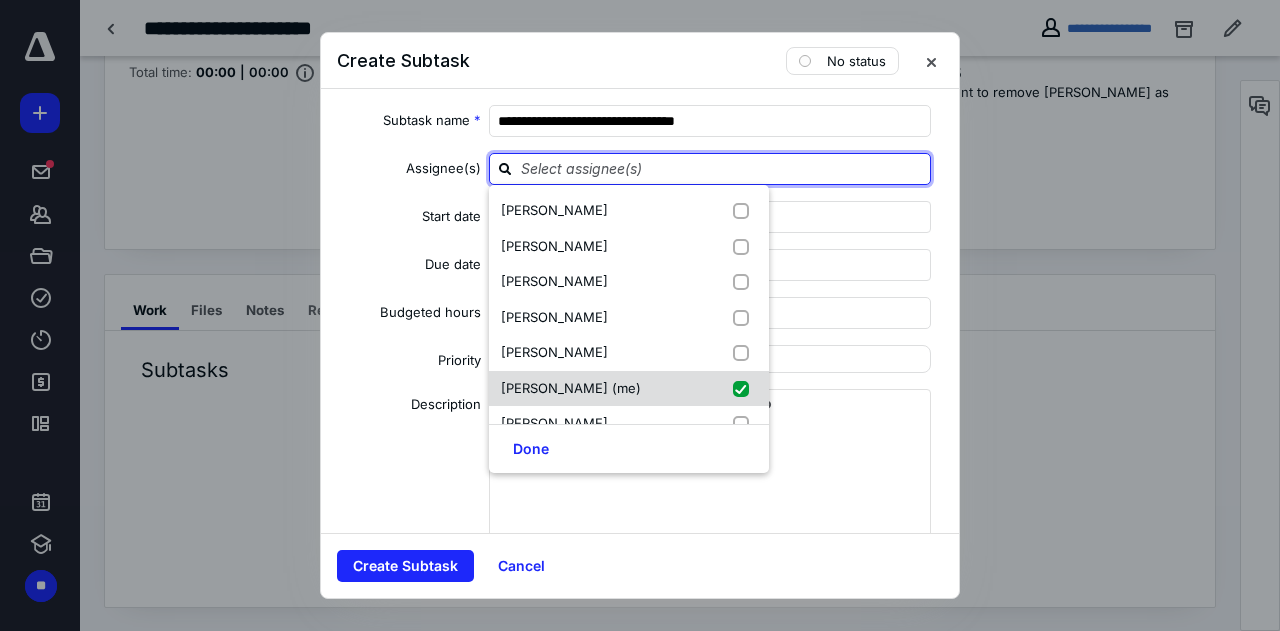 checkbox on "true" 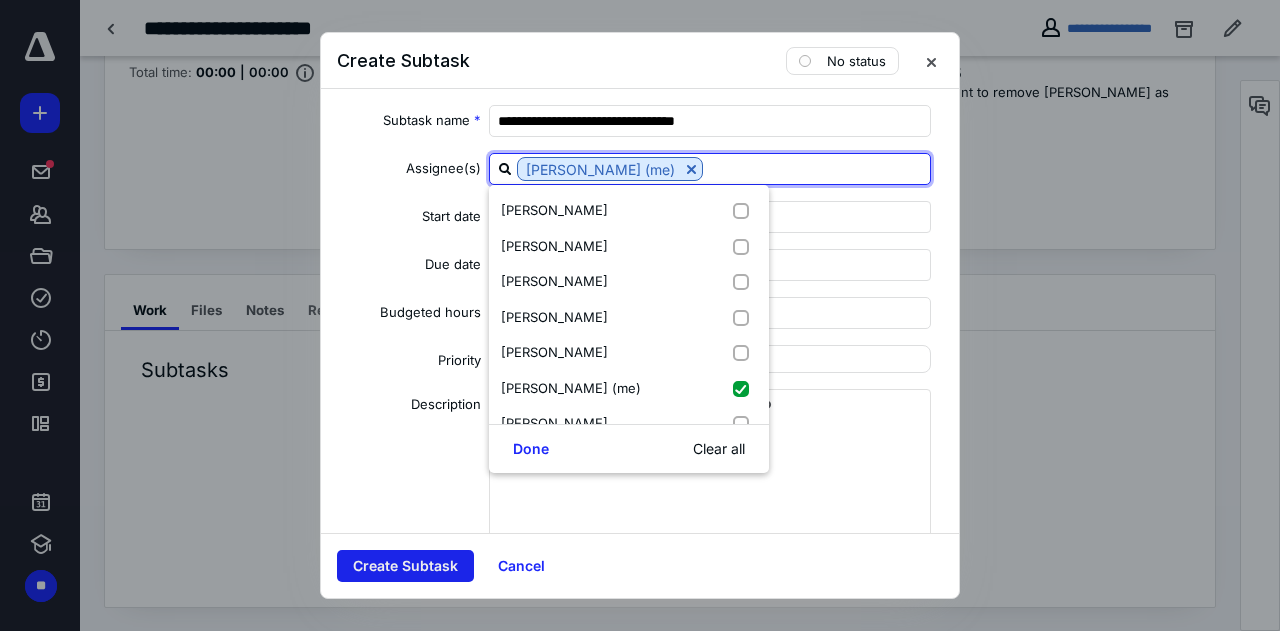 click on "Create Subtask" at bounding box center [405, 566] 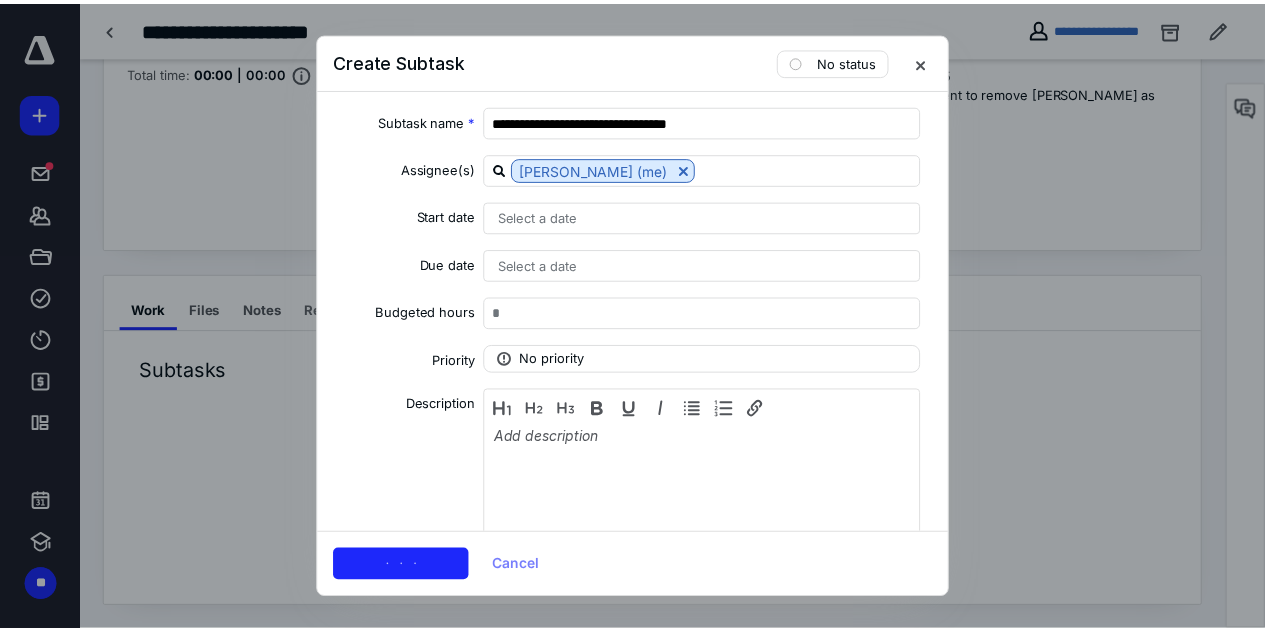 scroll, scrollTop: 74, scrollLeft: 0, axis: vertical 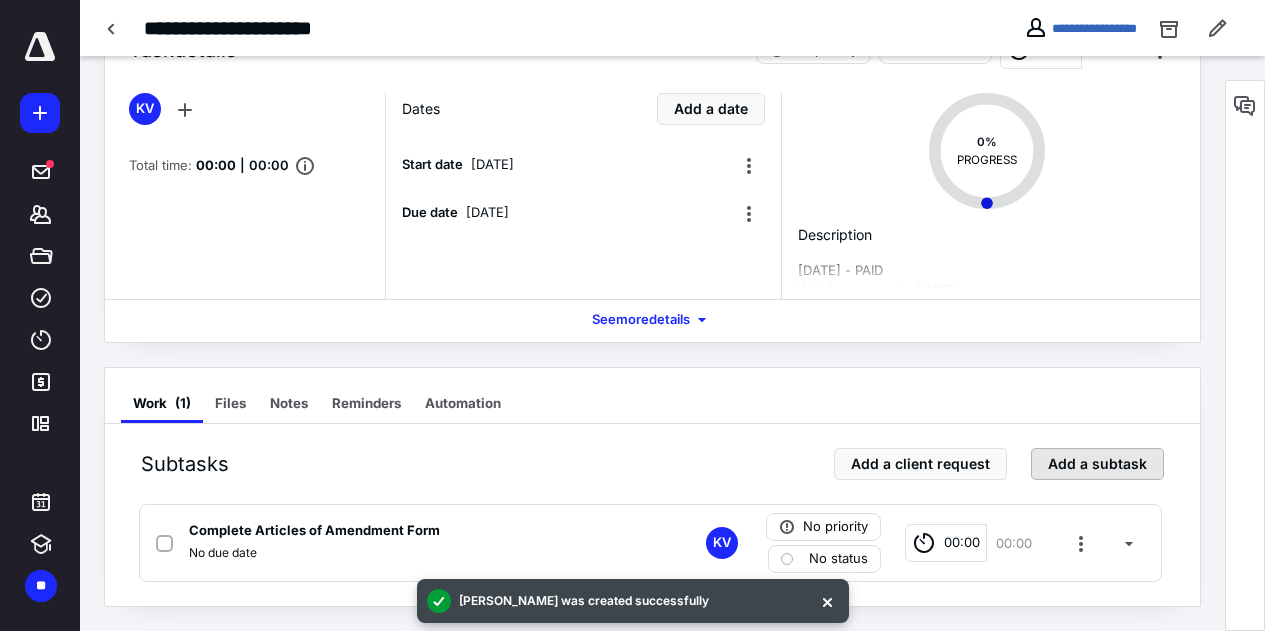 click on "Add a subtask" at bounding box center (1097, 464) 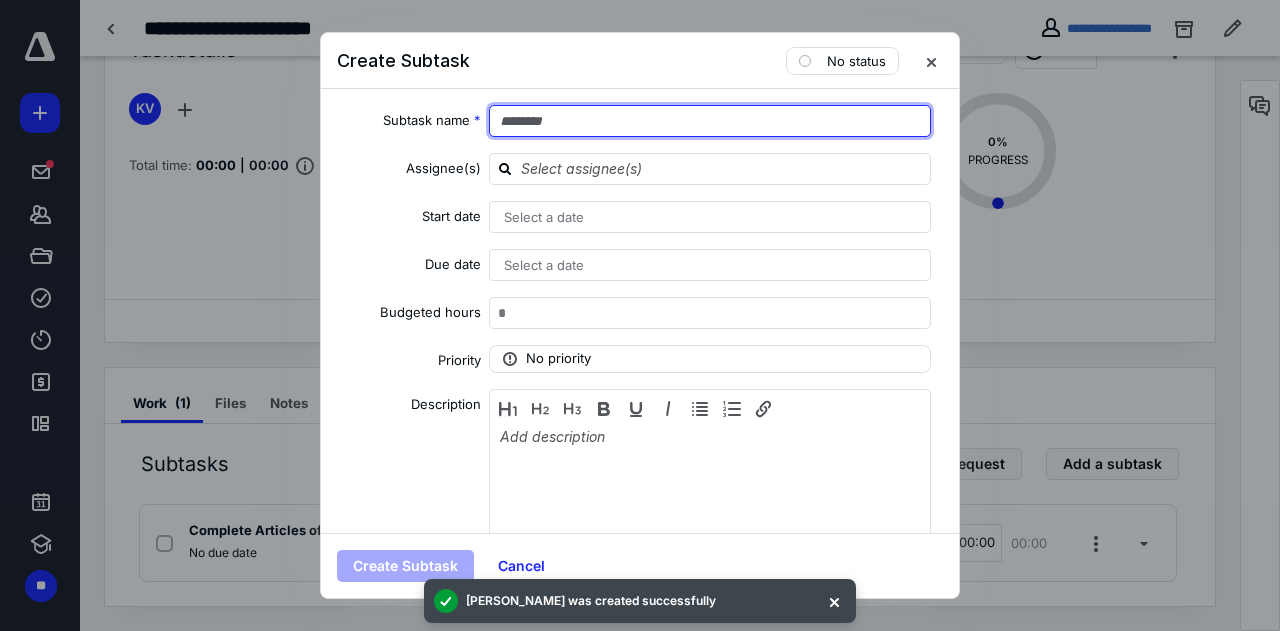 click at bounding box center [710, 121] 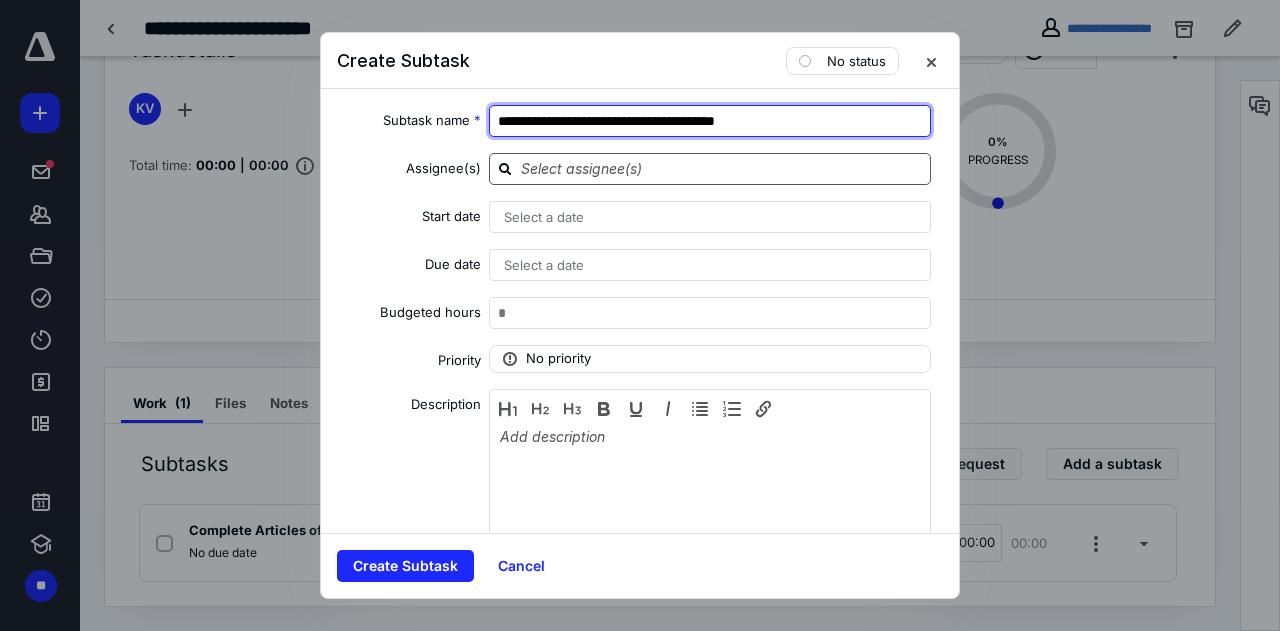 type on "**********" 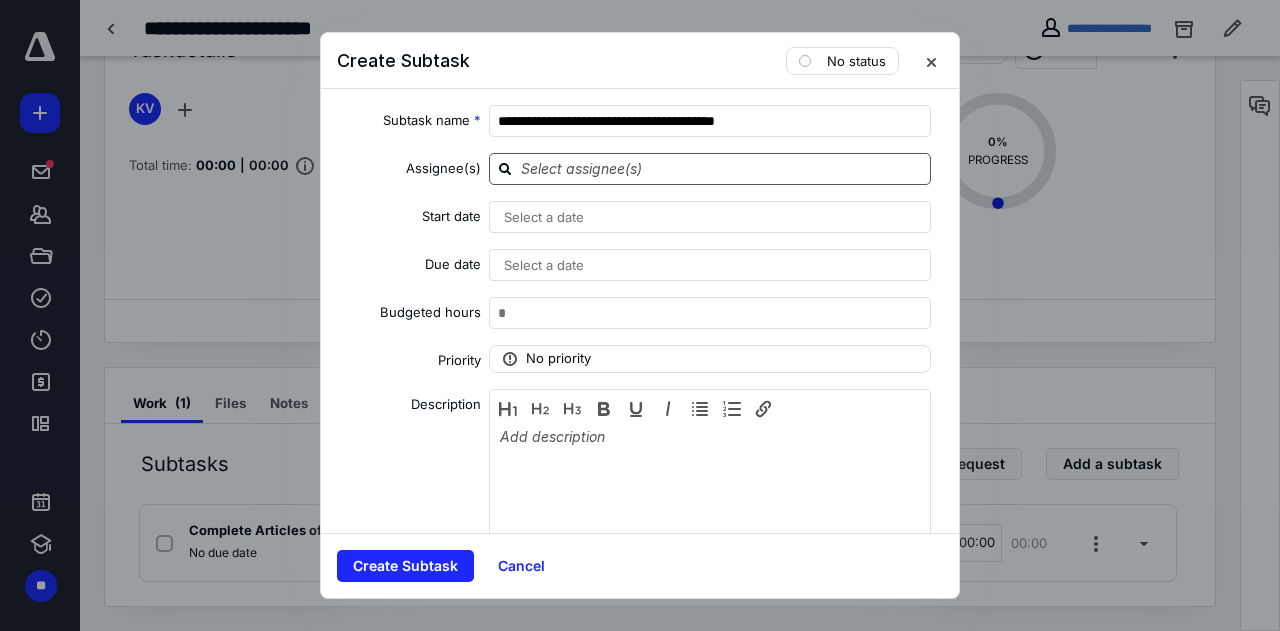 click at bounding box center [722, 169] 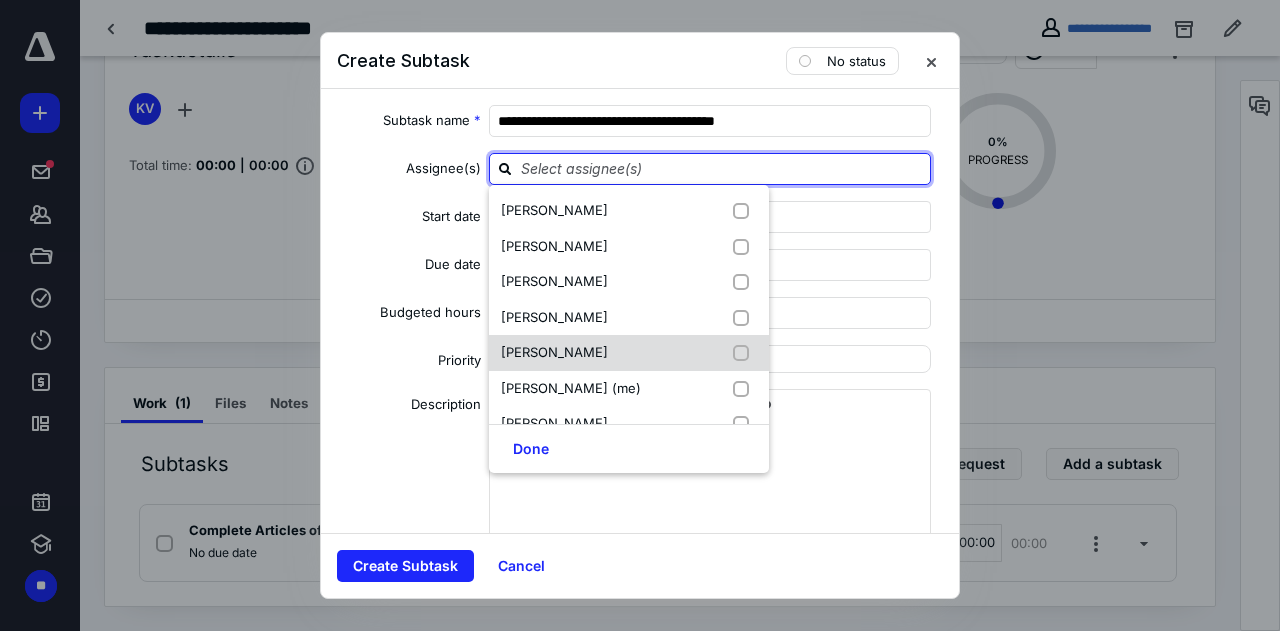 click on "[PERSON_NAME]" at bounding box center [629, 353] 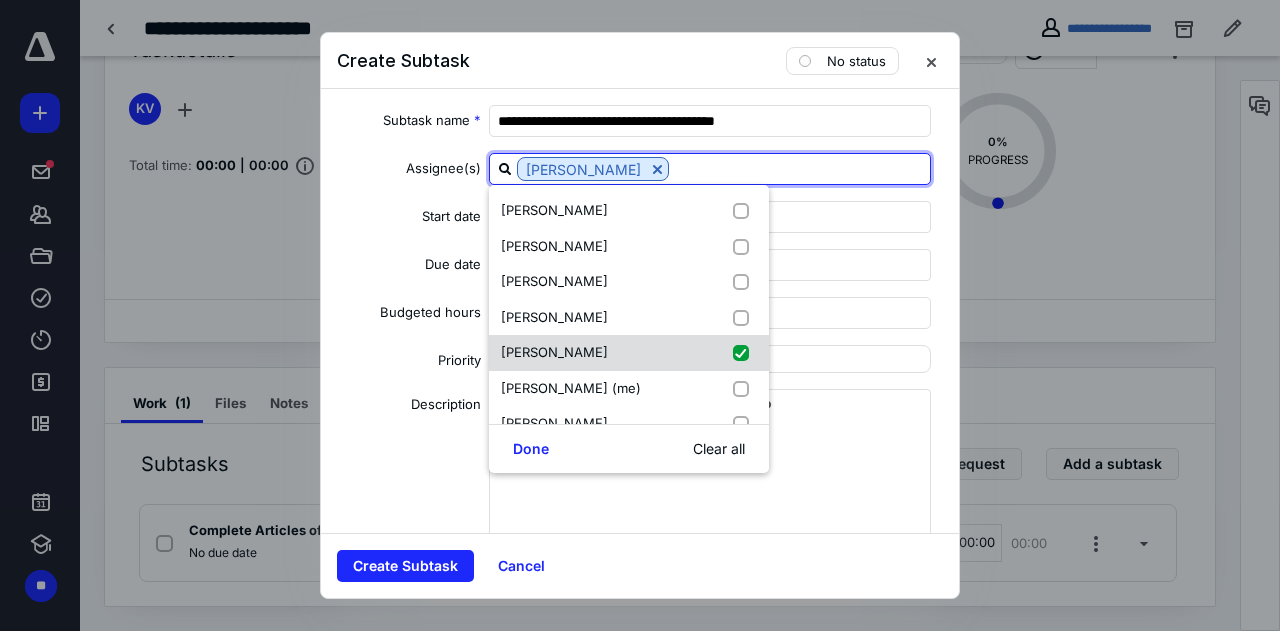 click on "[PERSON_NAME]" at bounding box center (629, 353) 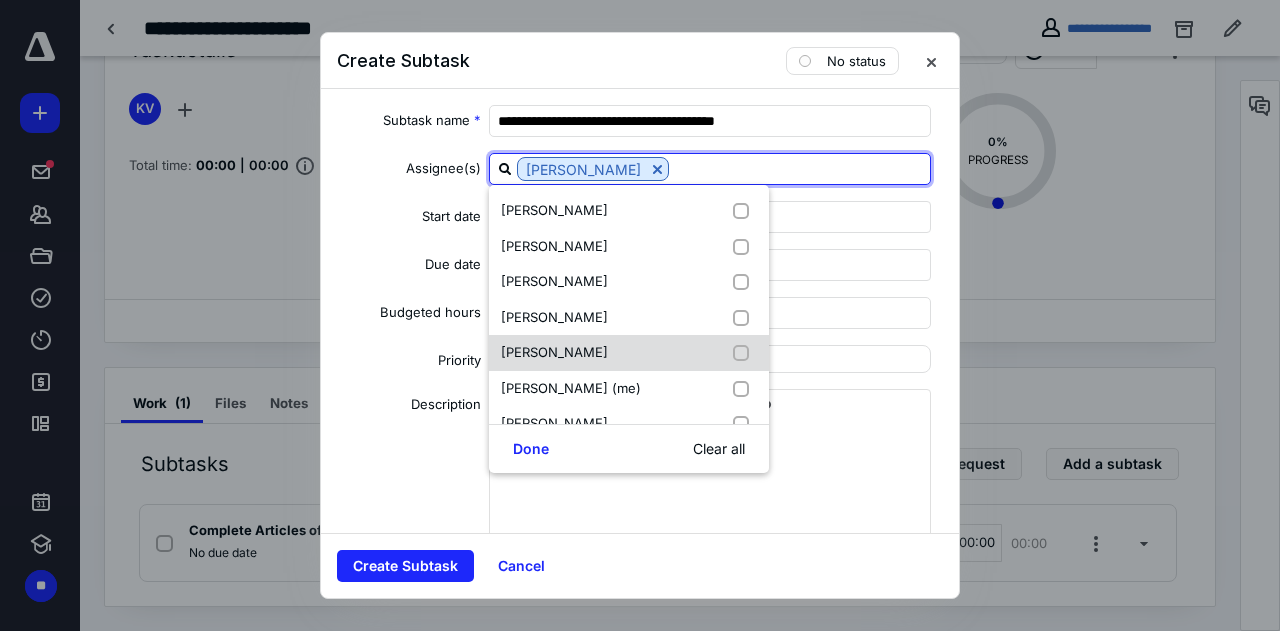 checkbox on "false" 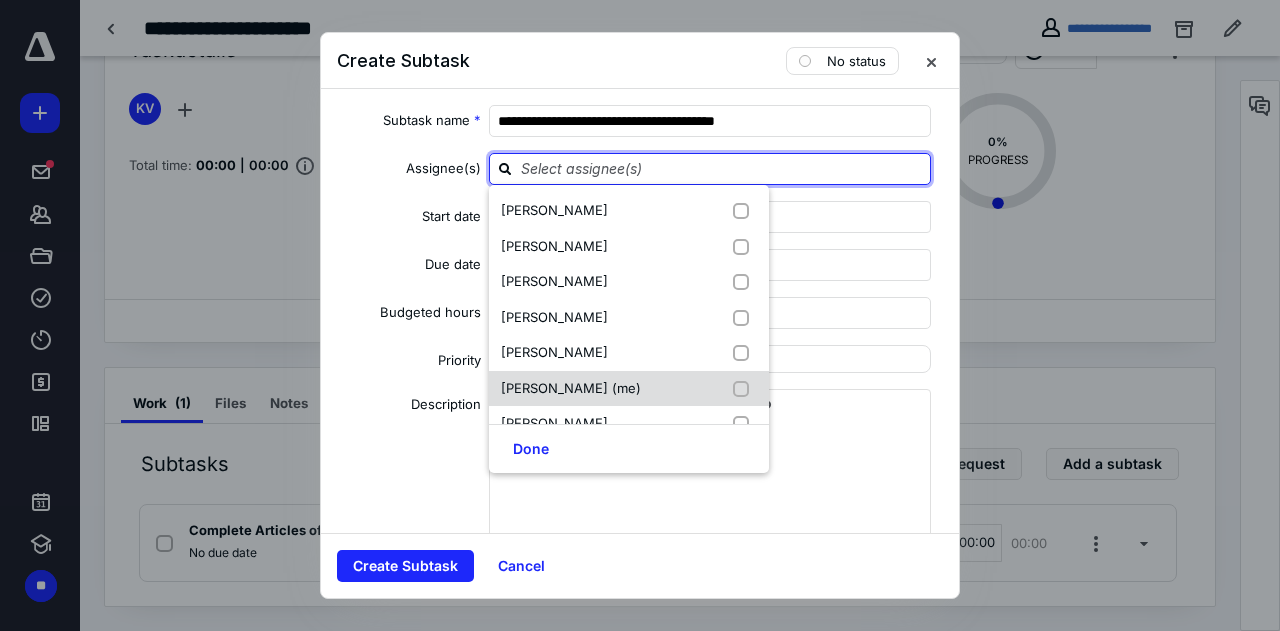 click on "[PERSON_NAME] (me)" at bounding box center [629, 389] 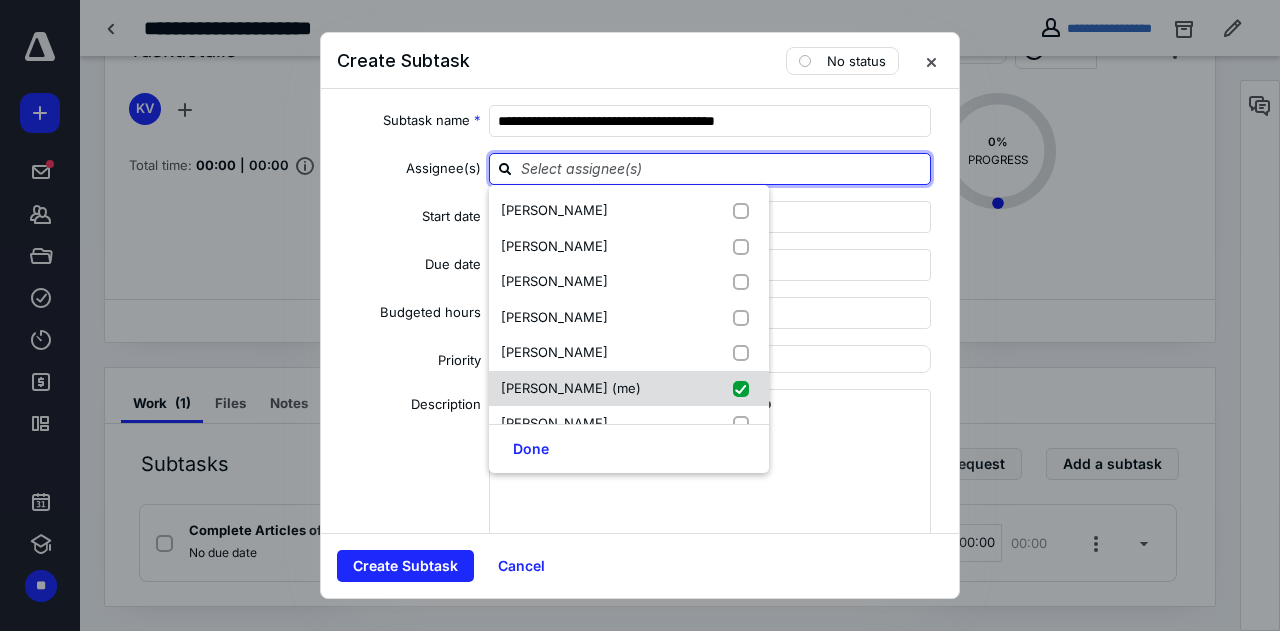checkbox on "true" 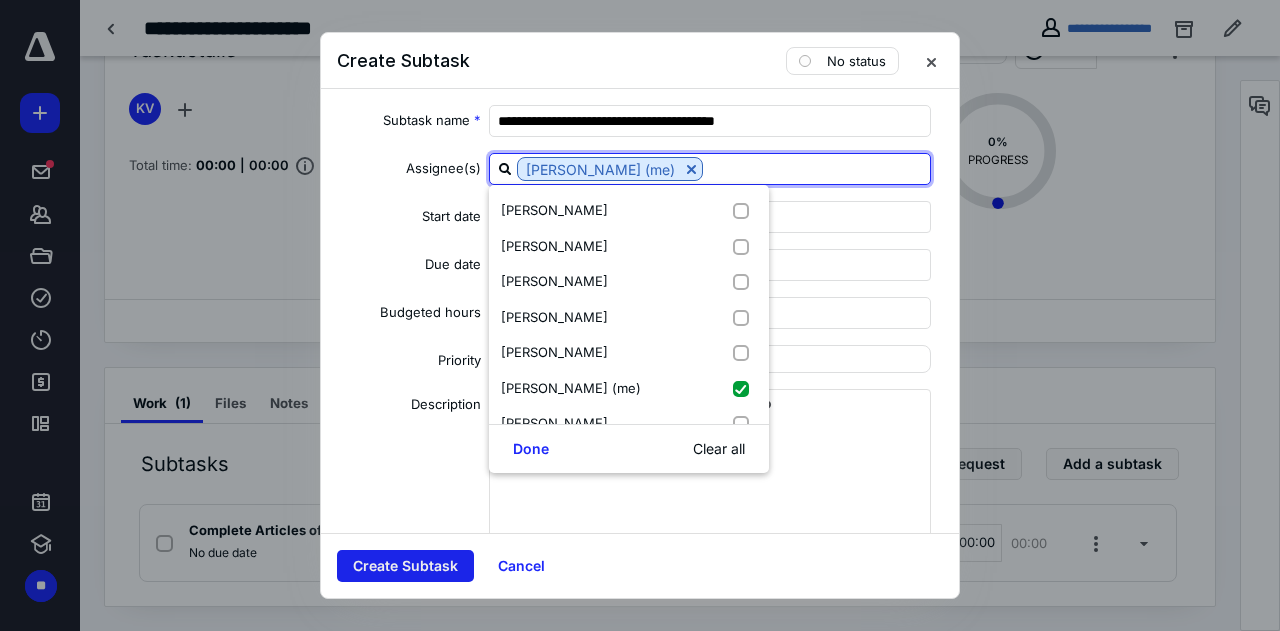 click on "Create Subtask" at bounding box center [405, 566] 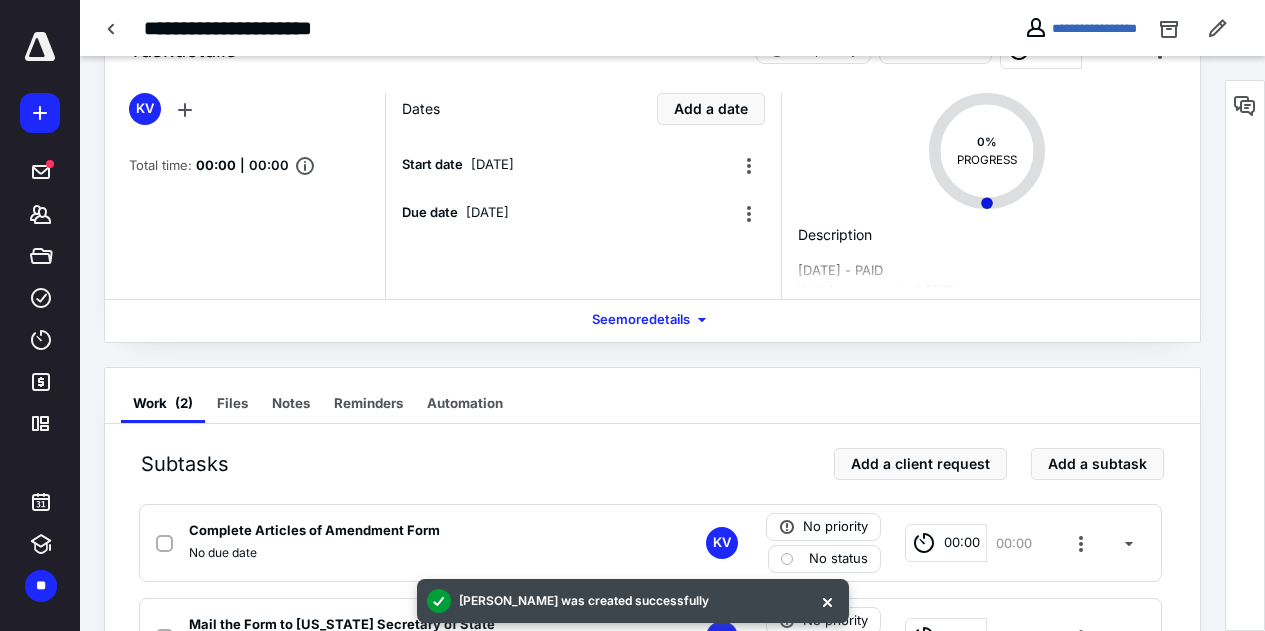 scroll, scrollTop: 168, scrollLeft: 0, axis: vertical 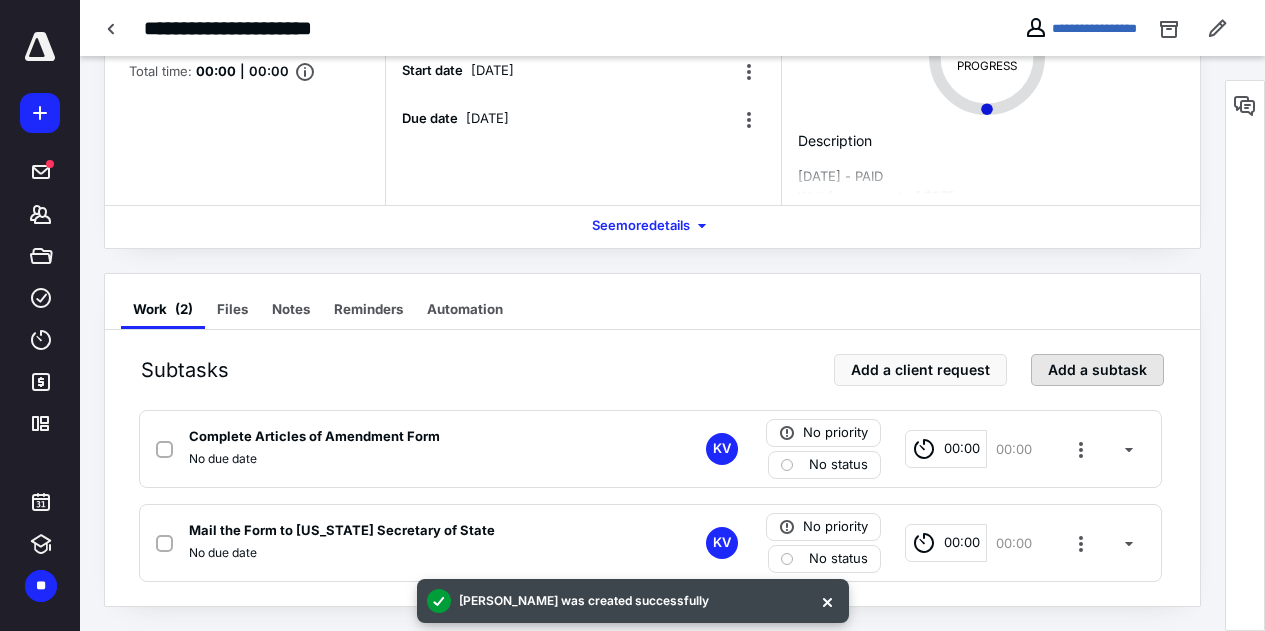 click on "Add a subtask" at bounding box center [1097, 370] 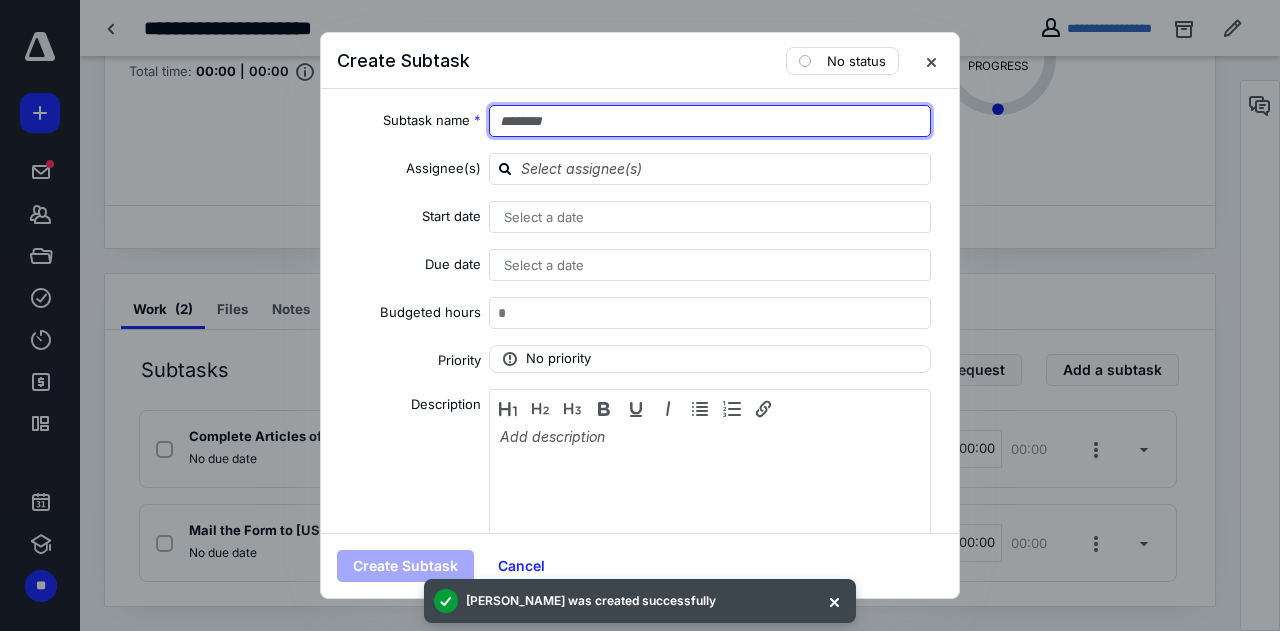 drag, startPoint x: 739, startPoint y: 119, endPoint x: 748, endPoint y: 114, distance: 10.29563 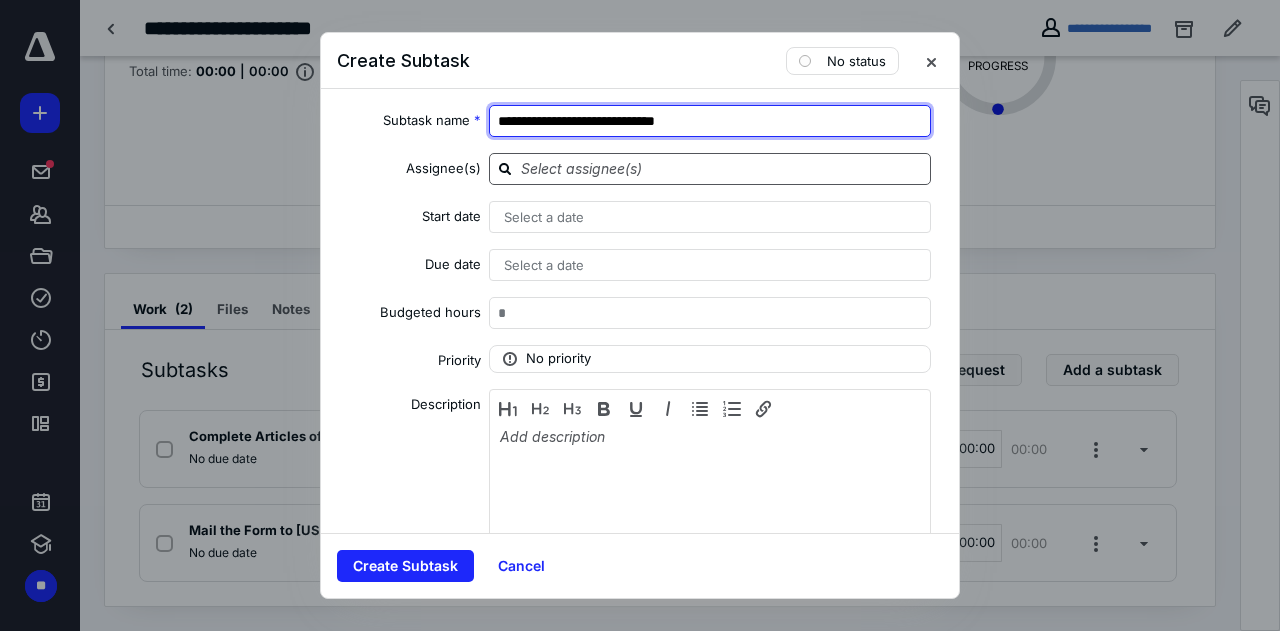 type on "**********" 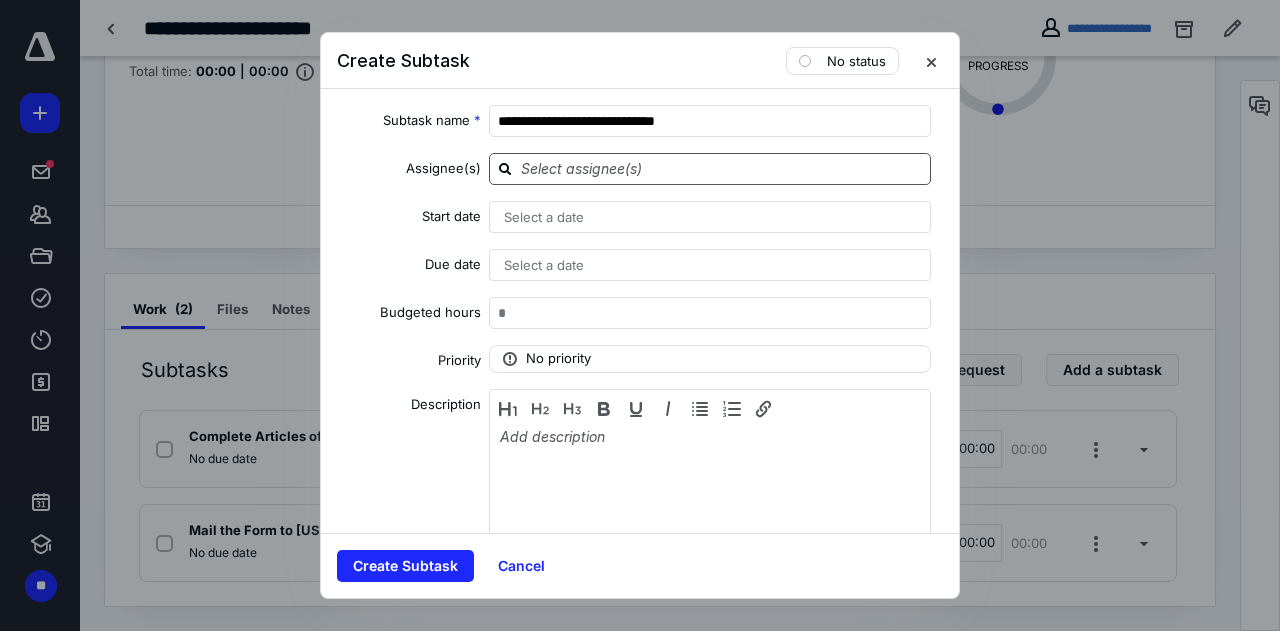 click at bounding box center [722, 168] 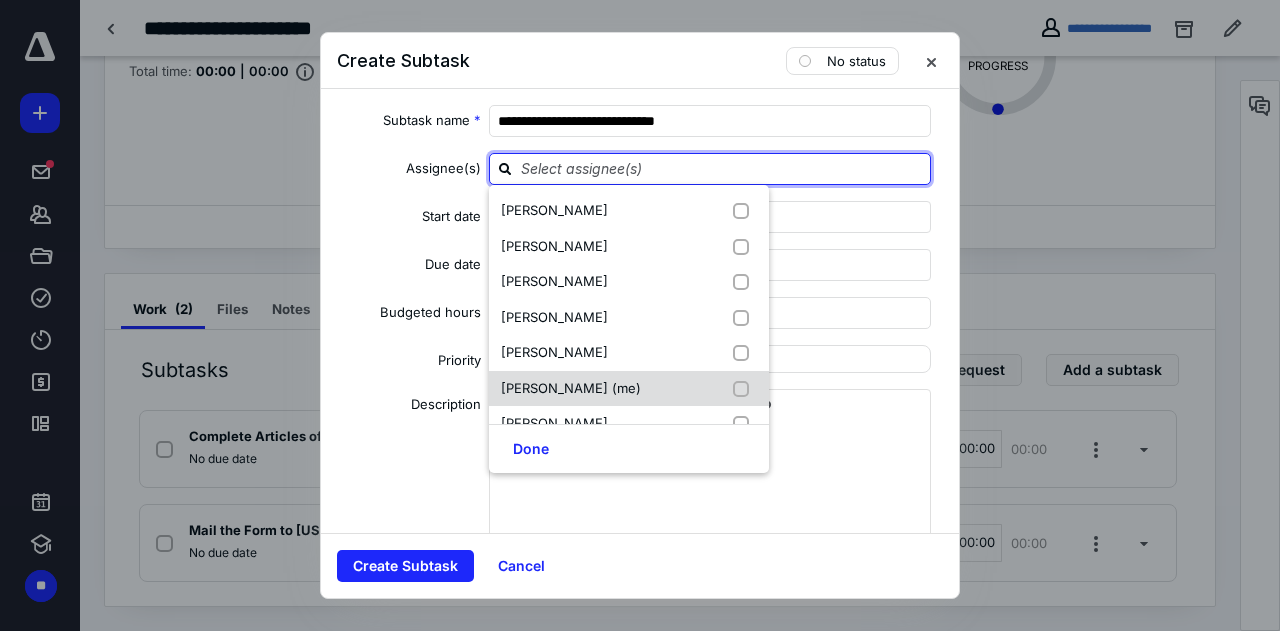 click on "[PERSON_NAME] (me)" at bounding box center [571, 388] 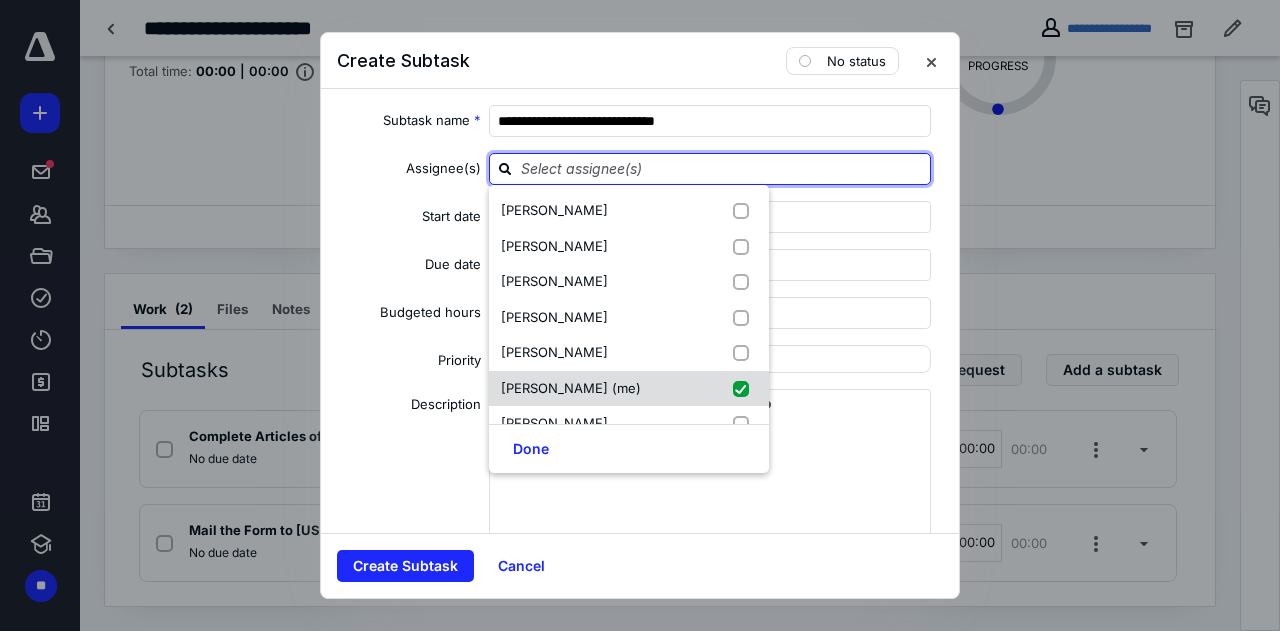 checkbox on "true" 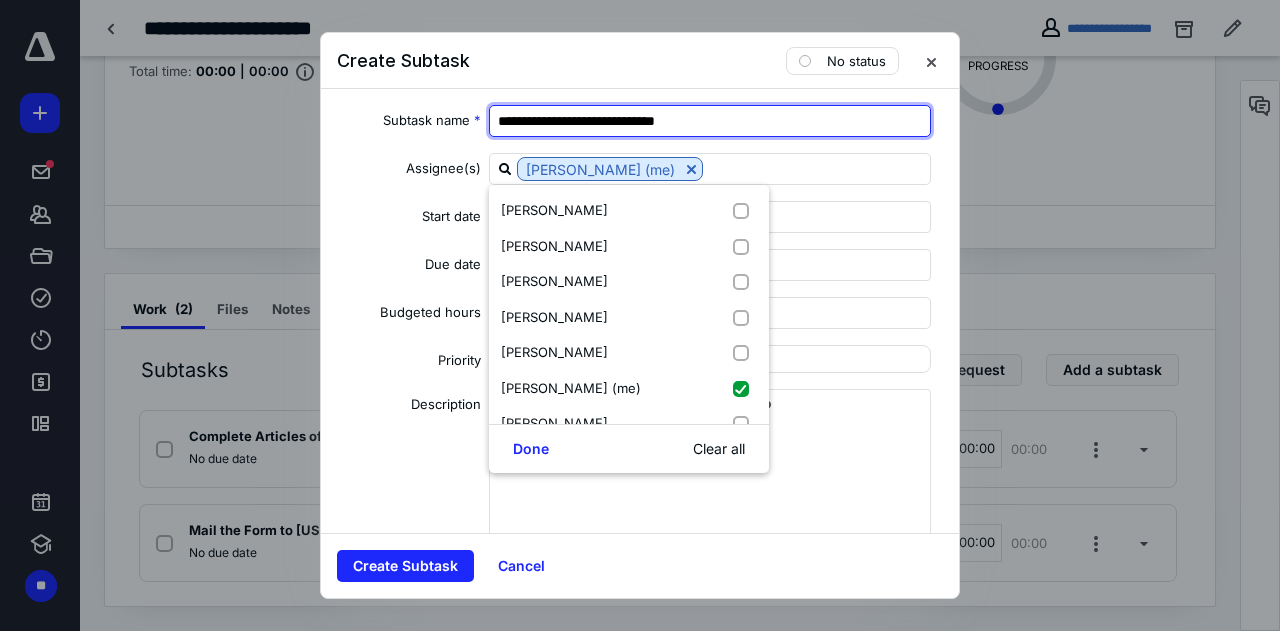 click on "**********" at bounding box center [710, 121] 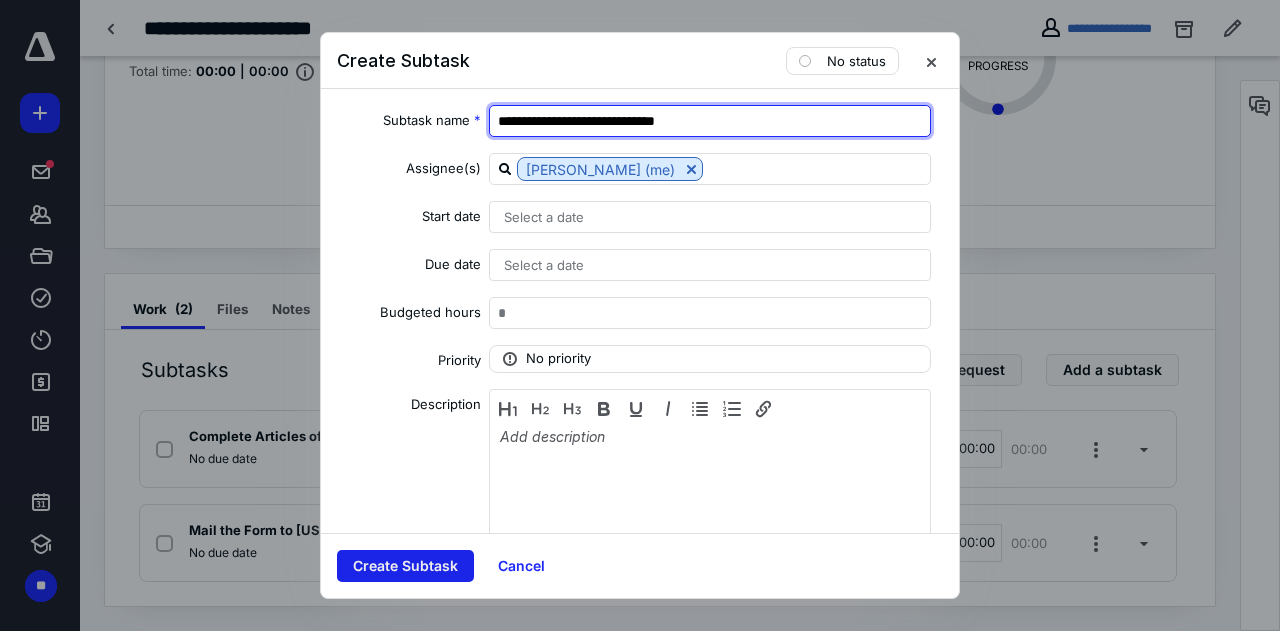 type on "**********" 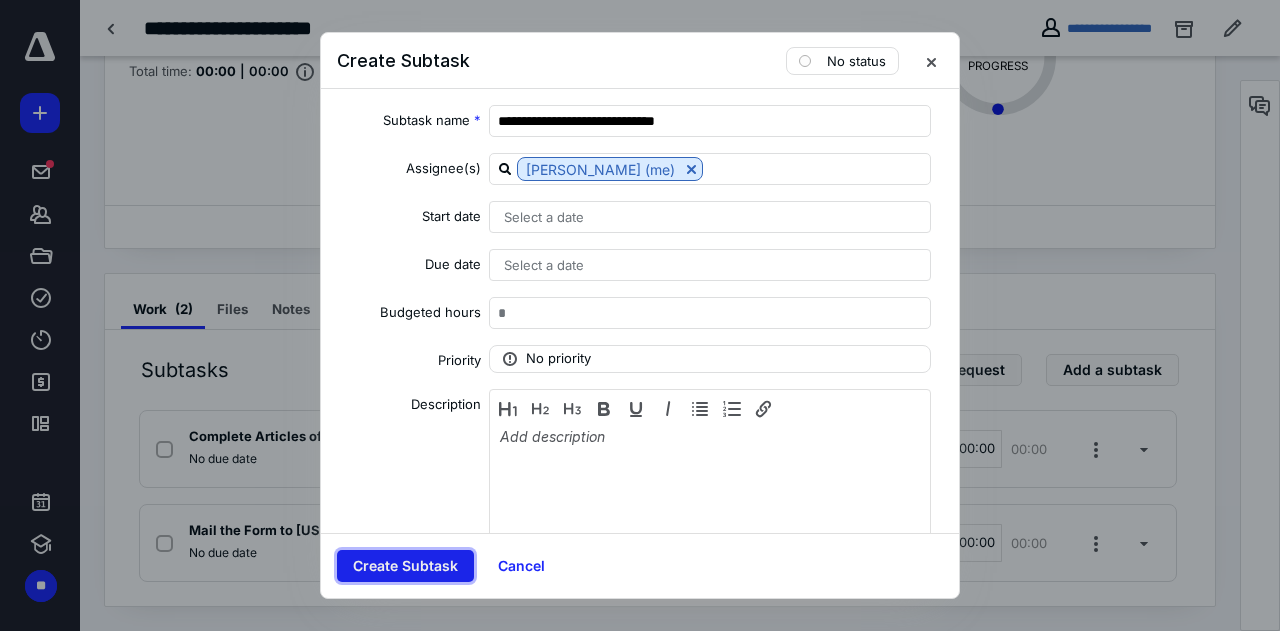 click on "Create Subtask" at bounding box center [405, 566] 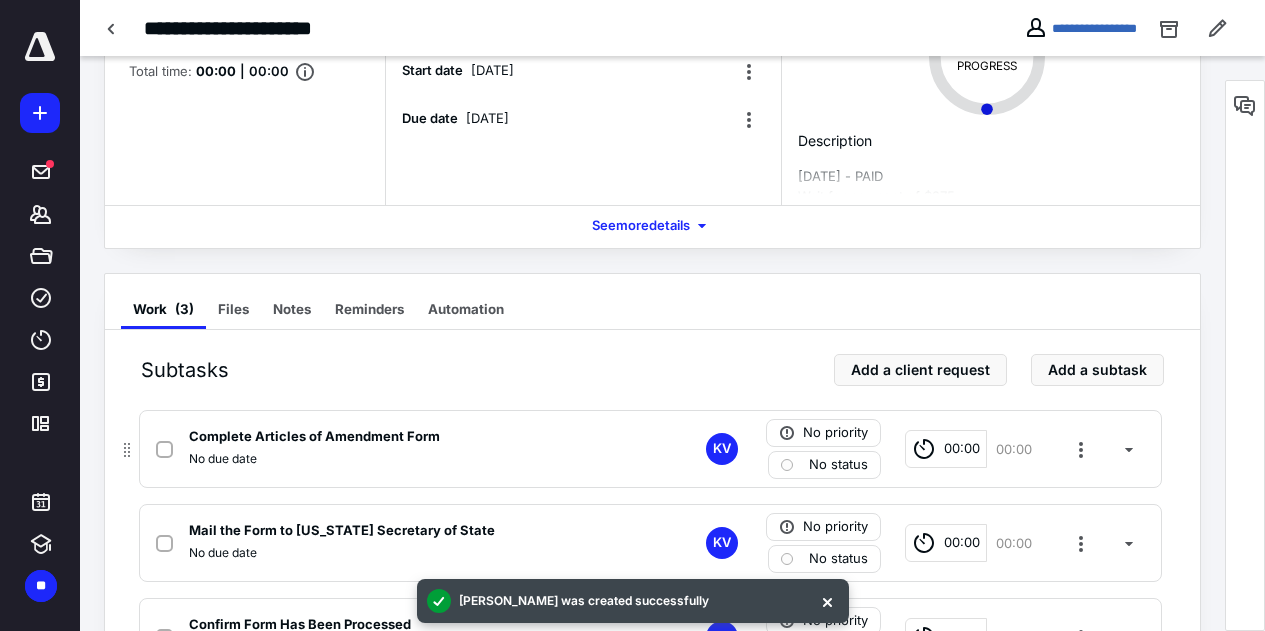 click on "No status" at bounding box center (824, 465) 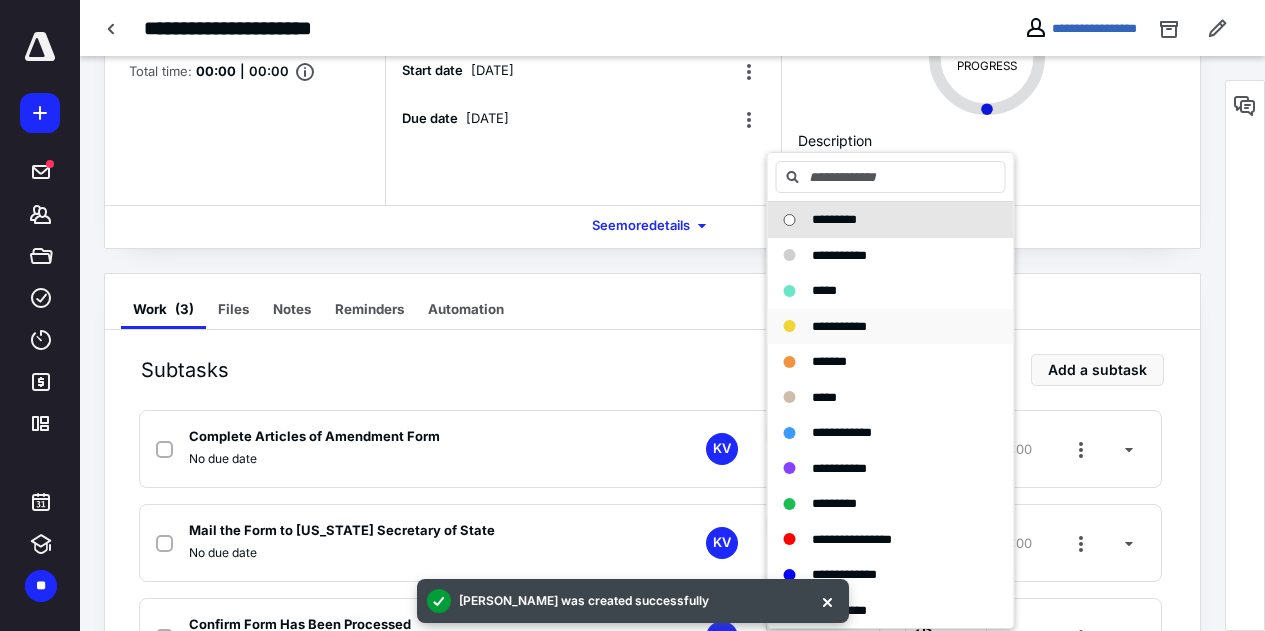 click on "**********" at bounding box center (839, 326) 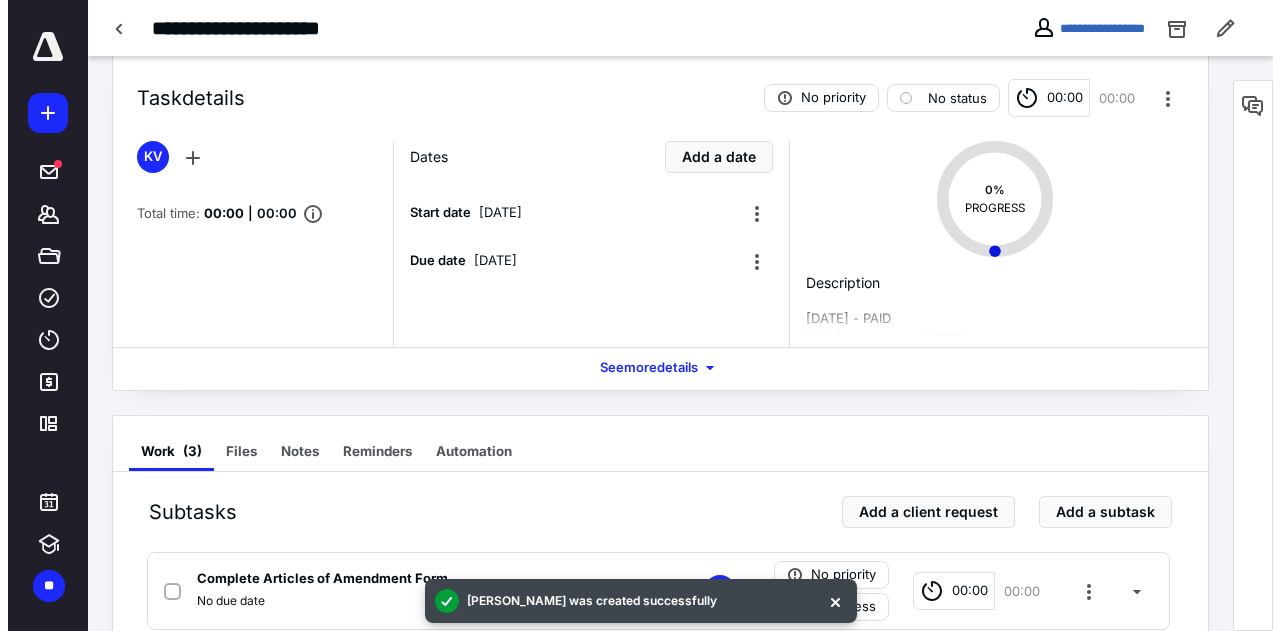 scroll, scrollTop: 0, scrollLeft: 0, axis: both 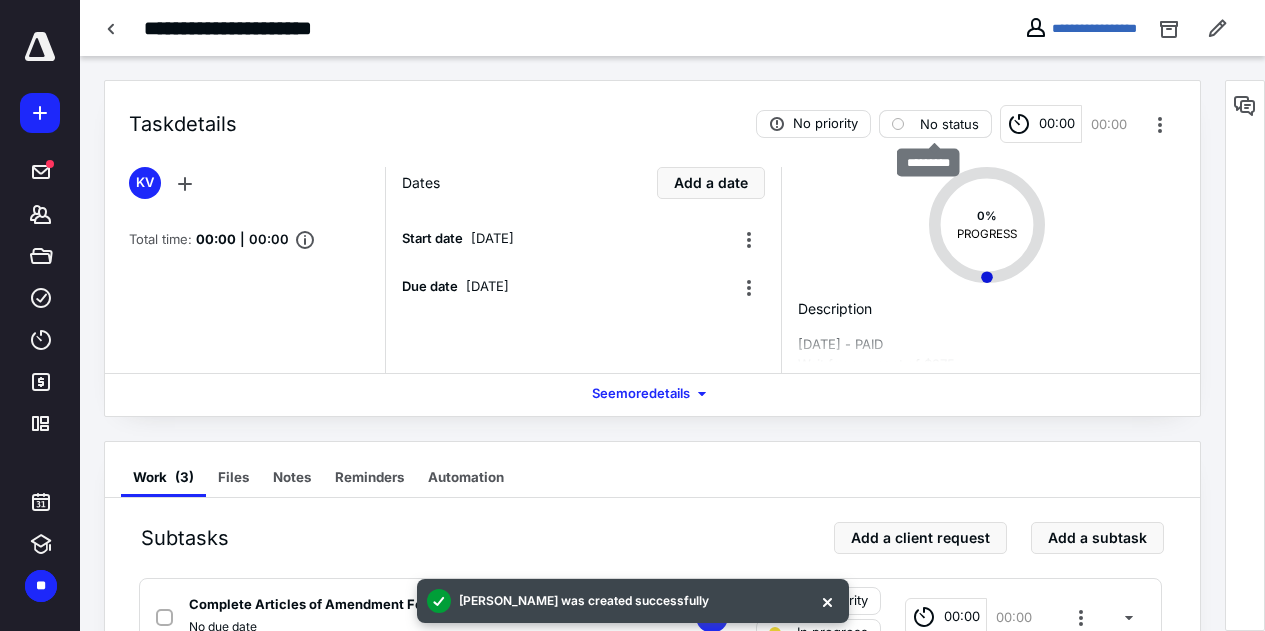 click on "No status" at bounding box center [935, 124] 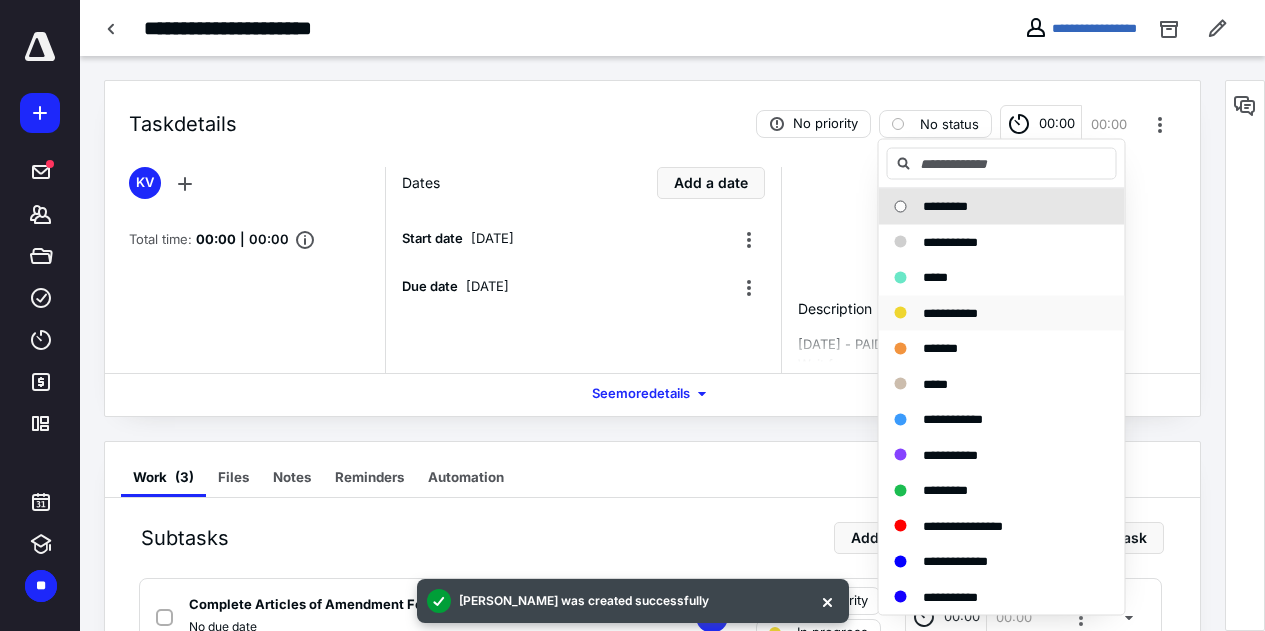 click on "**********" at bounding box center [950, 312] 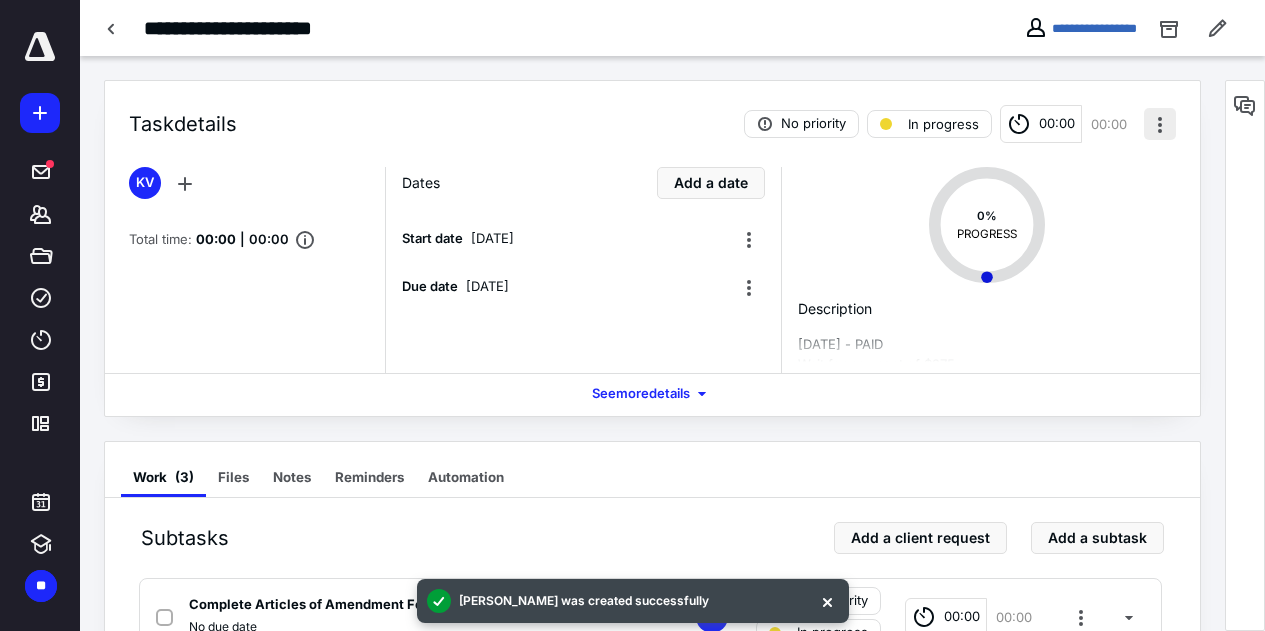 click at bounding box center (1160, 124) 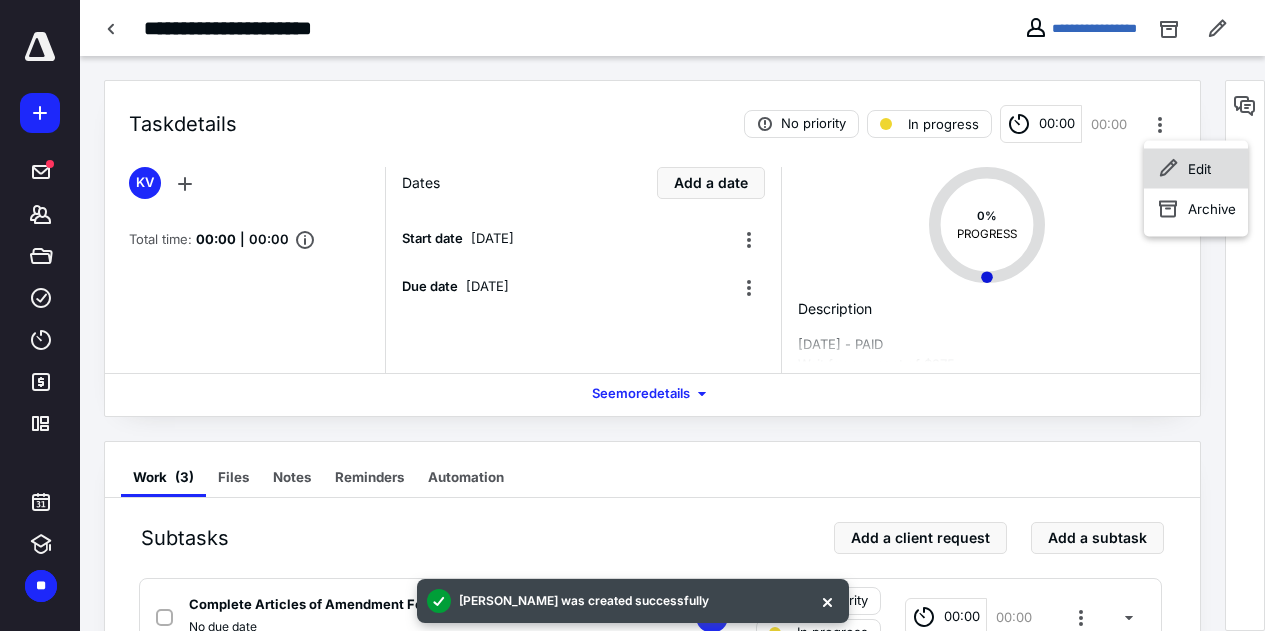 click on "Edit" at bounding box center [1196, 169] 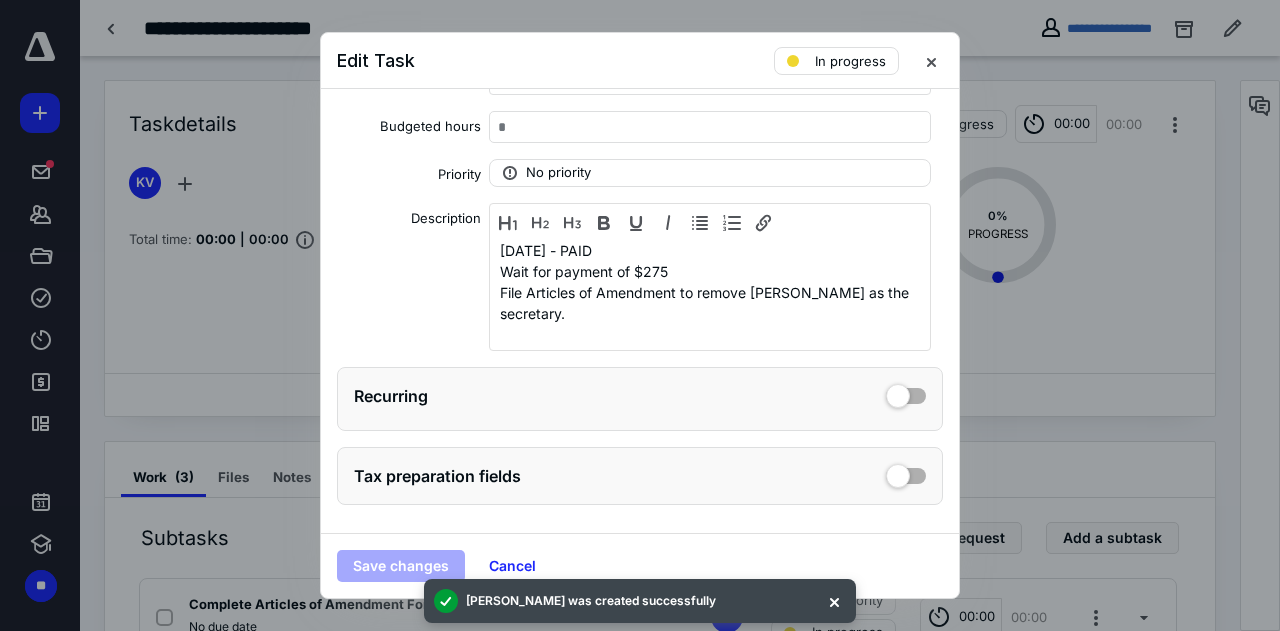 scroll, scrollTop: 310, scrollLeft: 0, axis: vertical 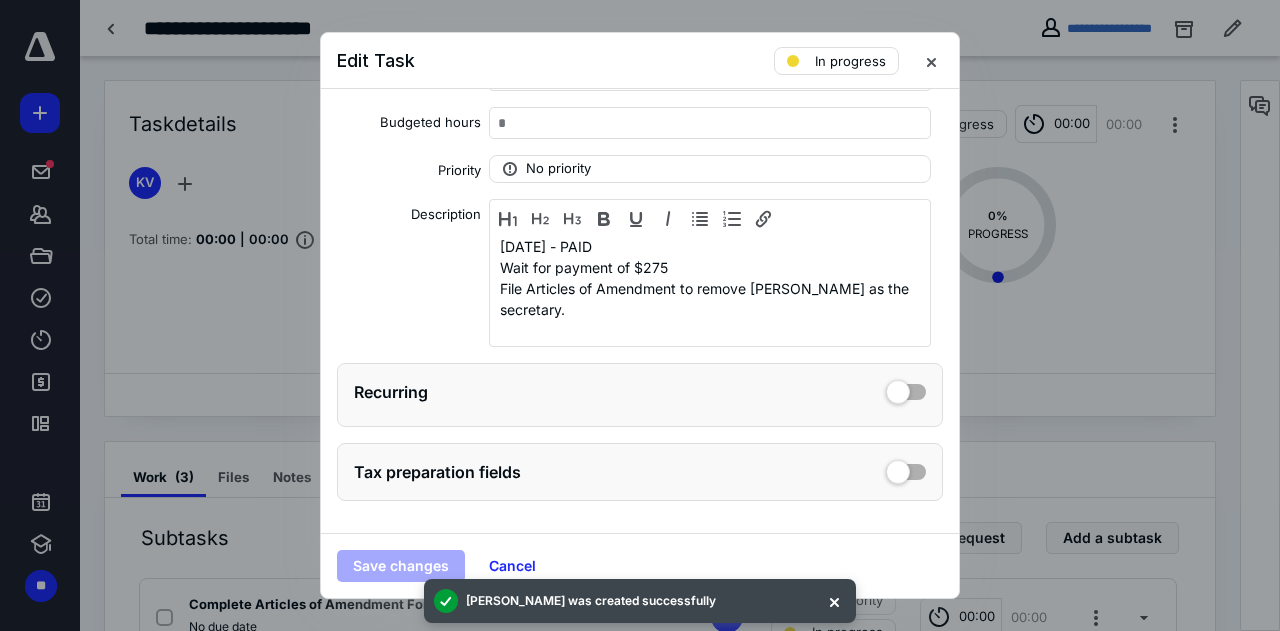 drag, startPoint x: 796, startPoint y: 346, endPoint x: 783, endPoint y: 318, distance: 30.870699 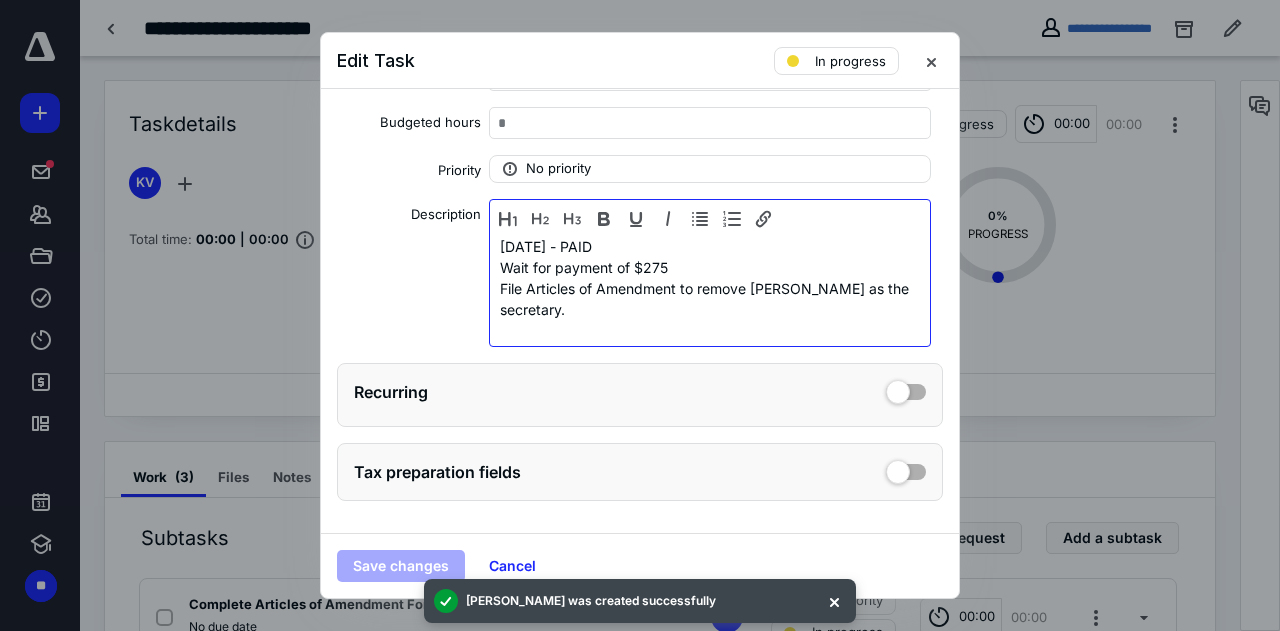 click on "[DATE] - PAID  Wait for payment of $275 File Articles of Amendment to remove [PERSON_NAME] as the secretary." at bounding box center (710, 288) 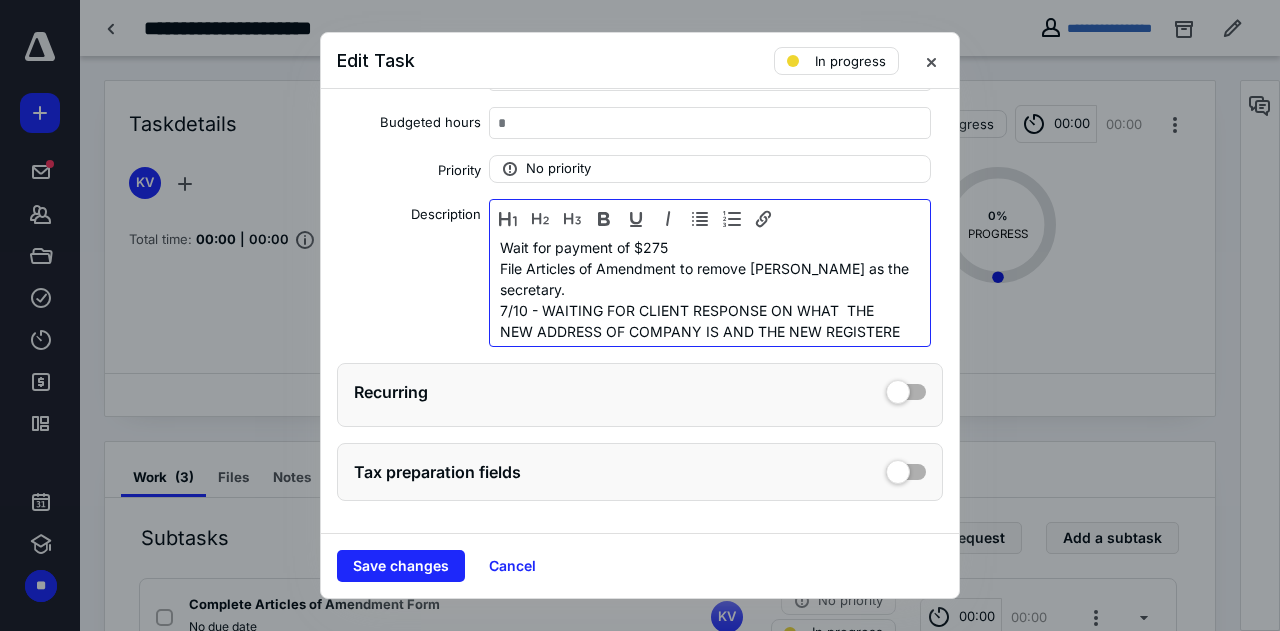 scroll, scrollTop: 41, scrollLeft: 0, axis: vertical 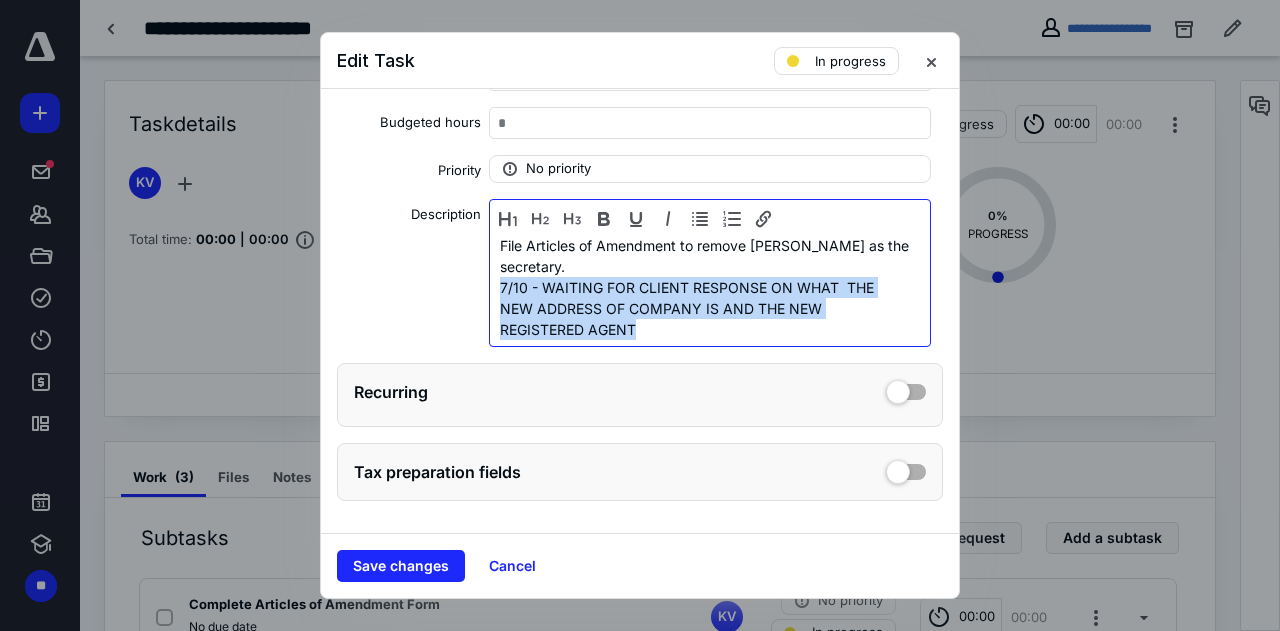 drag, startPoint x: 654, startPoint y: 335, endPoint x: 497, endPoint y: 283, distance: 165.38742 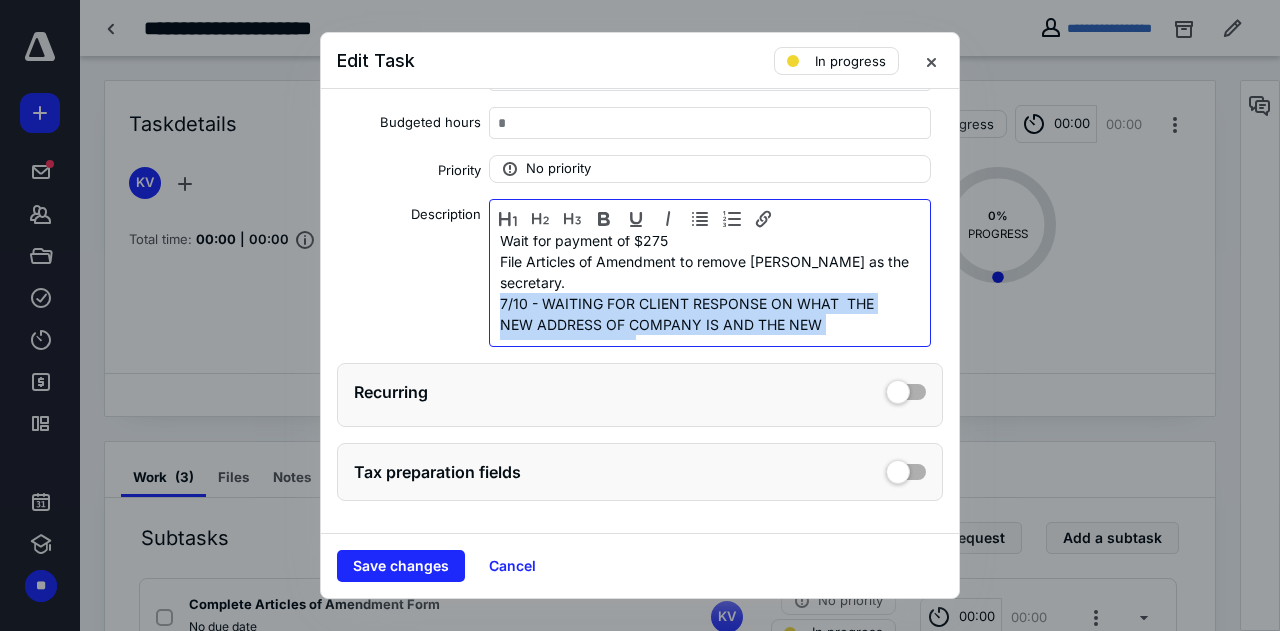 scroll, scrollTop: 0, scrollLeft: 0, axis: both 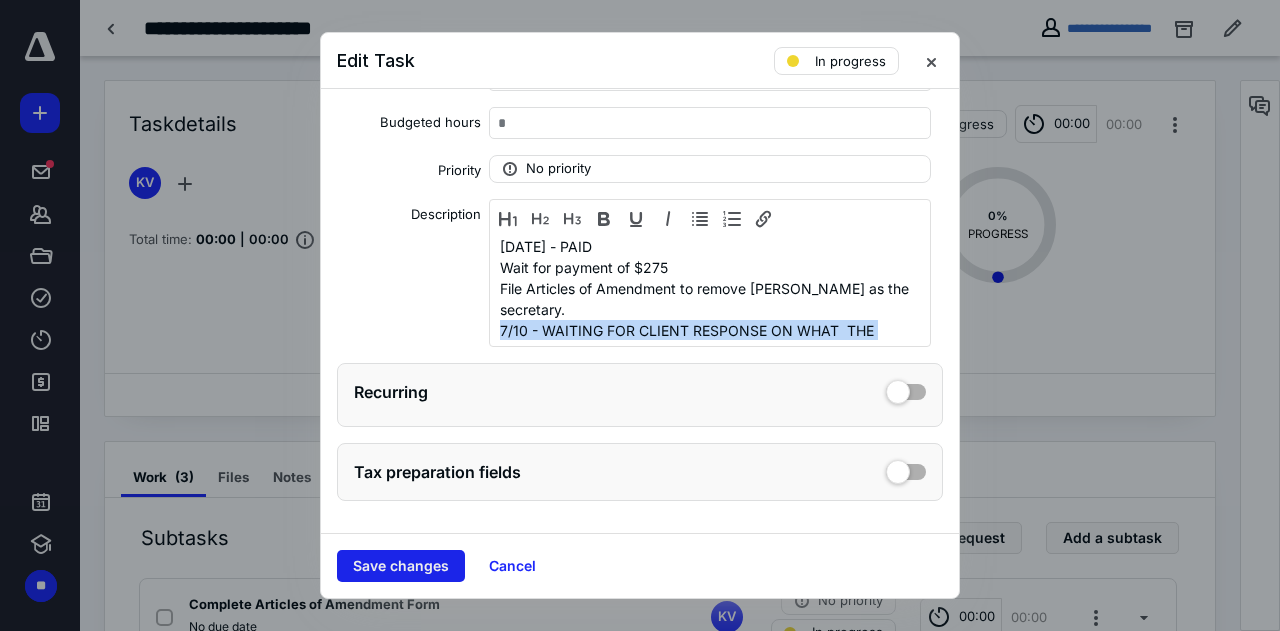 click on "Save changes" at bounding box center (401, 566) 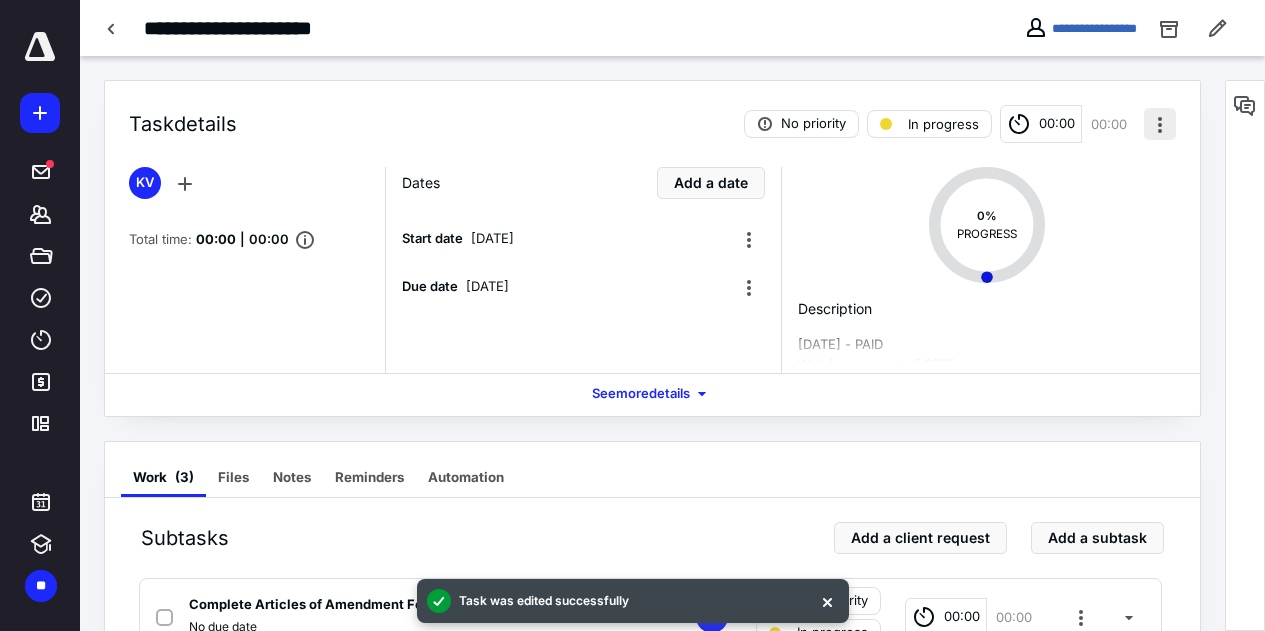 click at bounding box center (1160, 124) 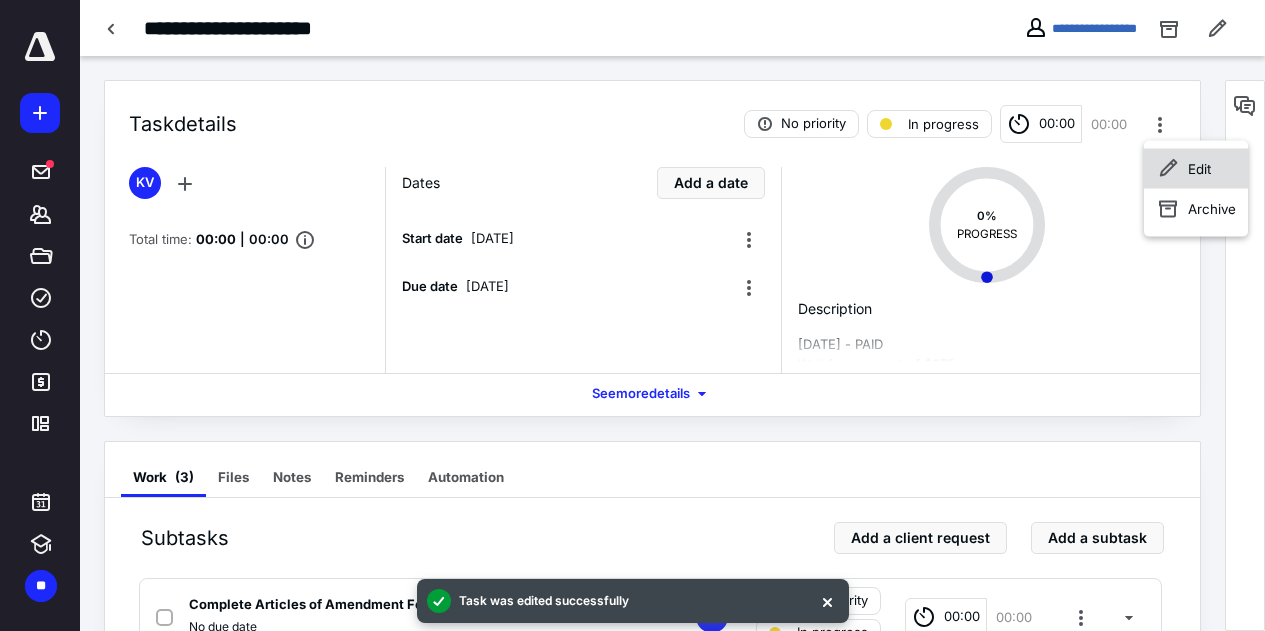 click on "Edit" at bounding box center (1199, 169) 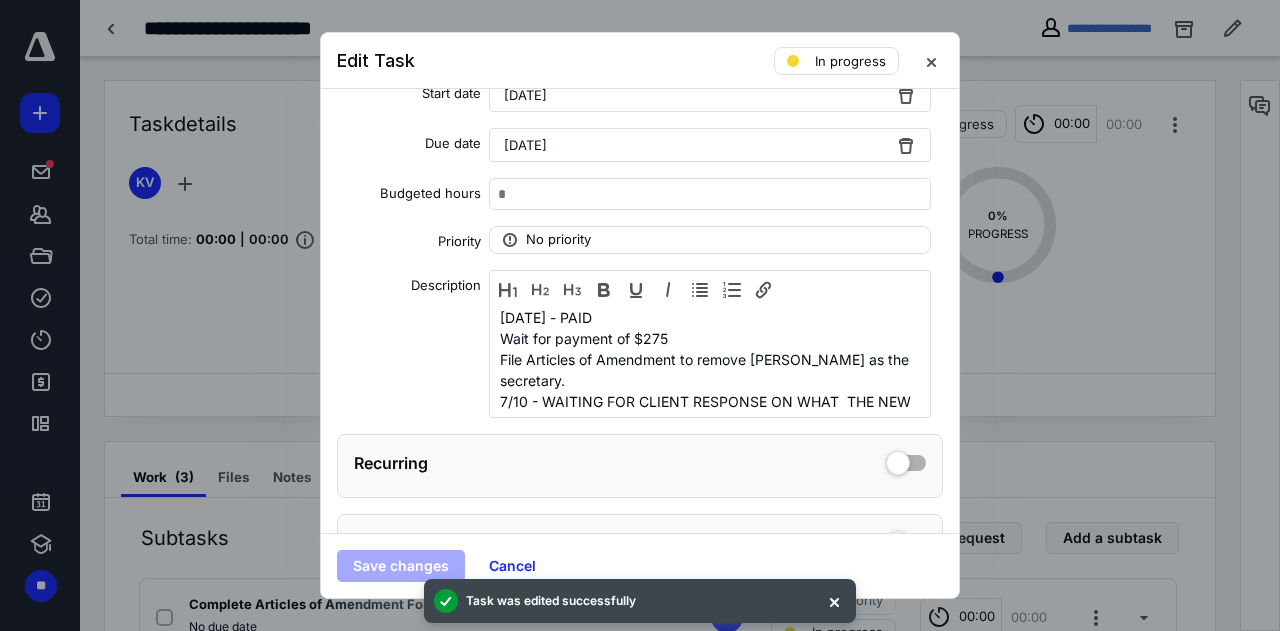 scroll, scrollTop: 300, scrollLeft: 0, axis: vertical 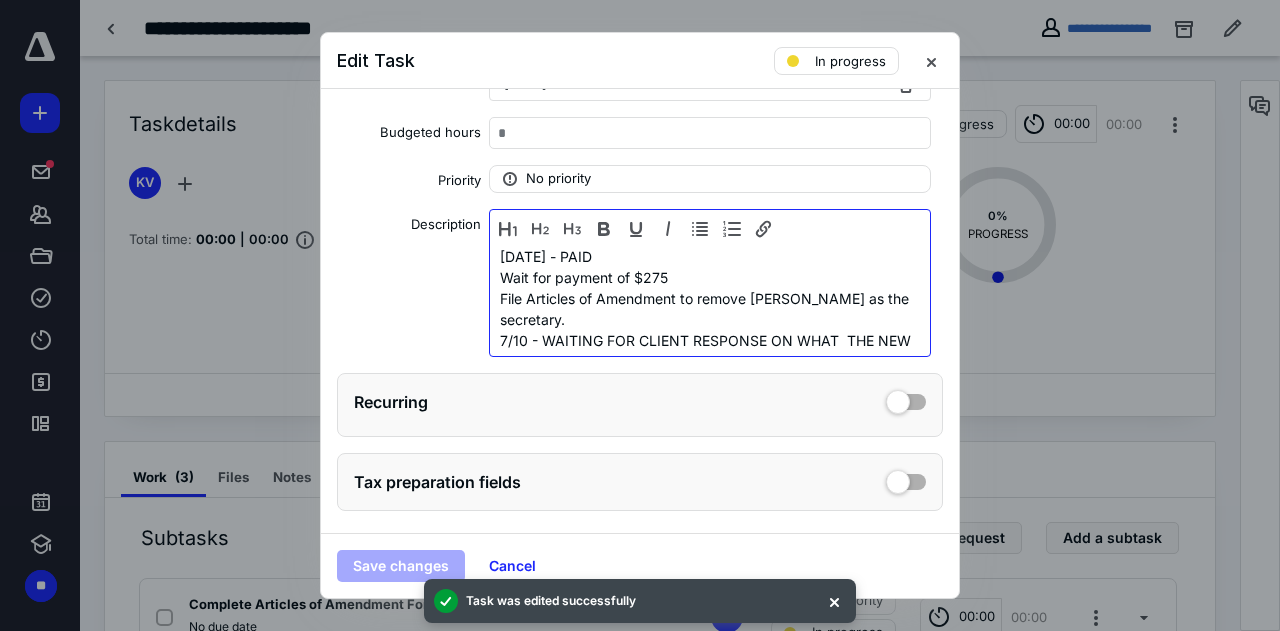 click on "[DATE] - PAID  Wait for payment of $275 File Articles of Amendment to remove [PERSON_NAME] as the secretary.   7/10 - WAITING FOR CLIENT RESPONSE ON WHAT  THE NEW ADDRESS OF COMPANY IS AND THE NEW REGISTERED AGENT" at bounding box center (710, 319) 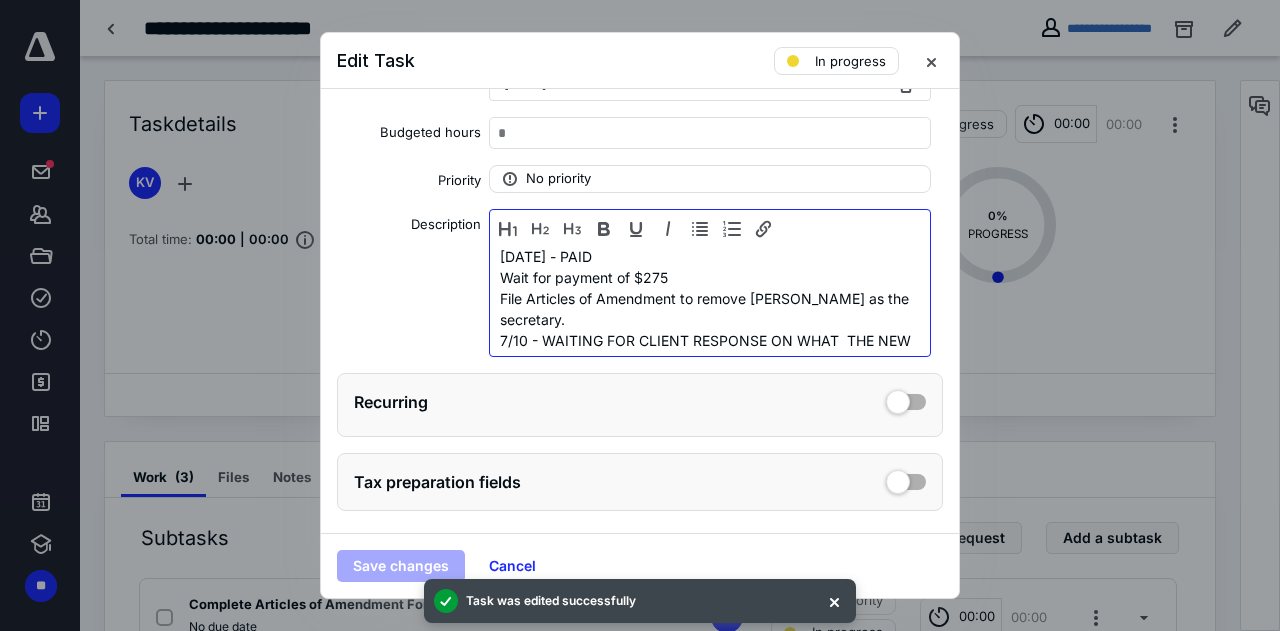 type 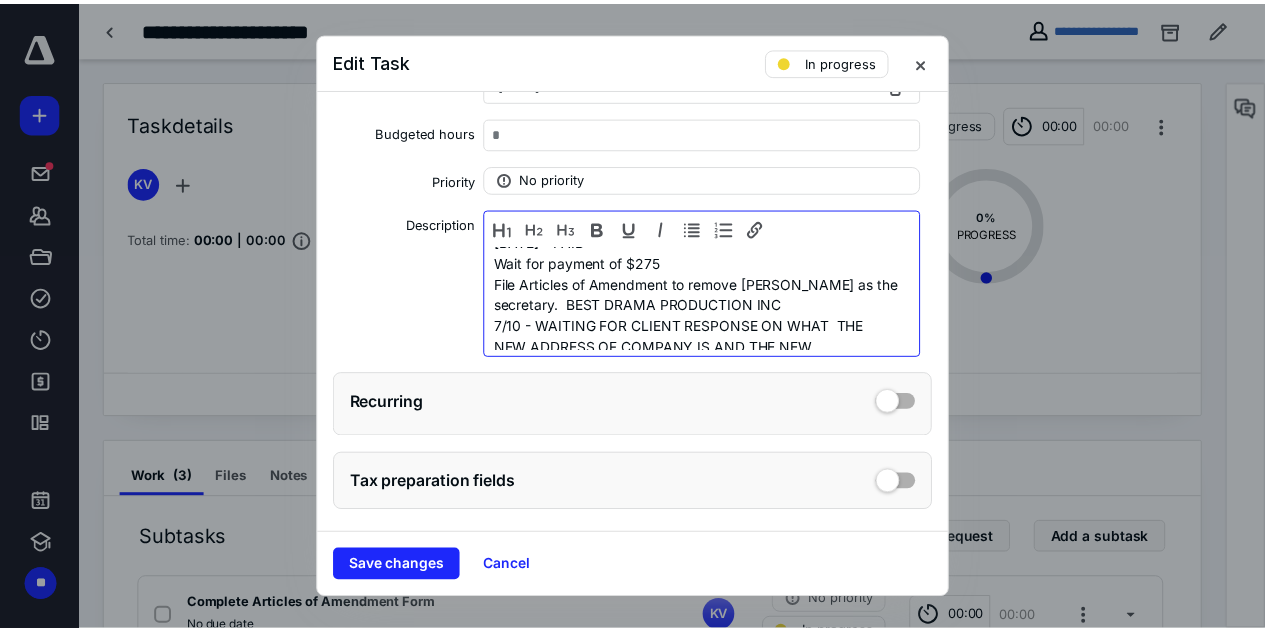 scroll, scrollTop: 43, scrollLeft: 0, axis: vertical 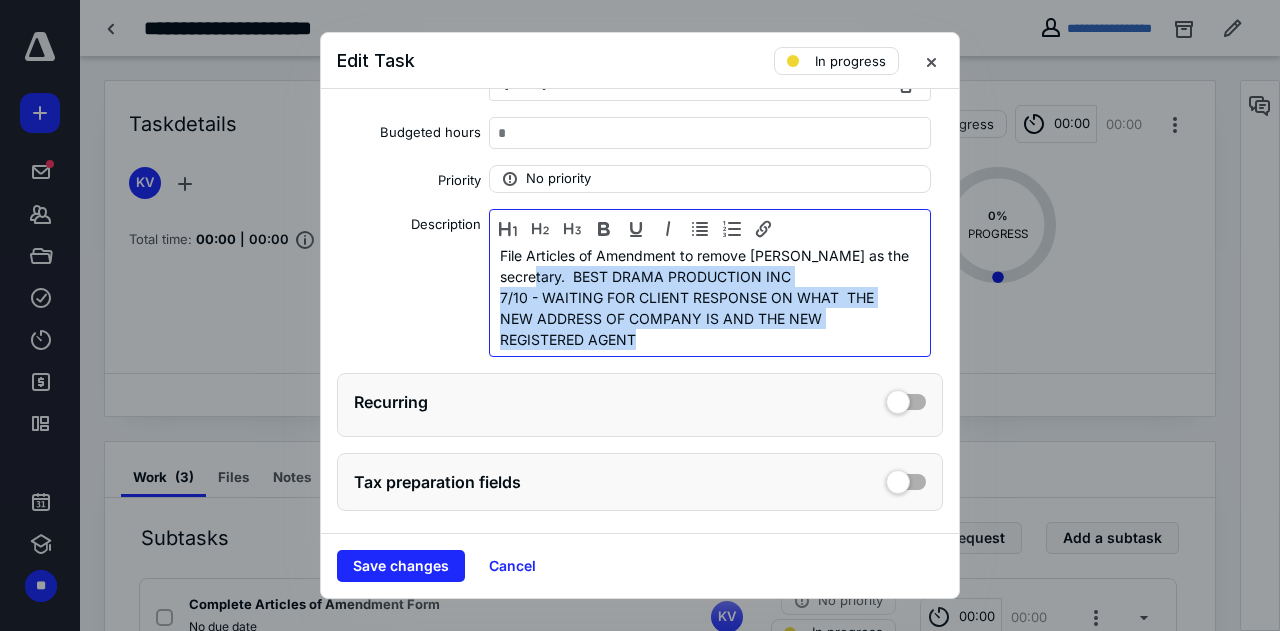 drag, startPoint x: 703, startPoint y: 349, endPoint x: 570, endPoint y: 274, distance: 152.68922 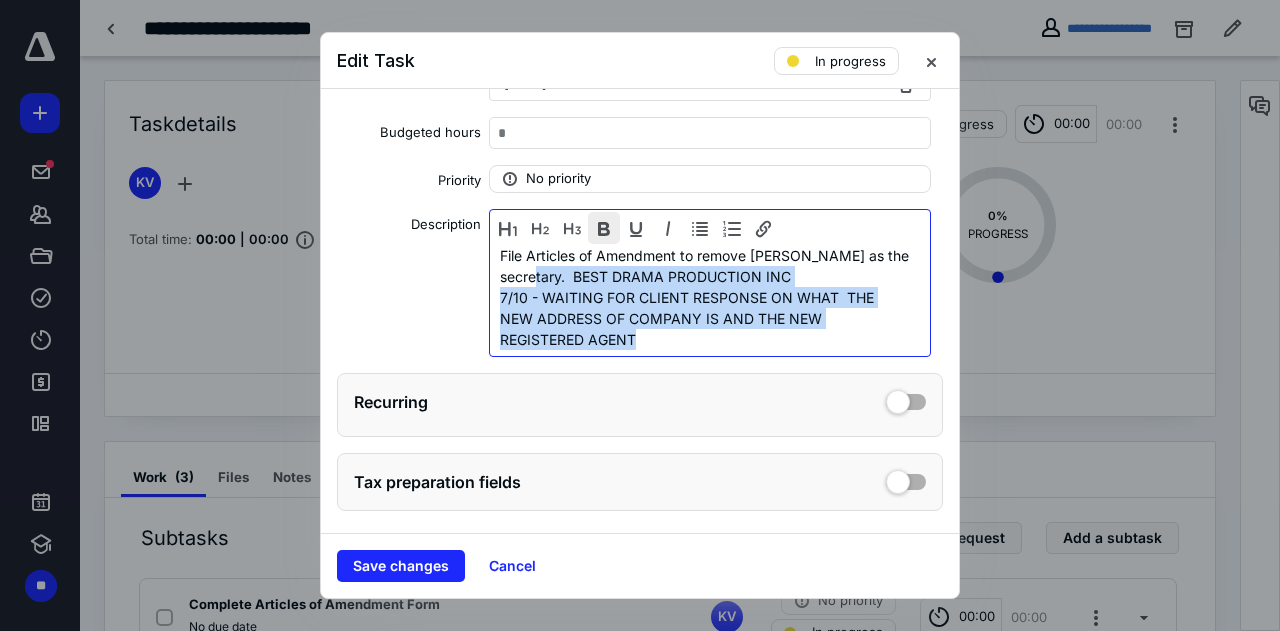click at bounding box center (604, 228) 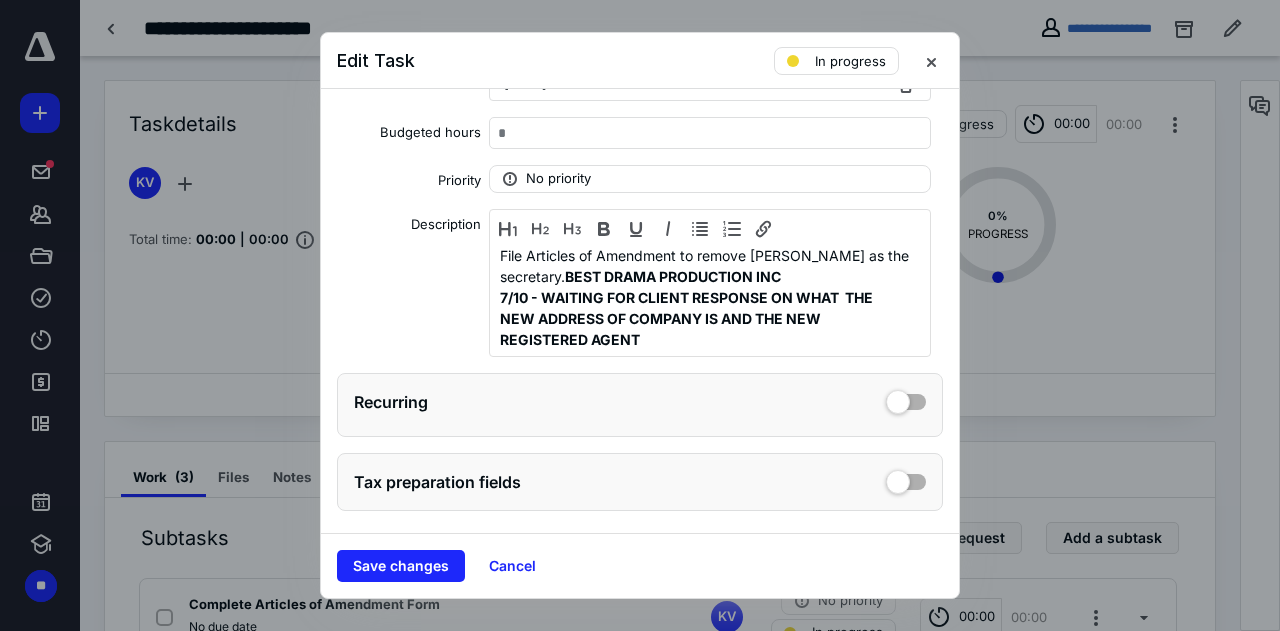 click on "[DATE] - PAID  Wait for payment of $275 File Articles of Amendment to remove [PERSON_NAME] as the secretary.   BEST DRAMA PRODUCTION INC 7/10 - WAITING FOR CLIENT RESPONSE ON WHAT  THE NEW ADDRESS OF COMPANY IS AND THE NEW REGISTERED AGENT" at bounding box center (710, 283) 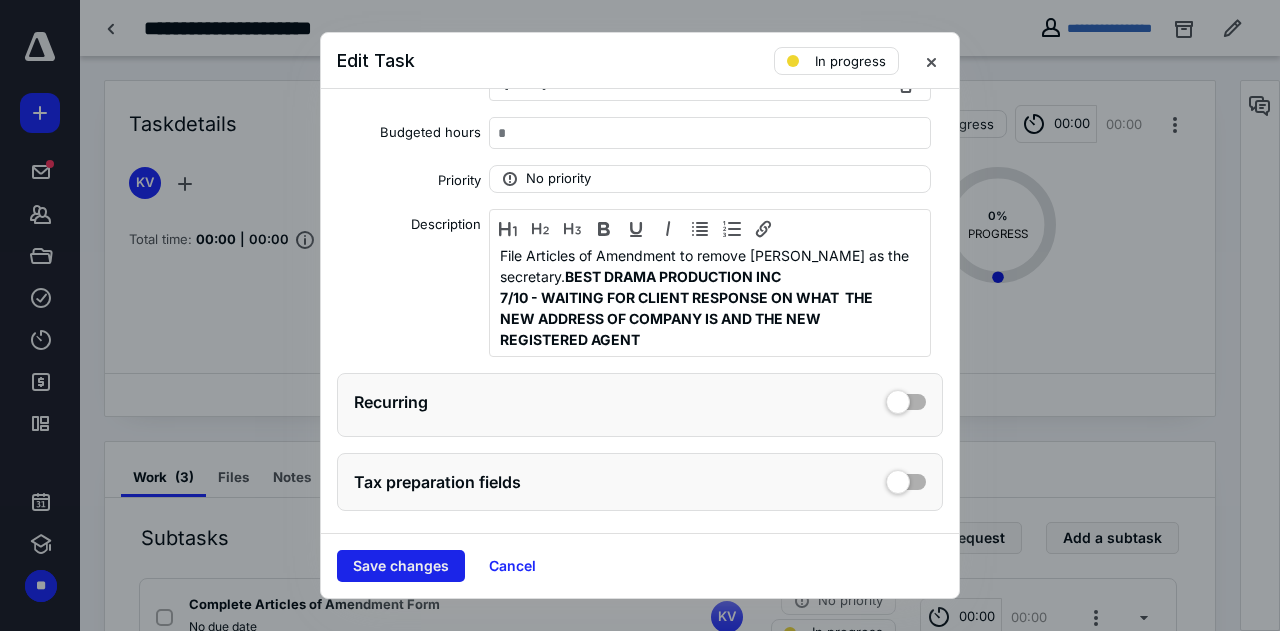 click on "Save changes" at bounding box center [401, 566] 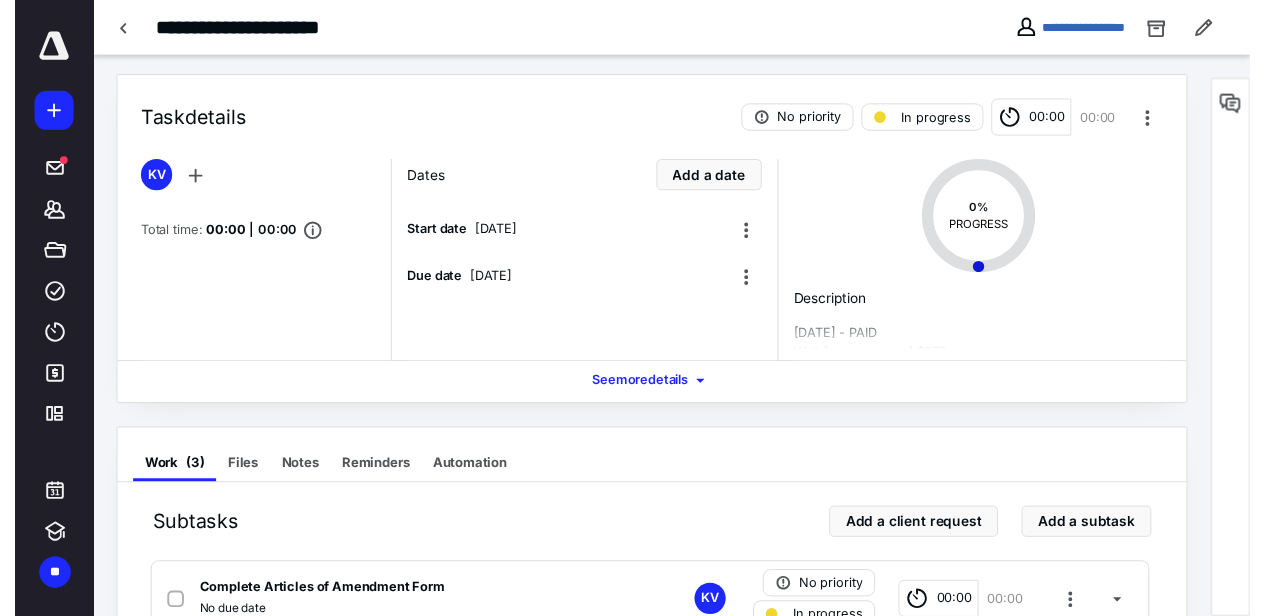 scroll, scrollTop: 0, scrollLeft: 0, axis: both 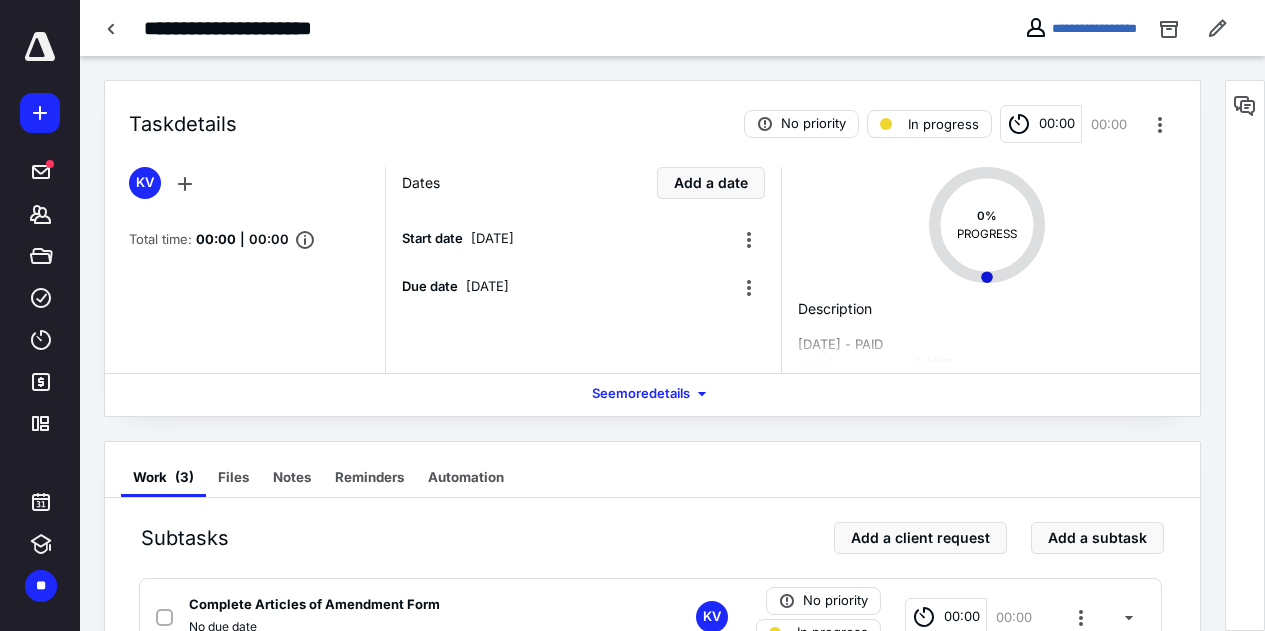 click at bounding box center (40, 47) 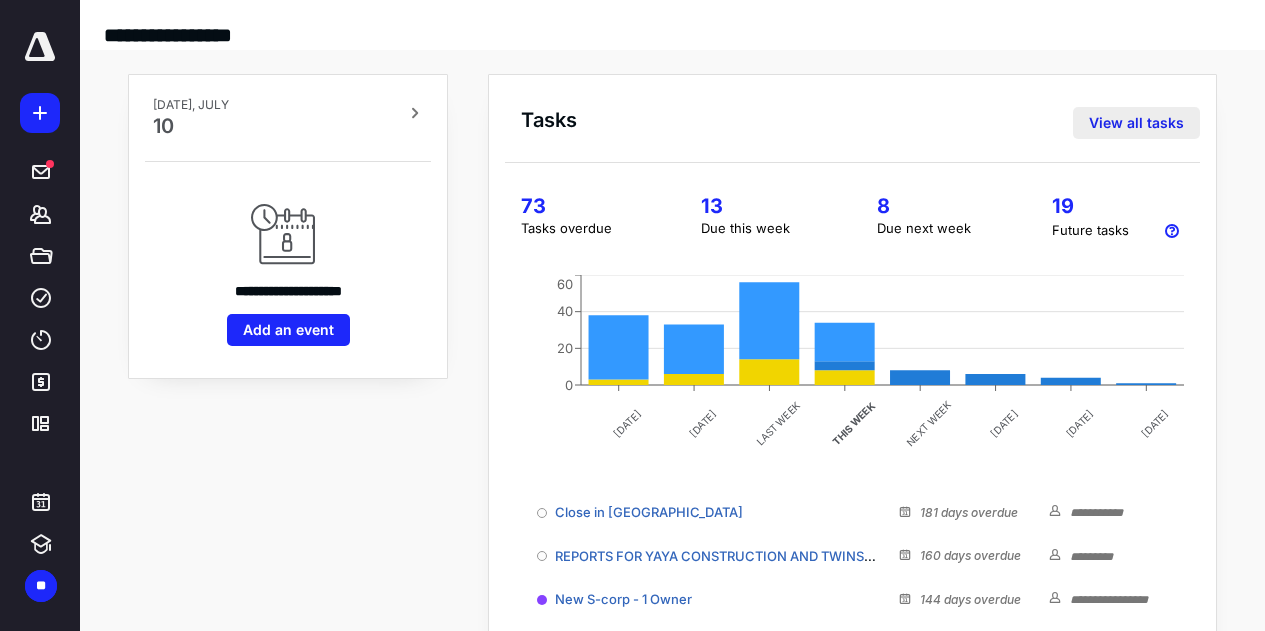 click on "View all tasks" at bounding box center [1136, 123] 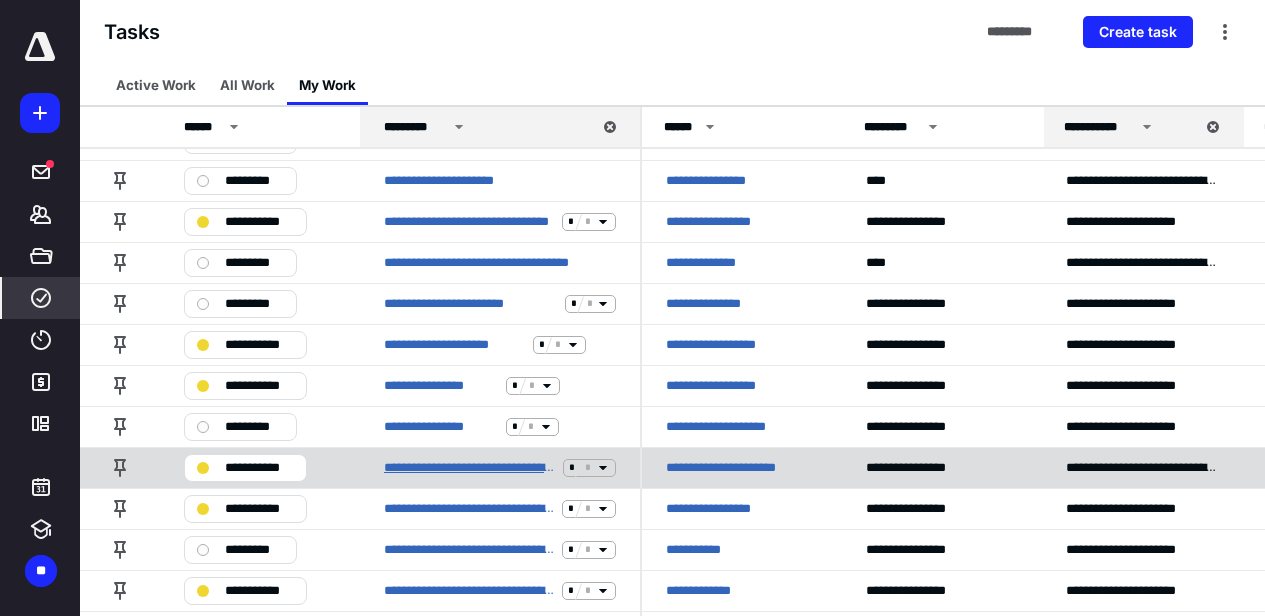 scroll, scrollTop: 1700, scrollLeft: 0, axis: vertical 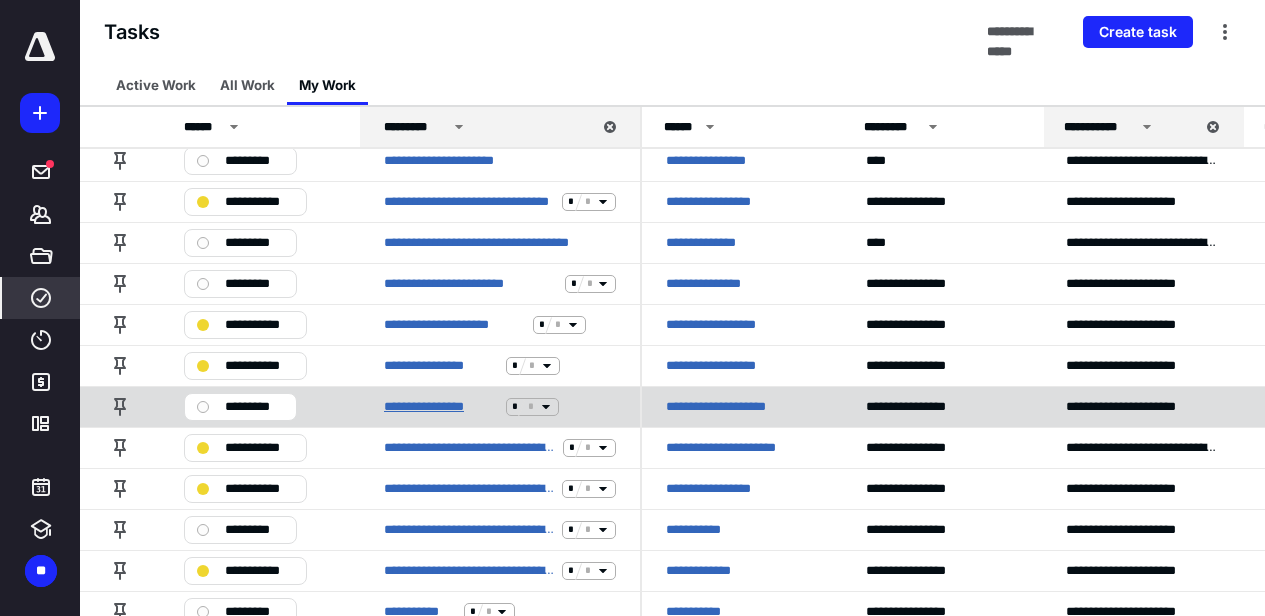 click on "**********" at bounding box center (441, 407) 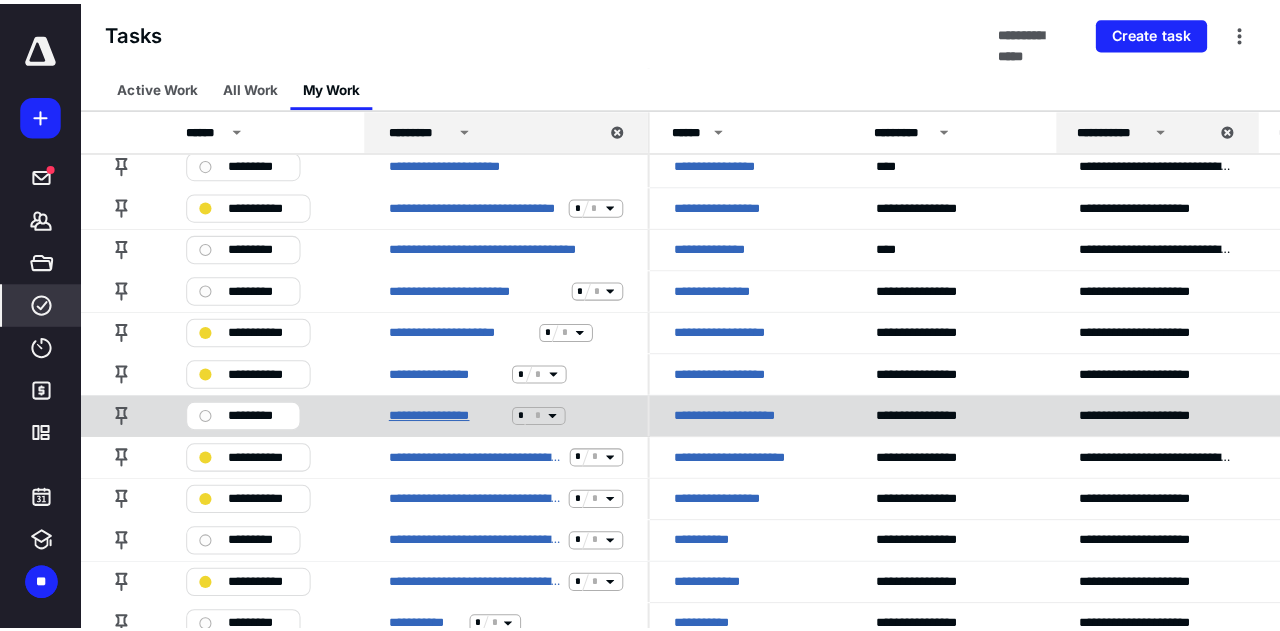 scroll, scrollTop: 0, scrollLeft: 0, axis: both 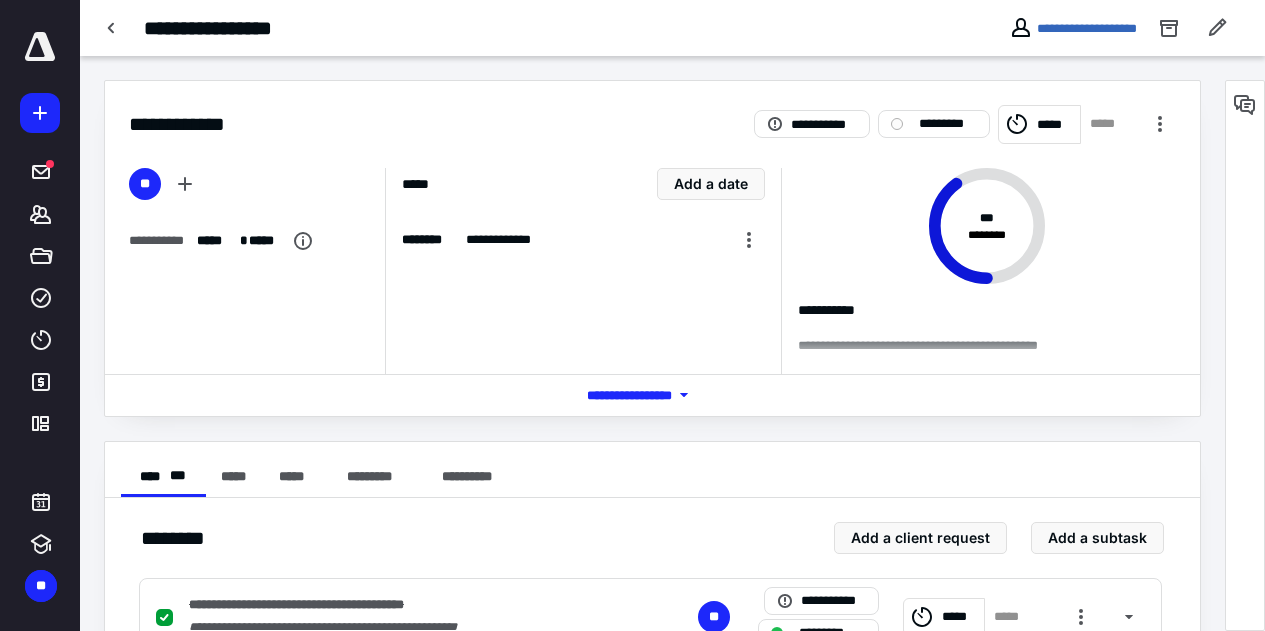 click on "*** **** *******" at bounding box center (653, 395) 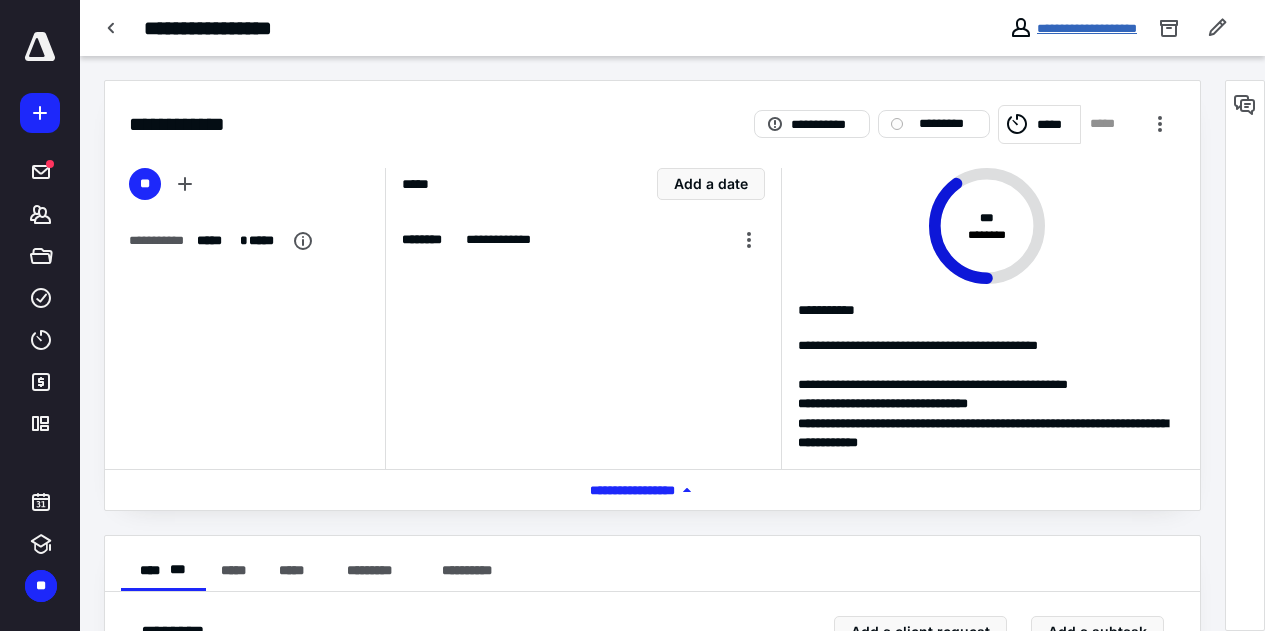 click on "**********" at bounding box center [1087, 28] 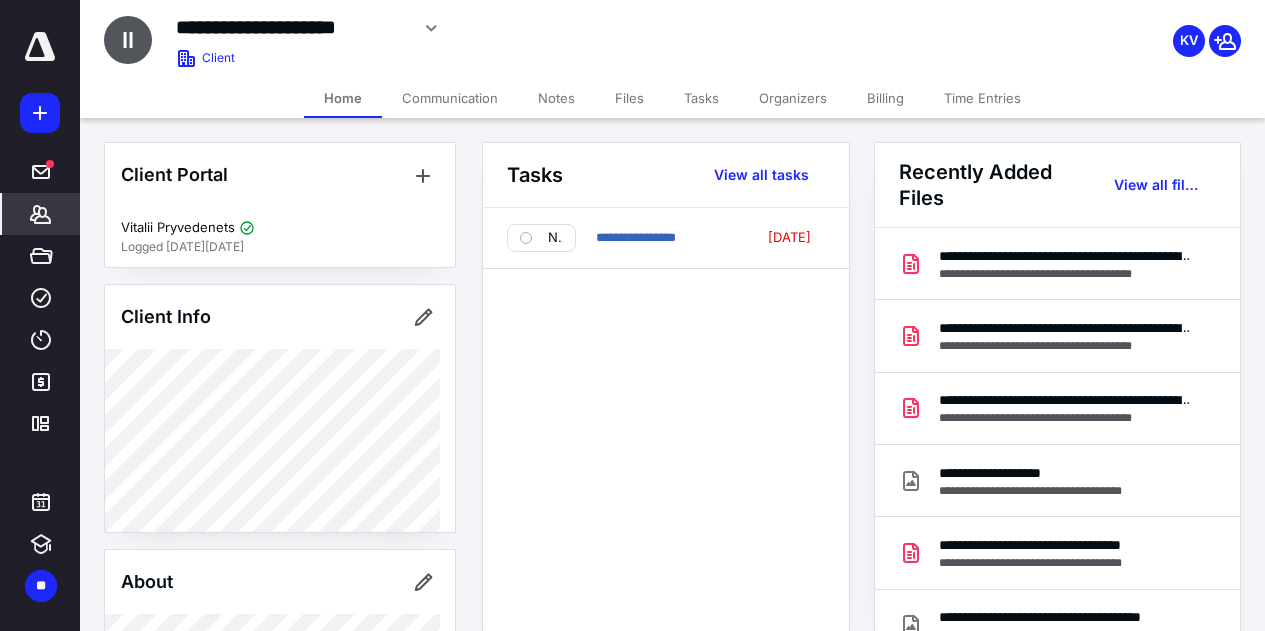click on "Billing" at bounding box center [885, 98] 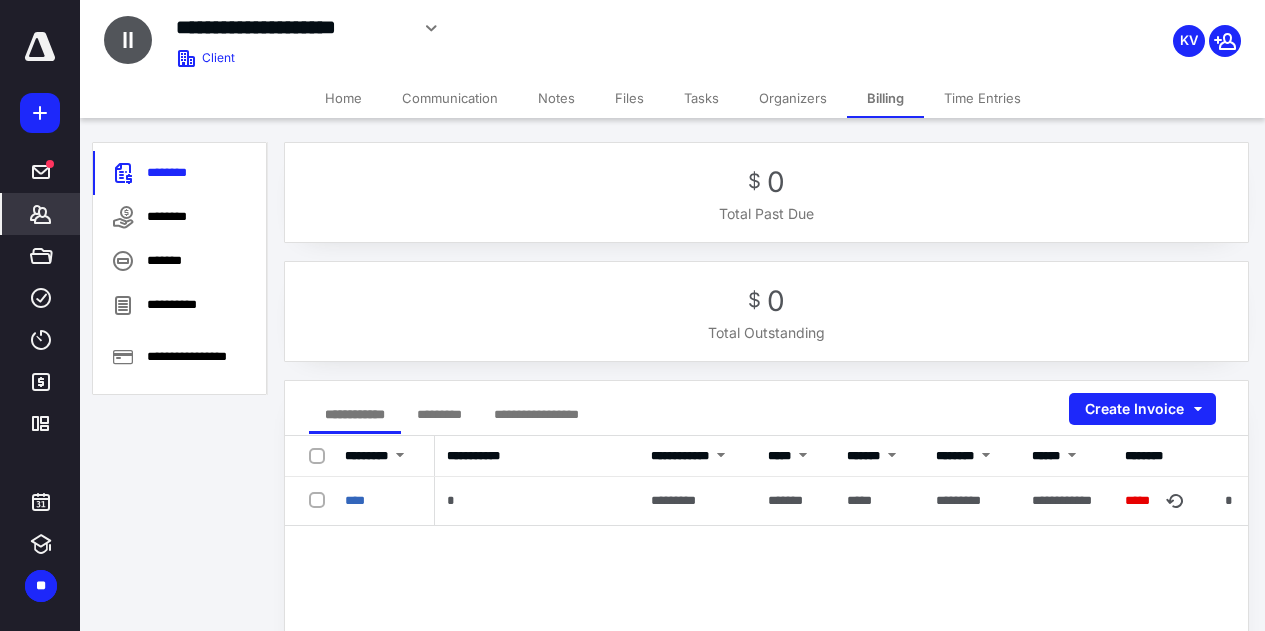 click on "Files" at bounding box center (629, 98) 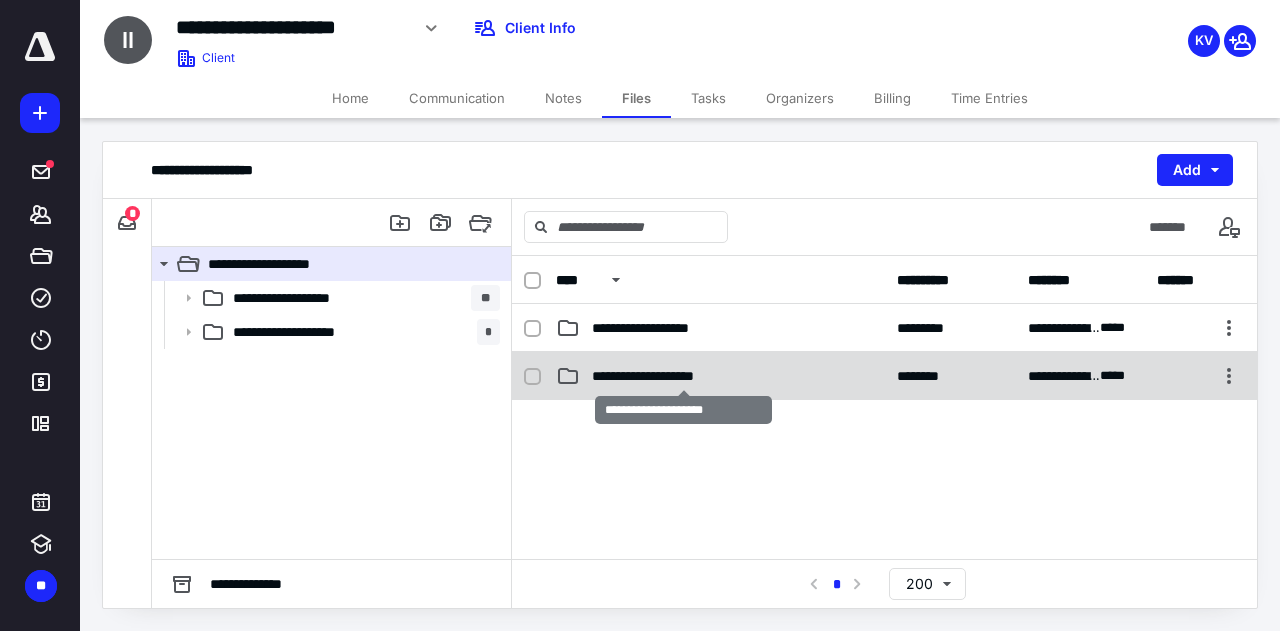 click on "**********" at bounding box center [683, 376] 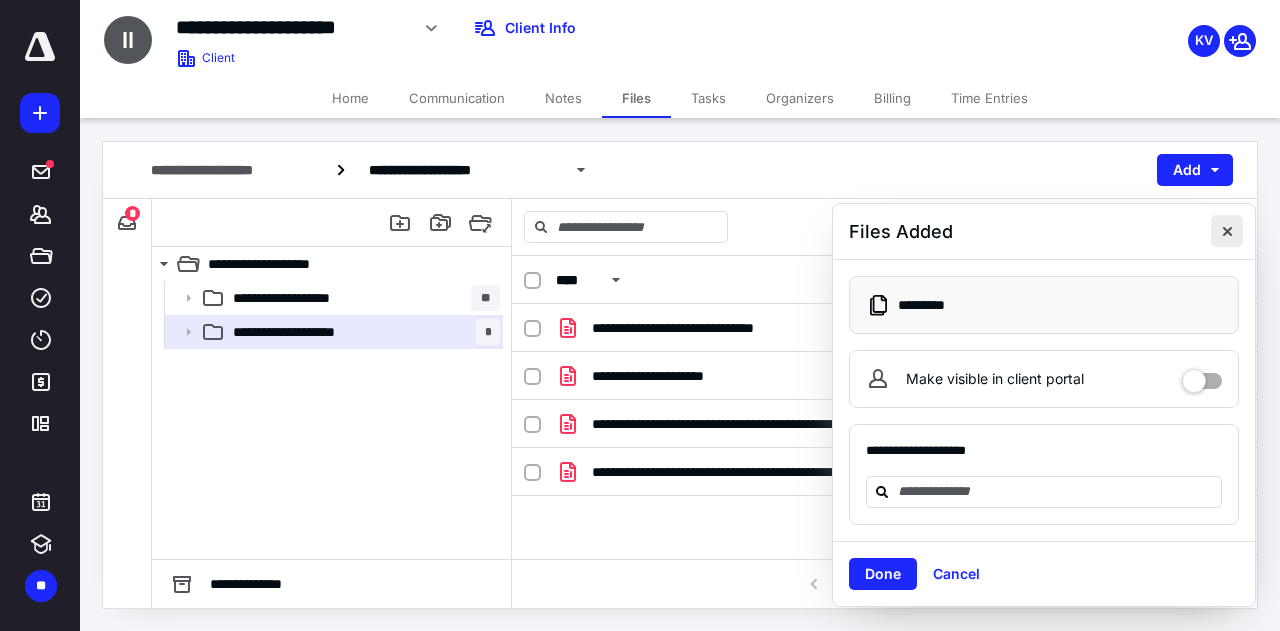 click at bounding box center (1227, 231) 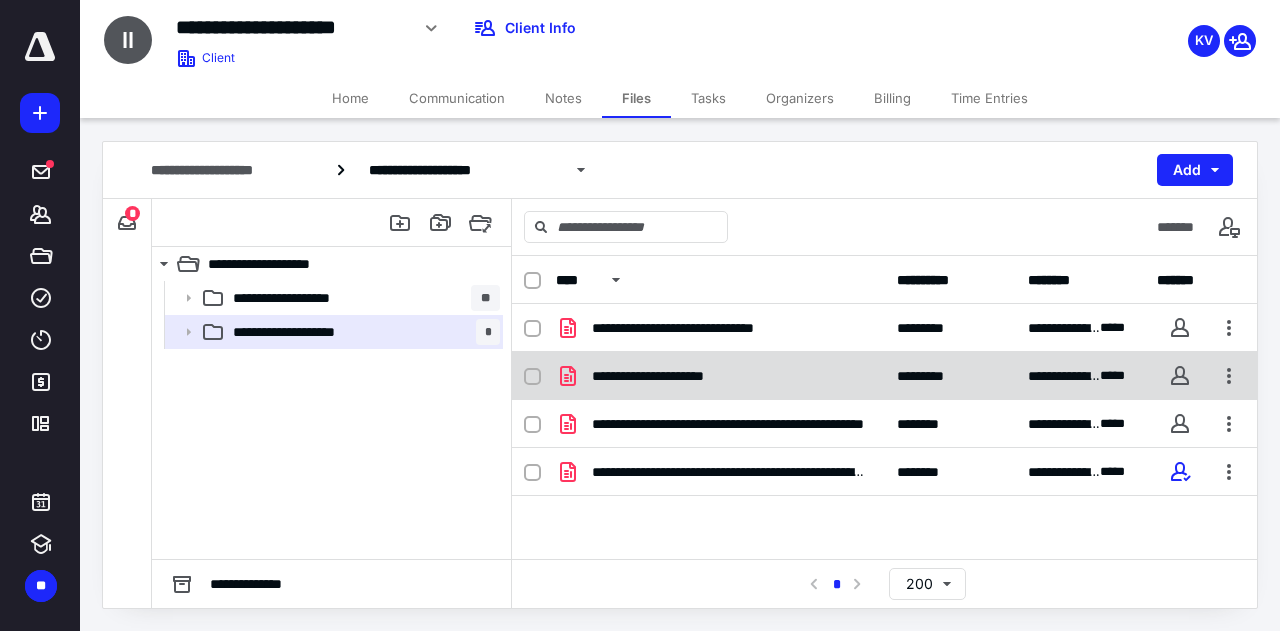 click at bounding box center [532, 377] 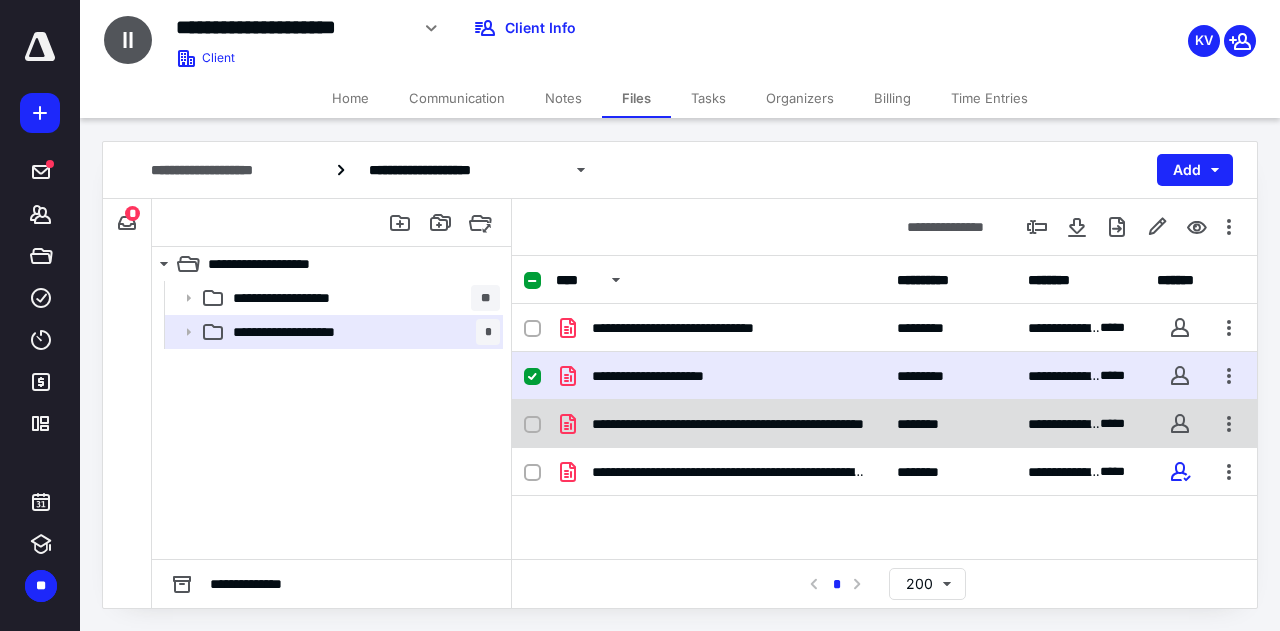 click at bounding box center (532, 425) 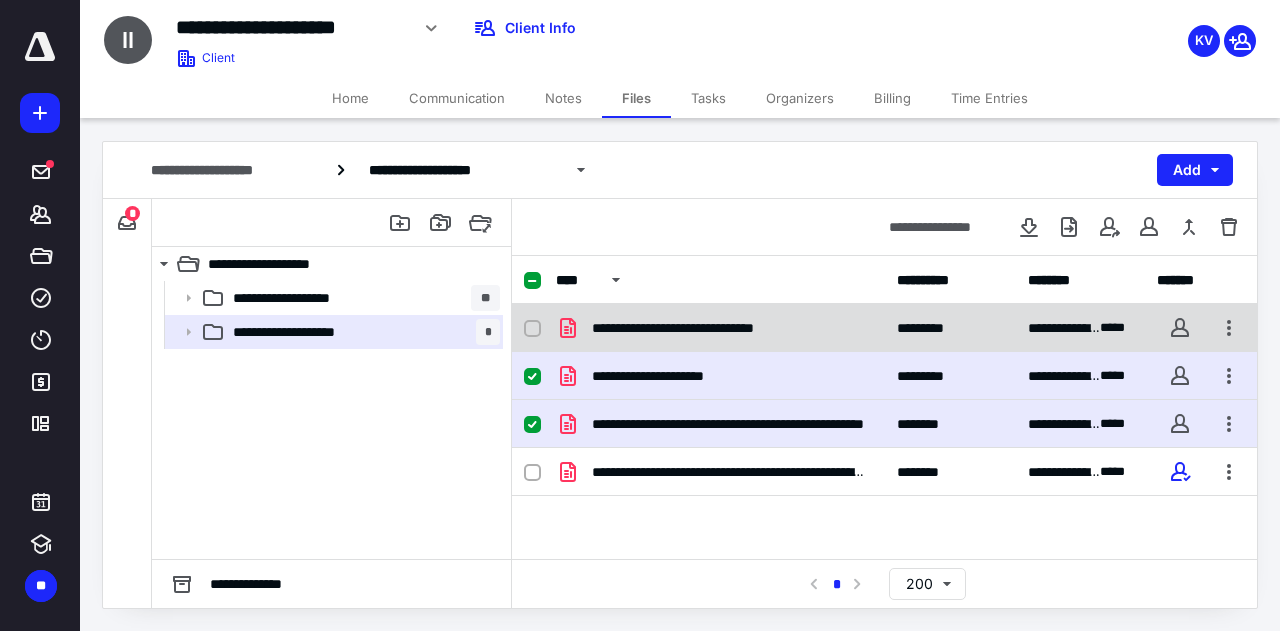 click at bounding box center (532, 329) 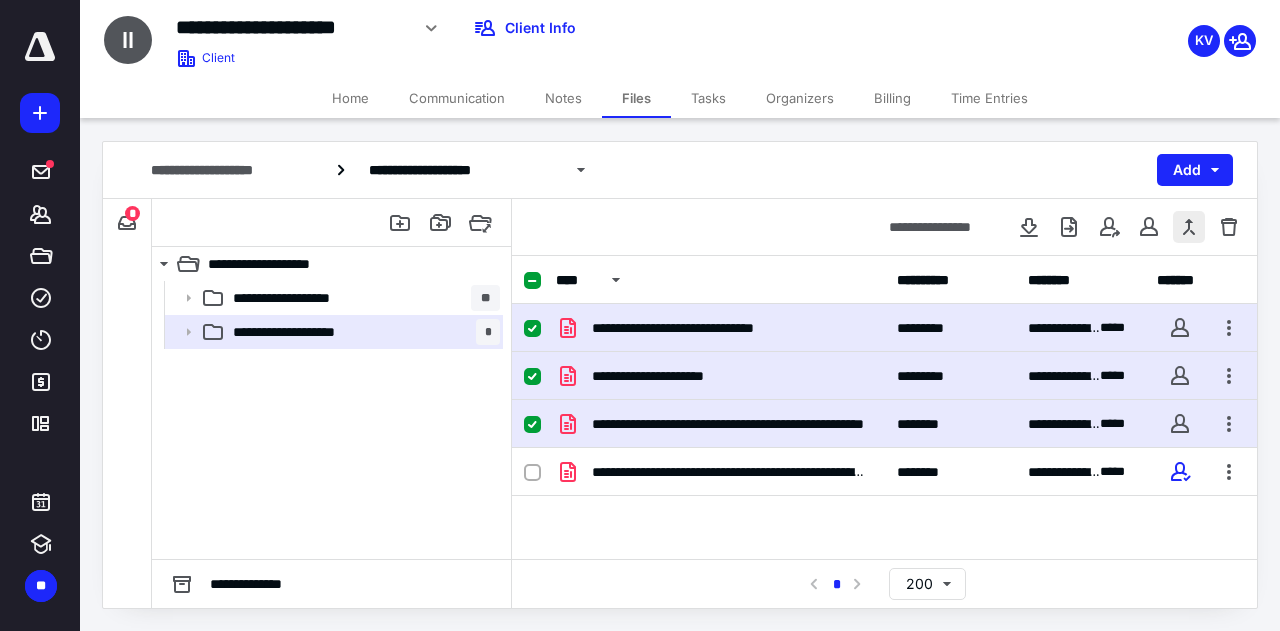 click at bounding box center (1189, 227) 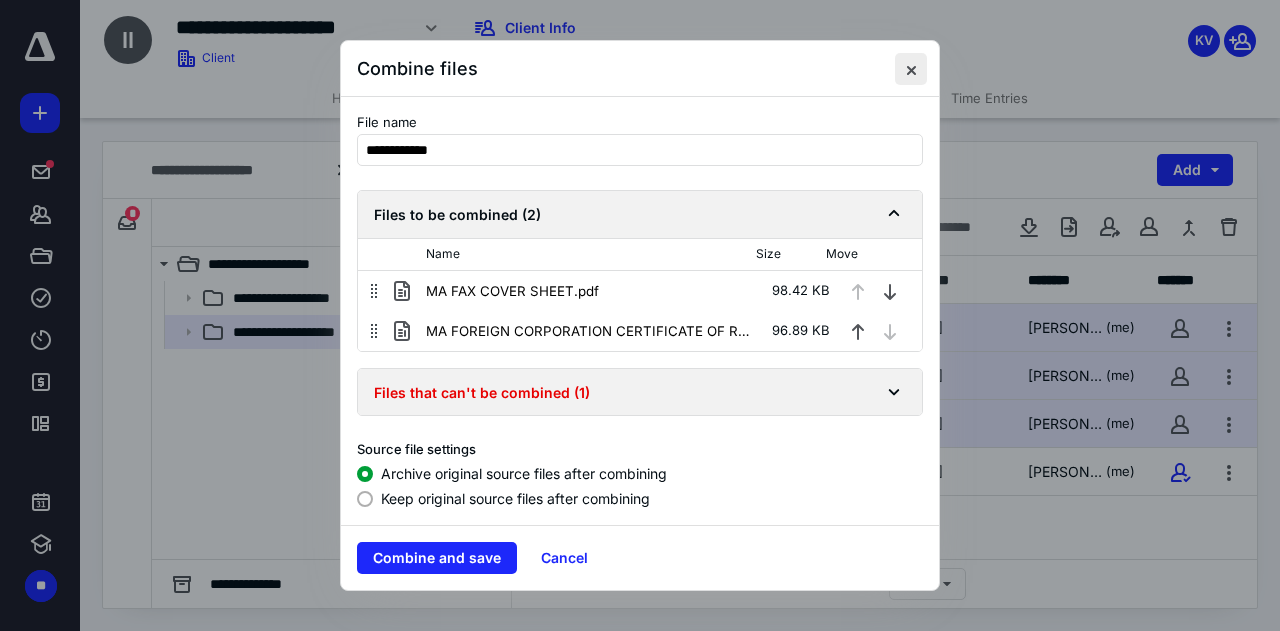 click at bounding box center [911, 69] 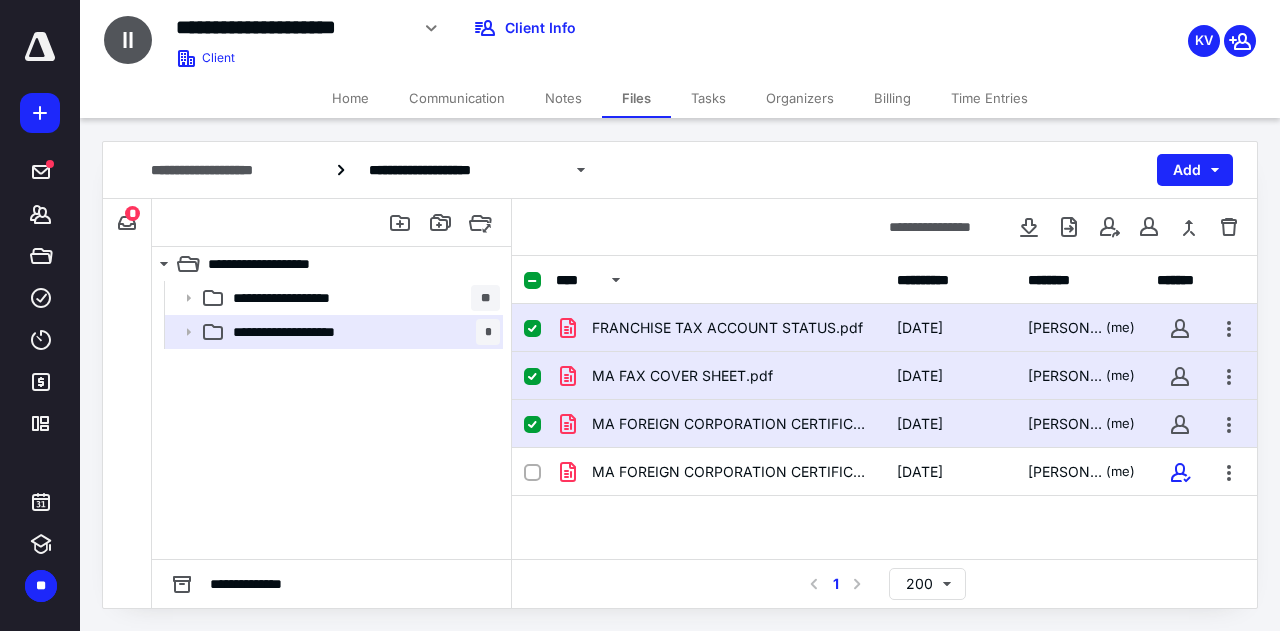 click on "FRANCHISE TAX ACCOUNT STATUS.pdf" at bounding box center [727, 328] 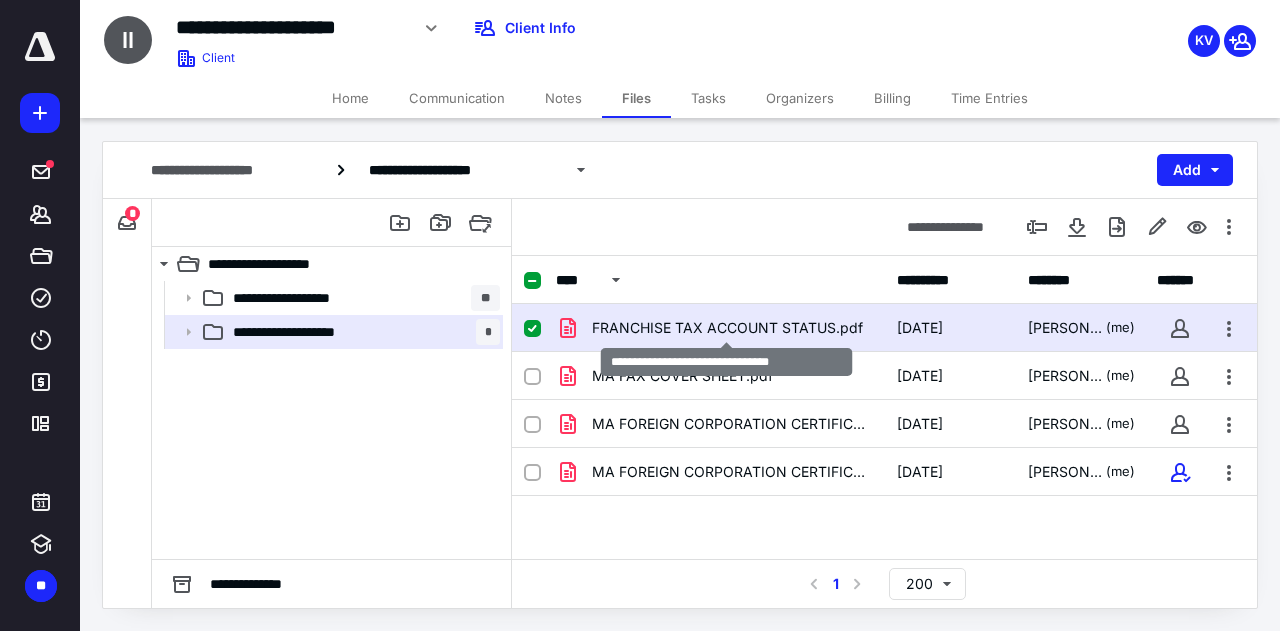 click on "FRANCHISE TAX ACCOUNT STATUS.pdf" at bounding box center (727, 328) 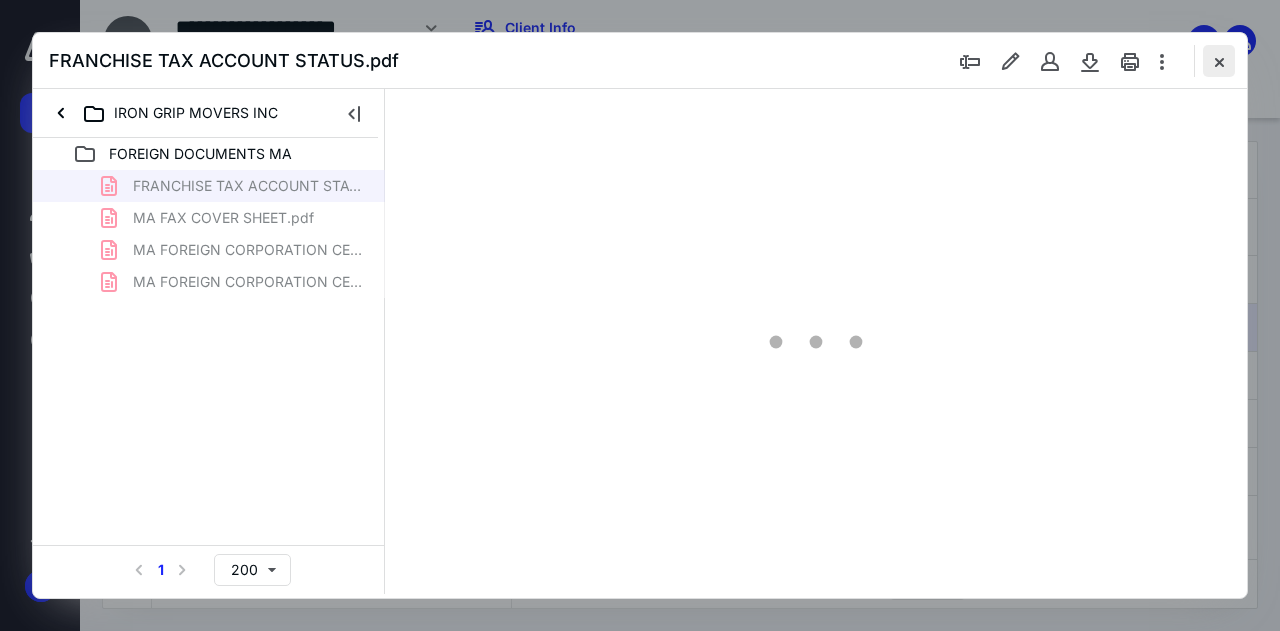 scroll, scrollTop: 0, scrollLeft: 0, axis: both 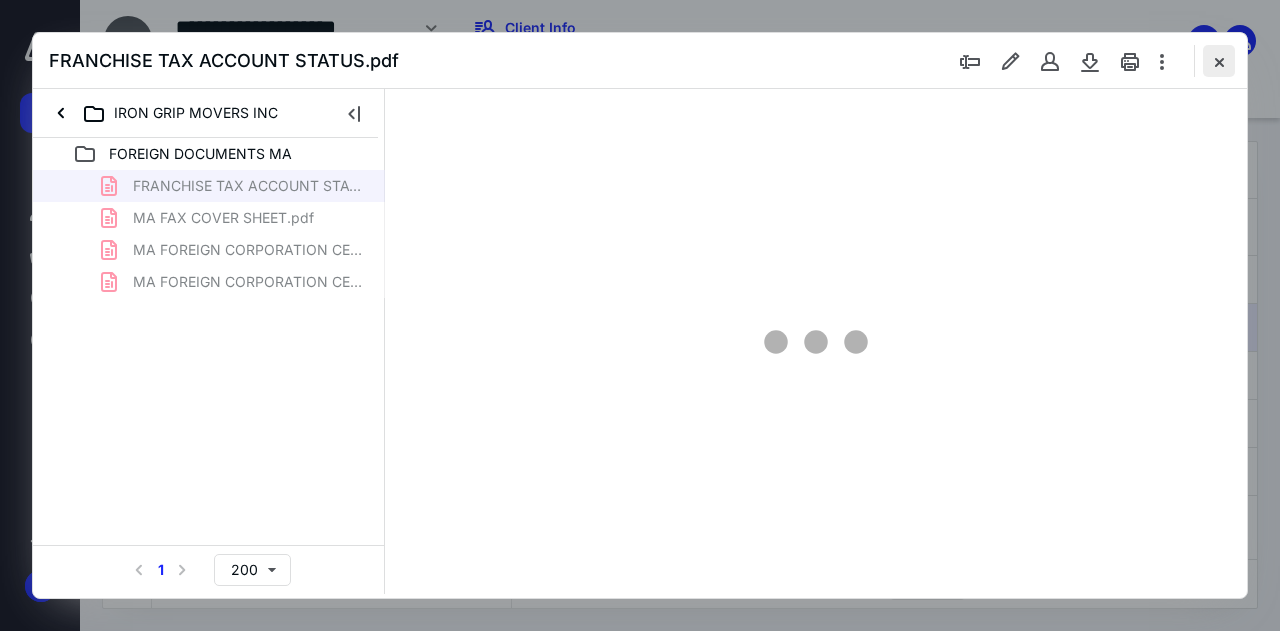 type on "51" 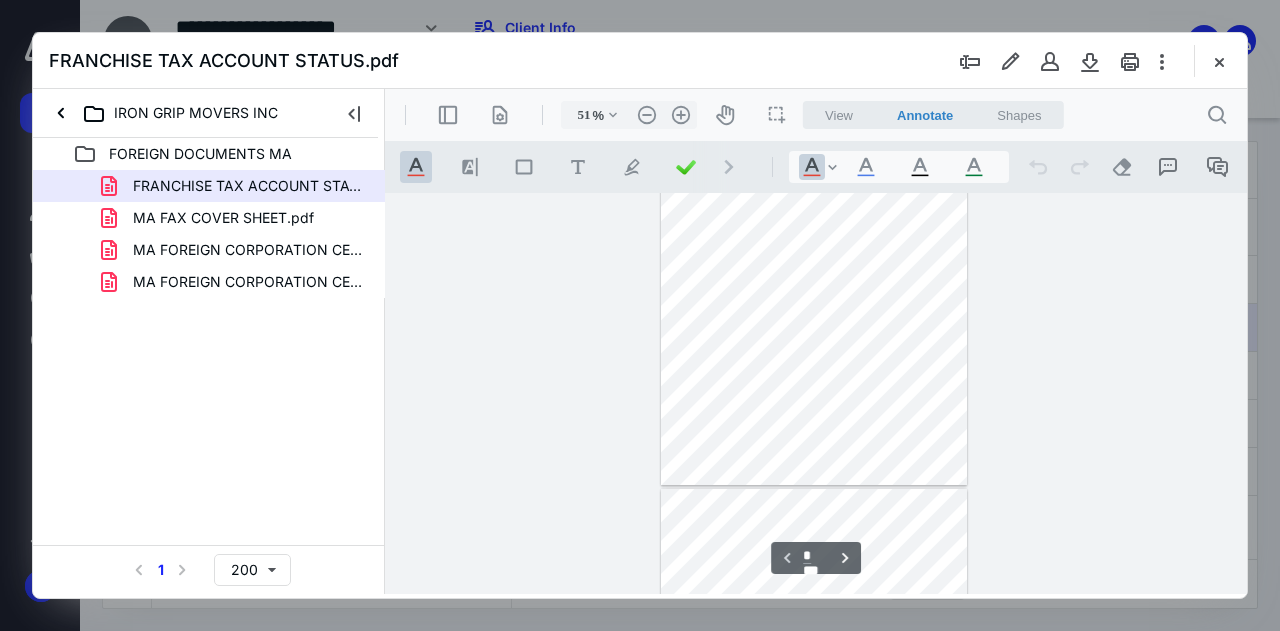 scroll, scrollTop: 0, scrollLeft: 0, axis: both 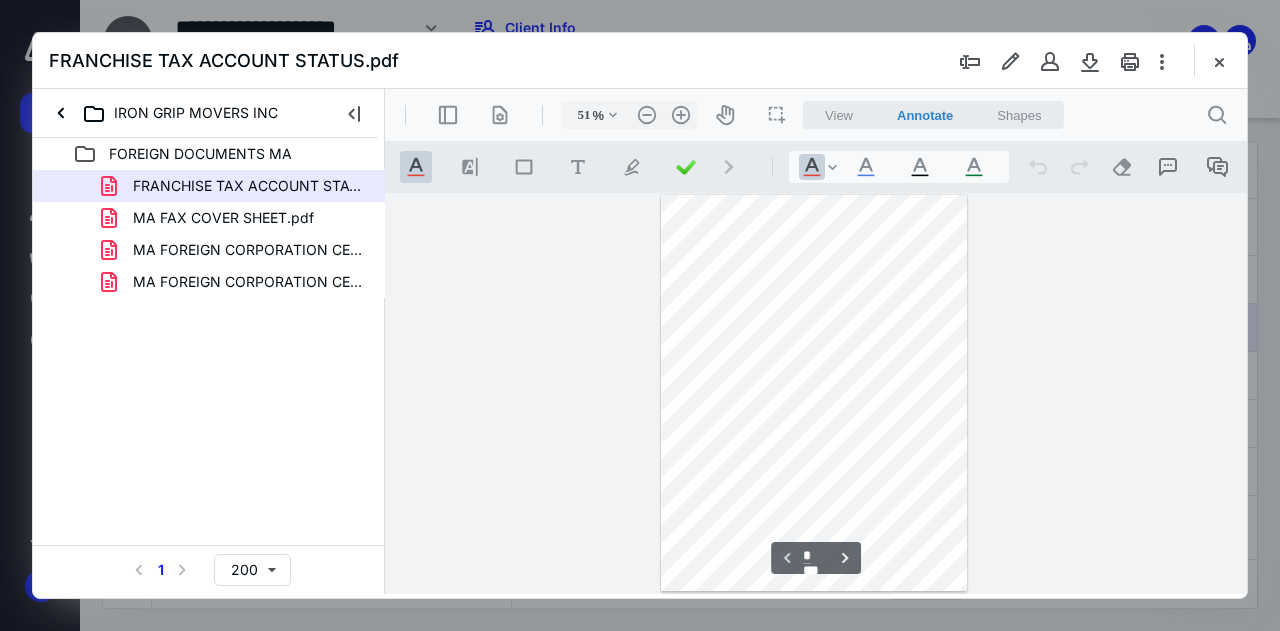 type on "*" 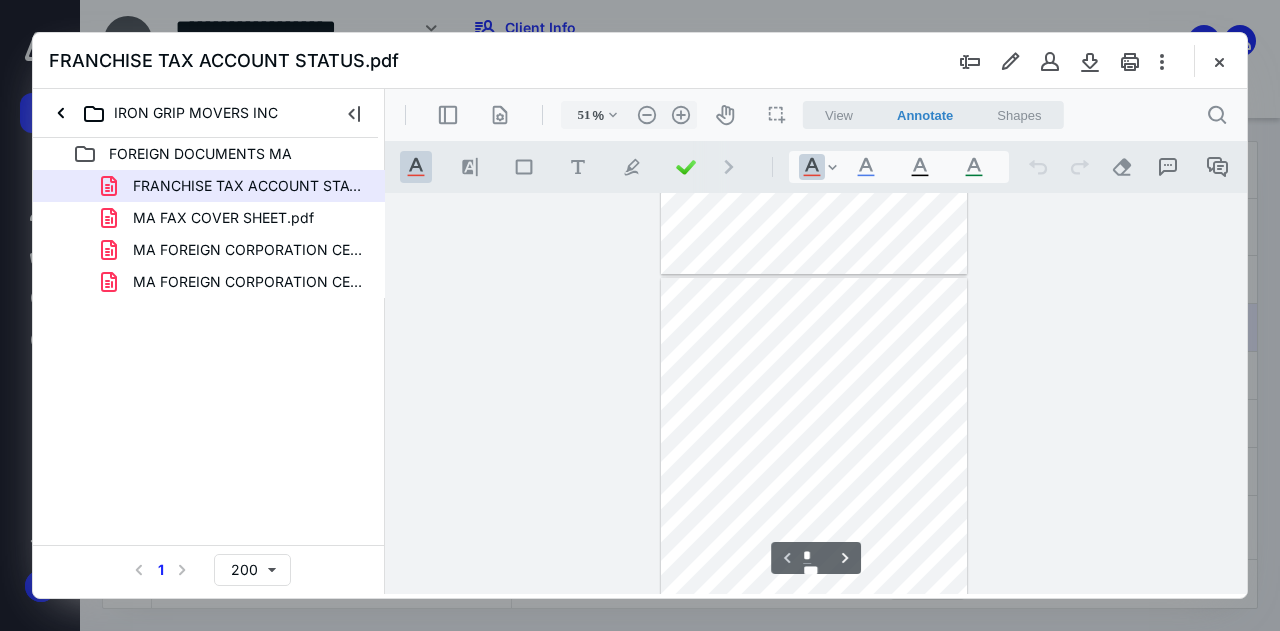 scroll, scrollTop: 399, scrollLeft: 0, axis: vertical 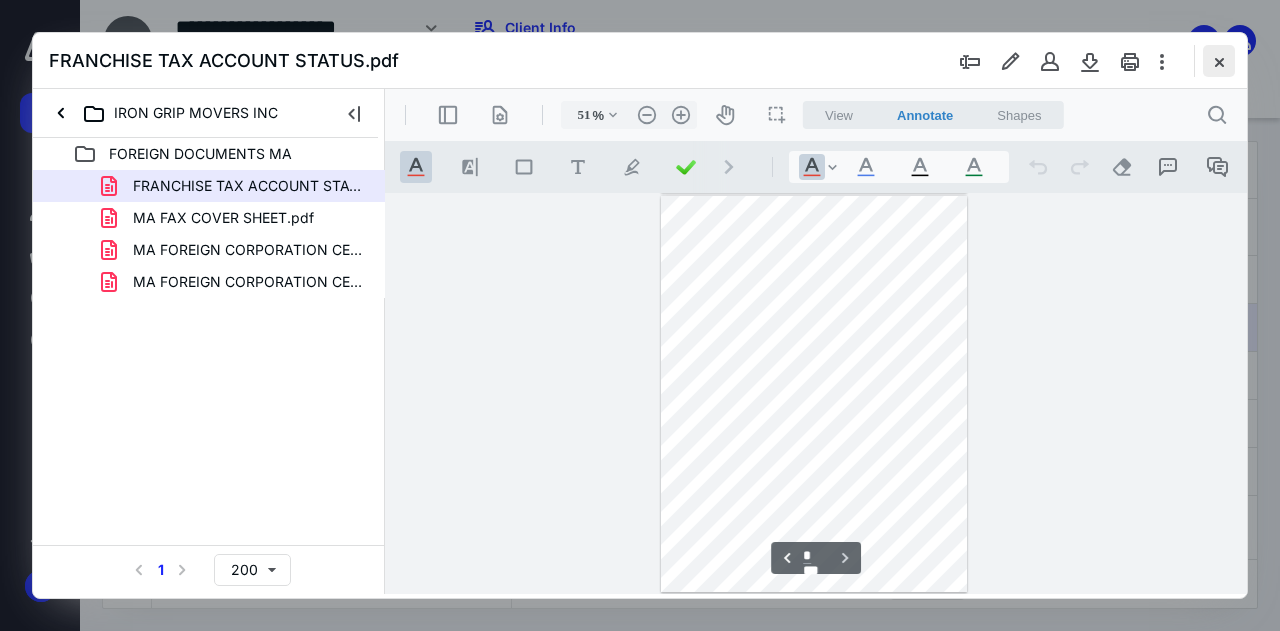 click at bounding box center (1219, 61) 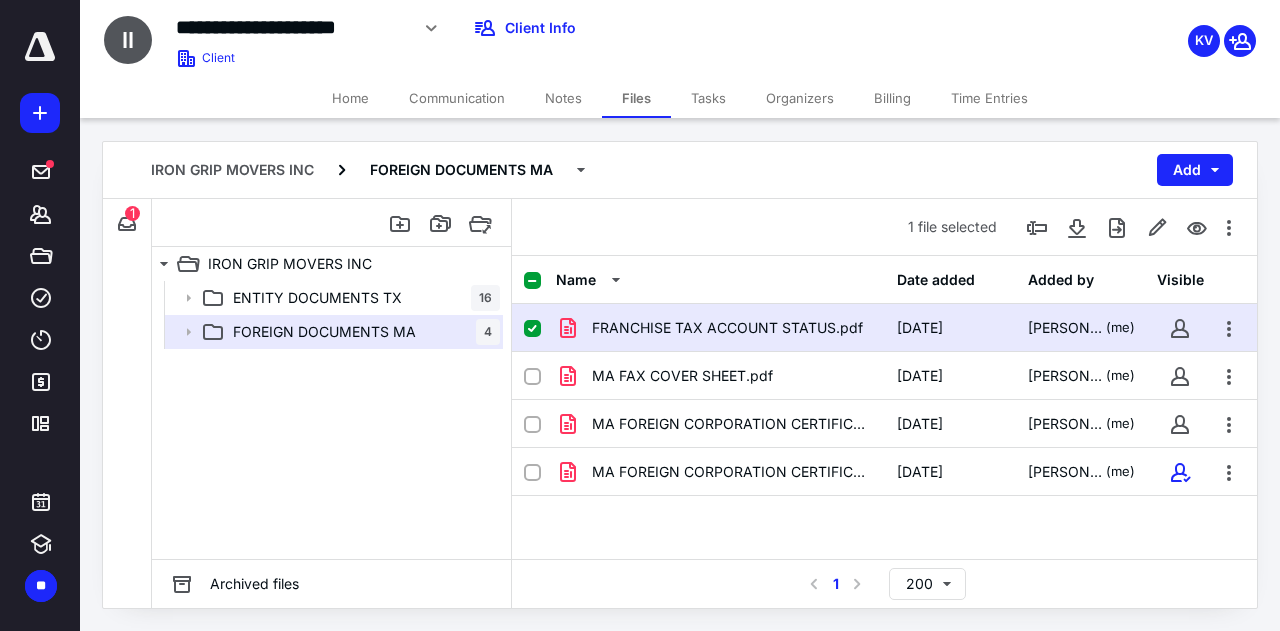 click on "FRANCHISE TAX ACCOUNT STATUS.pdf [DATE] [PERSON_NAME]  (me)" at bounding box center (884, 328) 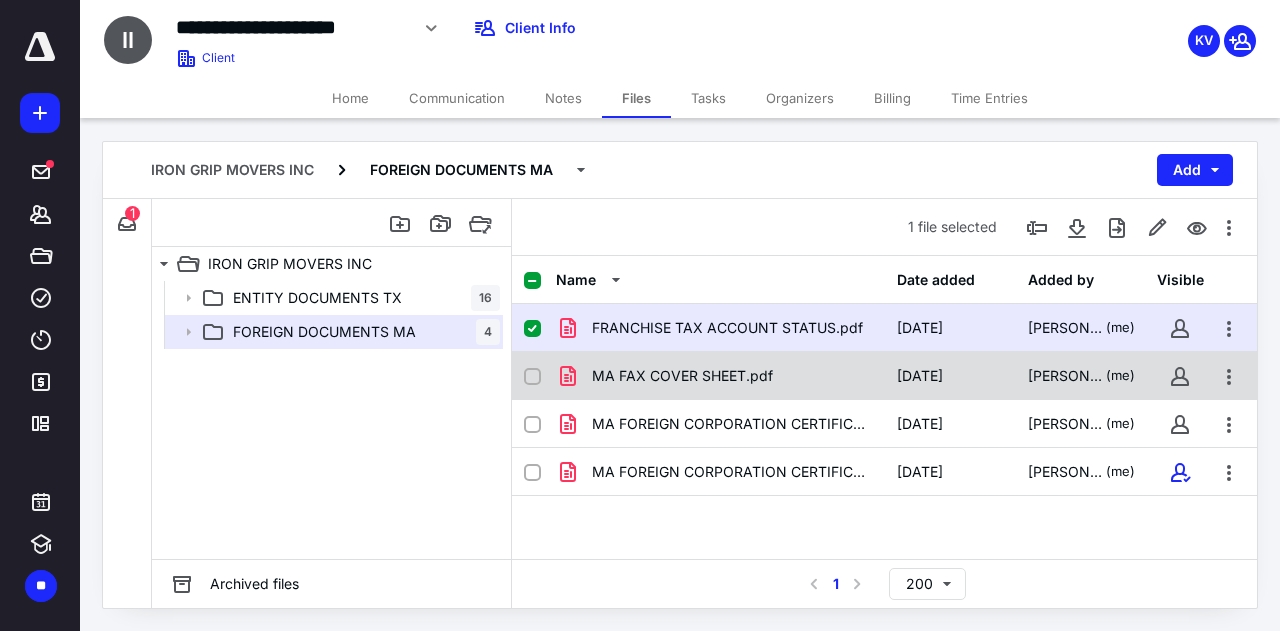 click on "MA FAX COVER SHEET.pdf" at bounding box center [682, 376] 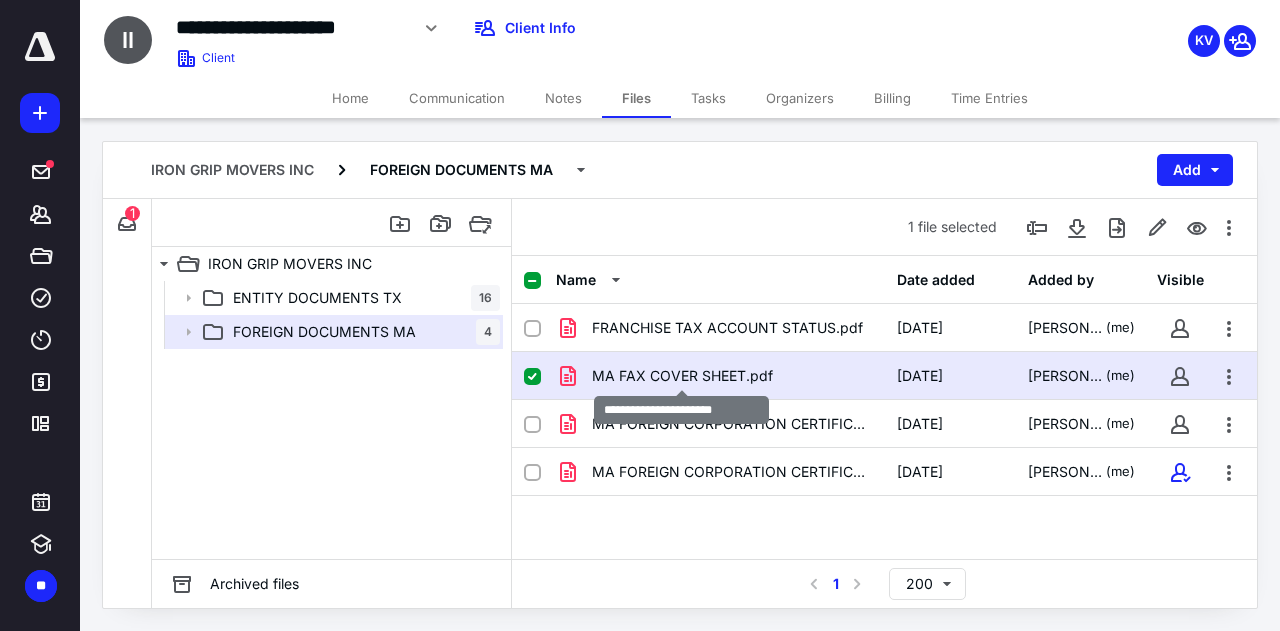 click on "MA FAX COVER SHEET.pdf" at bounding box center [682, 376] 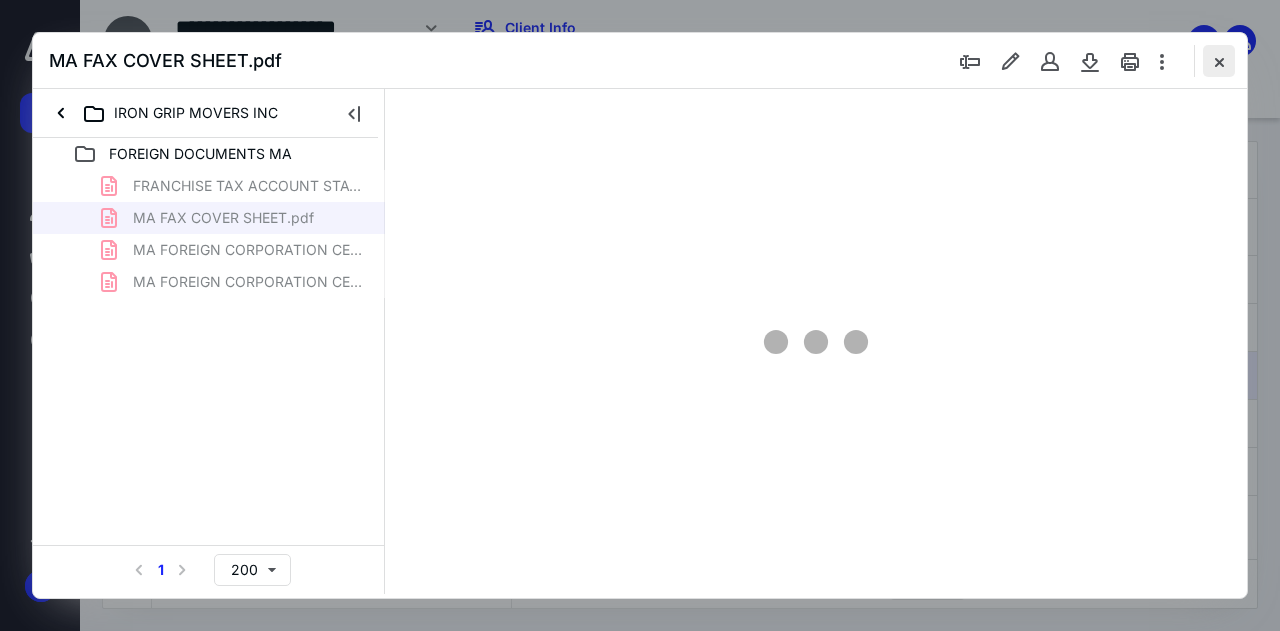 scroll, scrollTop: 0, scrollLeft: 0, axis: both 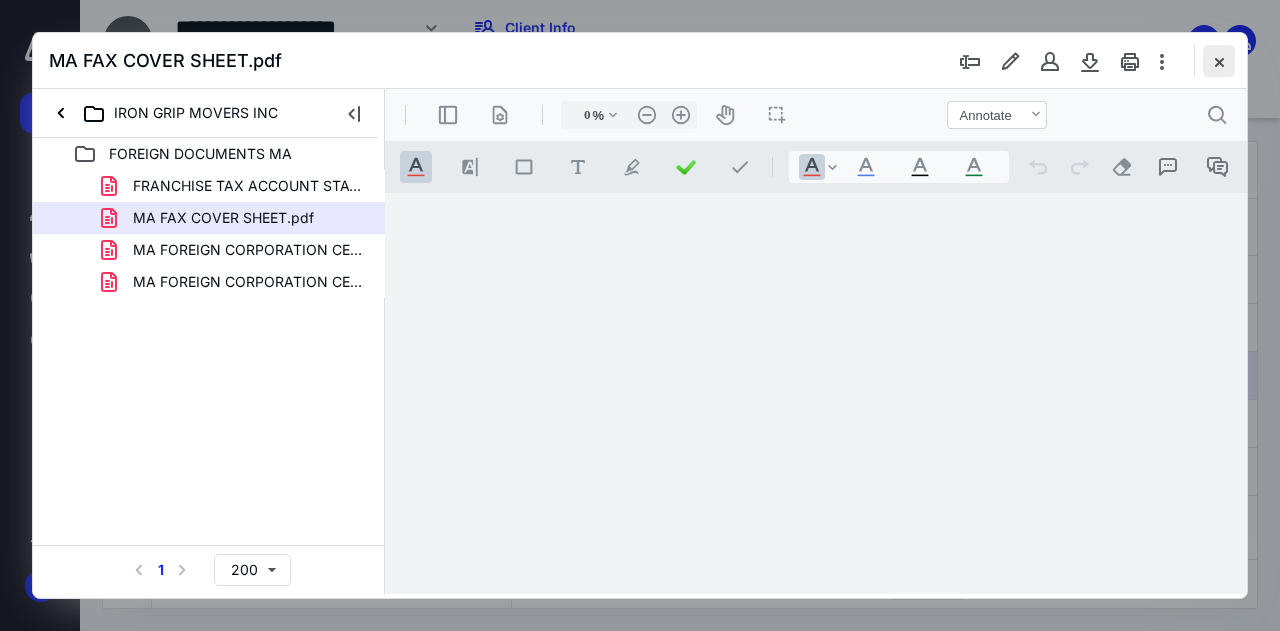 type on "51" 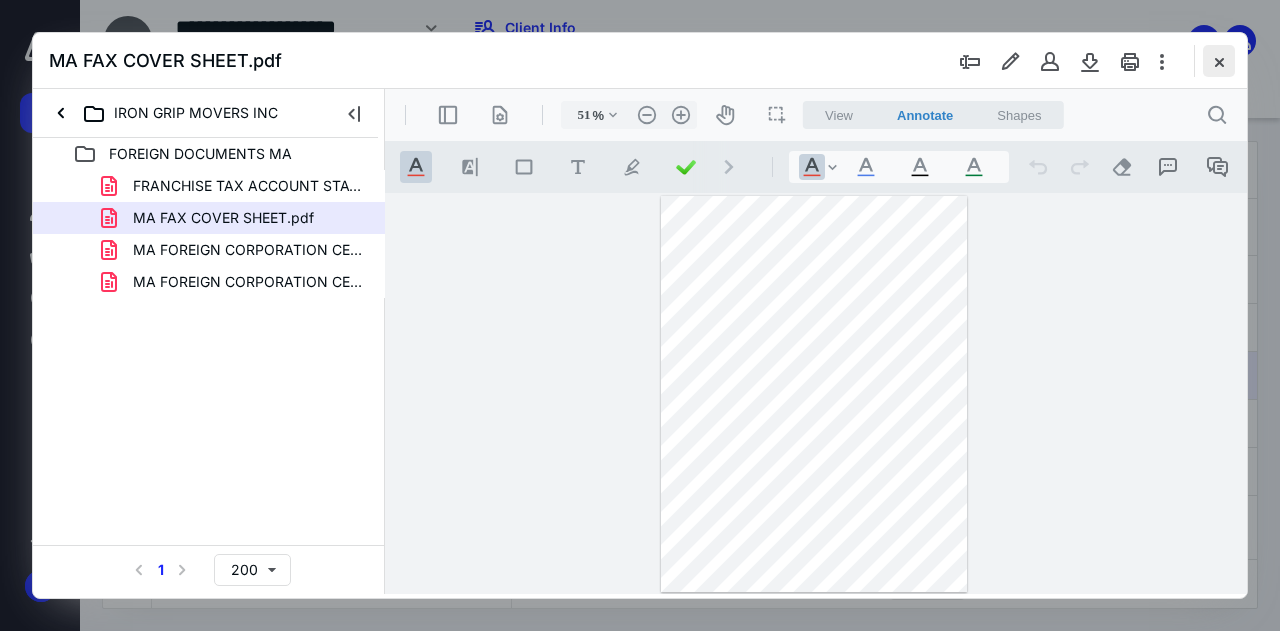 click at bounding box center (1219, 61) 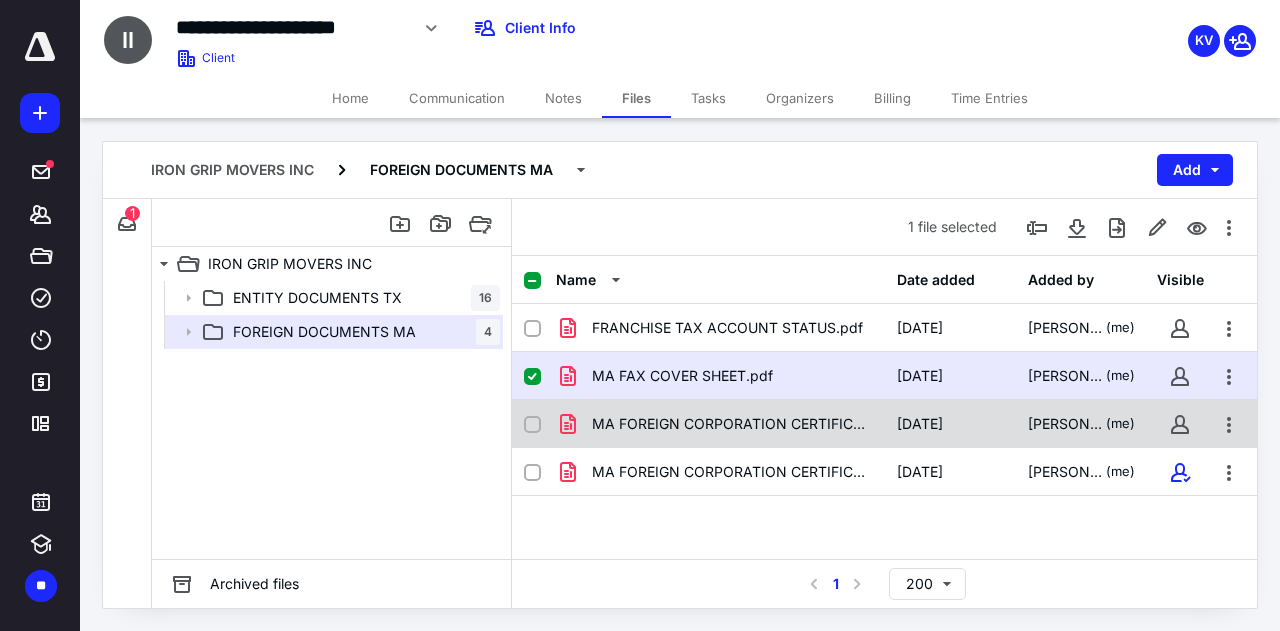 click on "MA FOREIGN CORPORATION CERTIFICATE OF REGISTRATION.pdf" at bounding box center (732, 424) 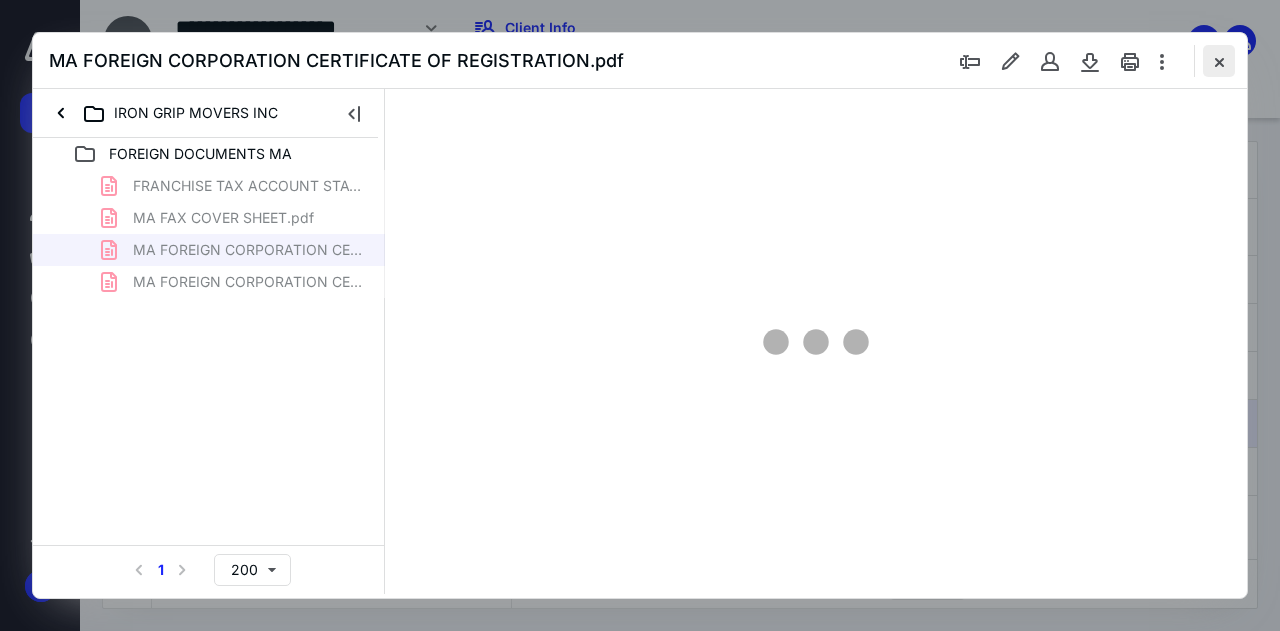 scroll, scrollTop: 0, scrollLeft: 0, axis: both 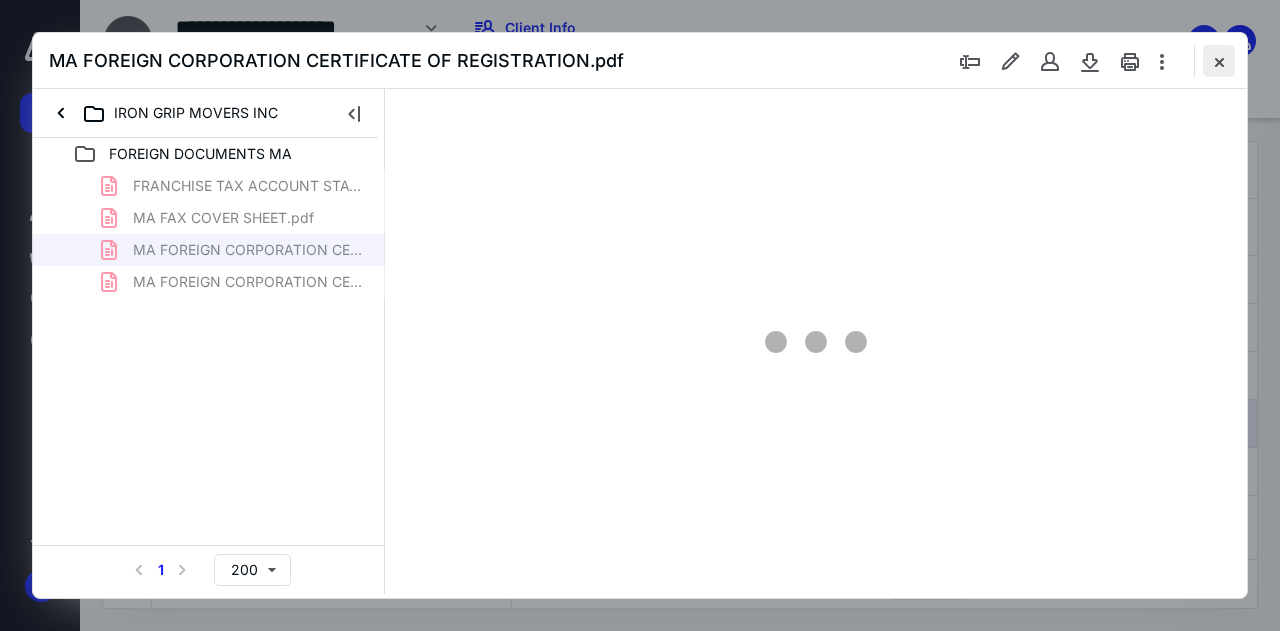 type on "51" 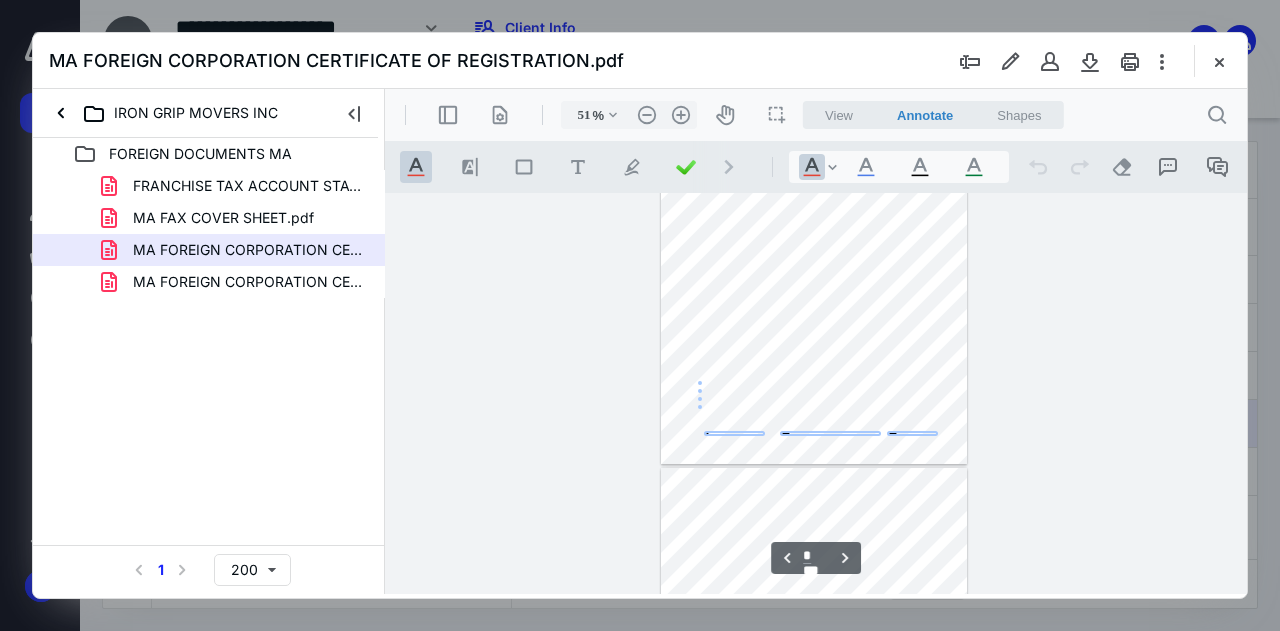 type on "*" 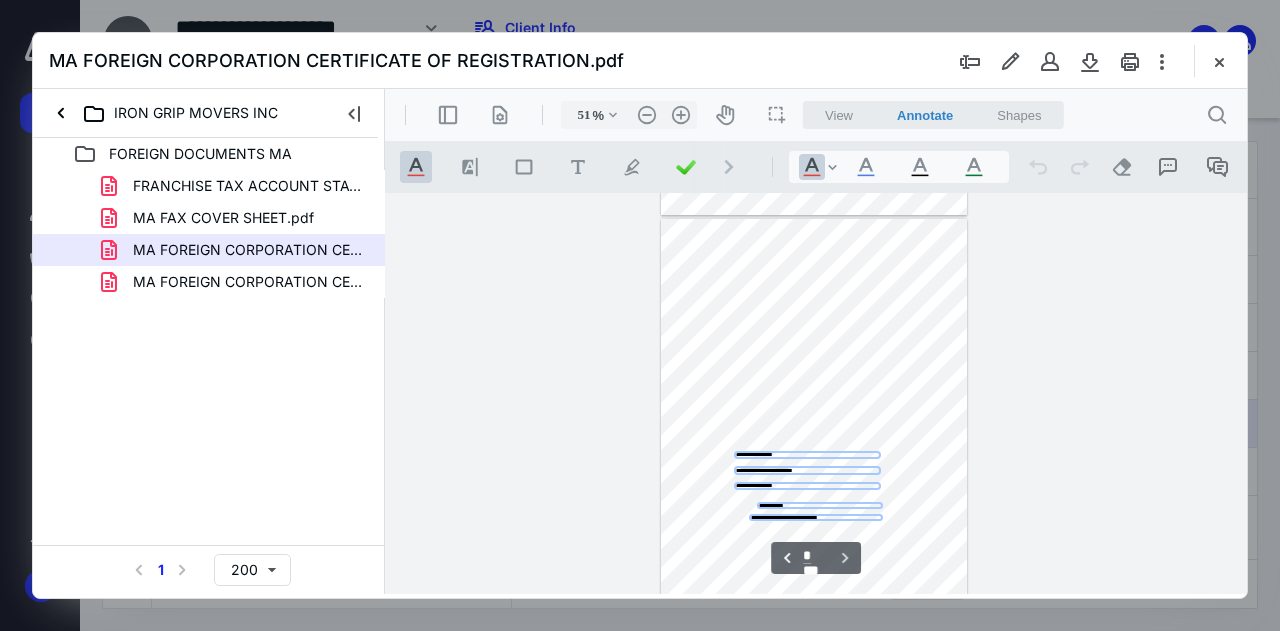 scroll, scrollTop: 1199, scrollLeft: 0, axis: vertical 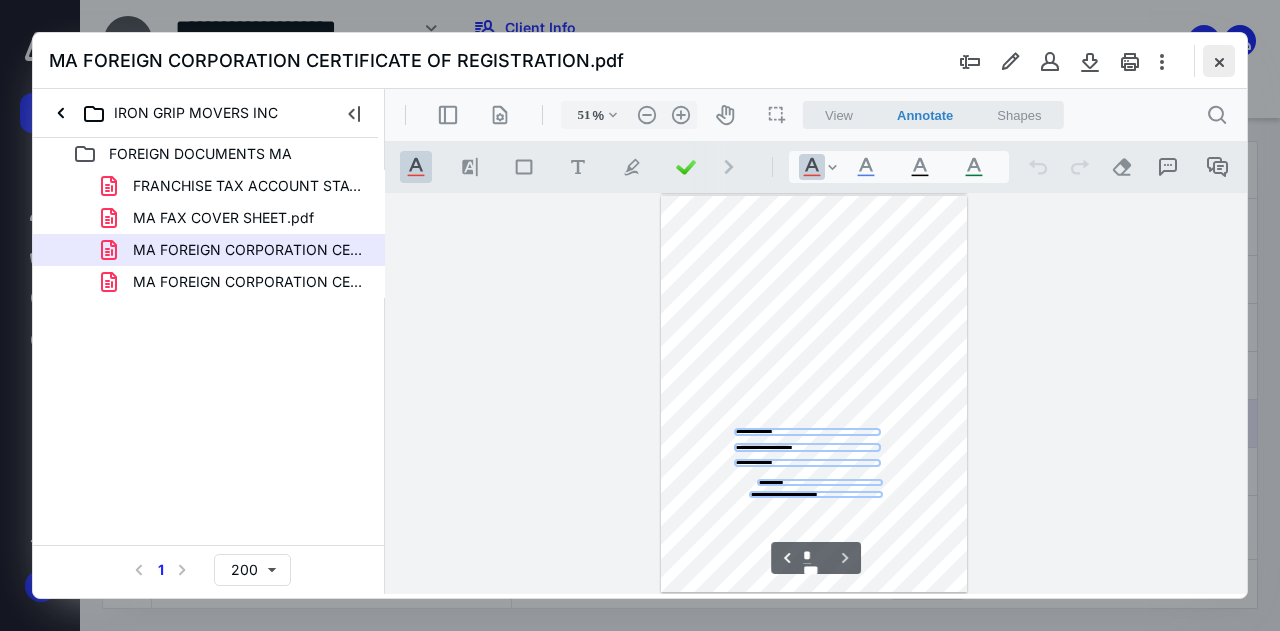 click at bounding box center [1219, 61] 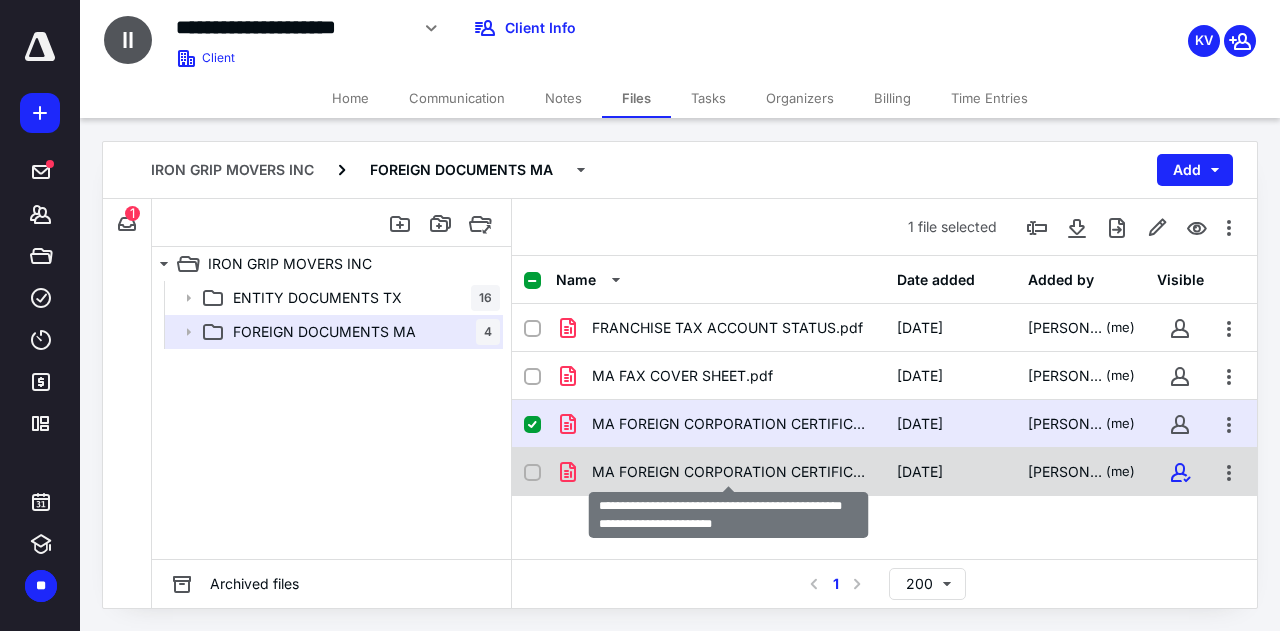 click on "MA FOREIGN CORPORATION CERTIFICATE OF REGISTRATION(signed_[DATE]).pdf" at bounding box center (732, 472) 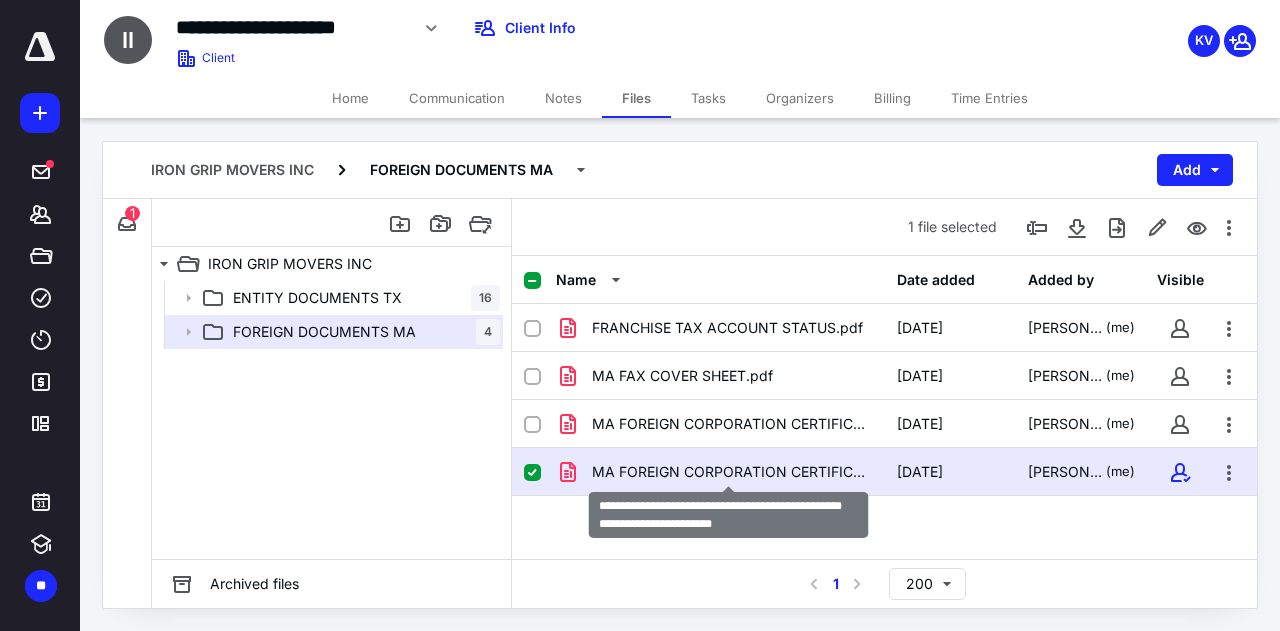 click on "MA FOREIGN CORPORATION CERTIFICATE OF REGISTRATION(signed_[DATE]).pdf" at bounding box center [732, 472] 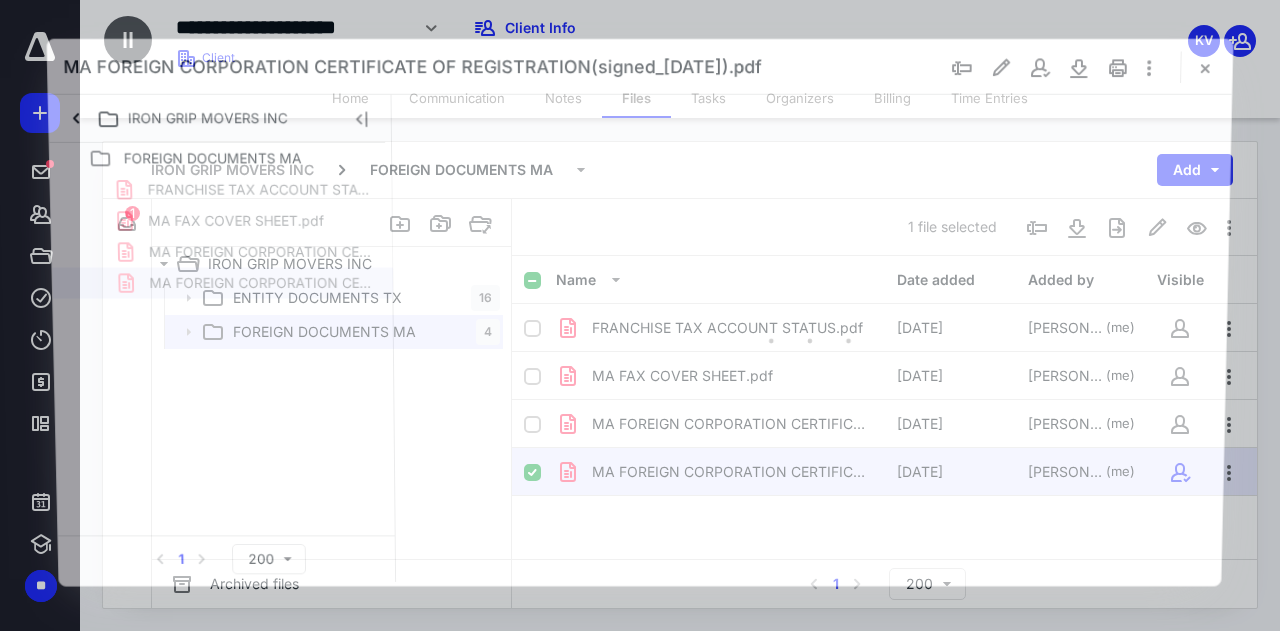 scroll, scrollTop: 0, scrollLeft: 0, axis: both 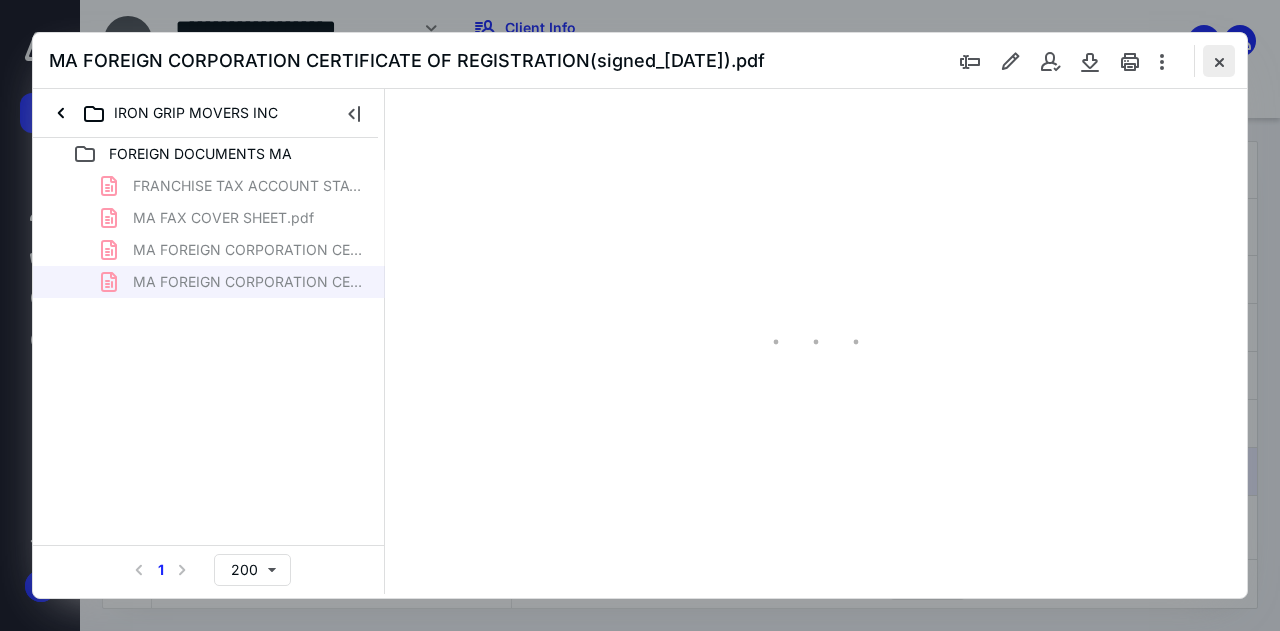 type on "51" 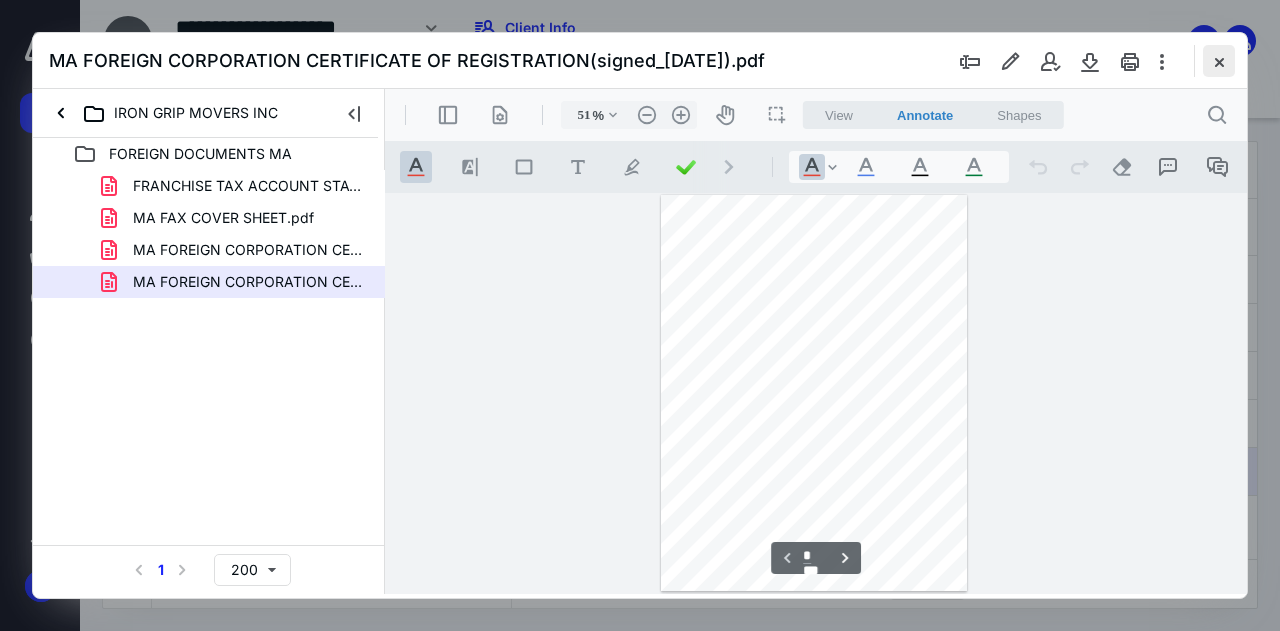scroll, scrollTop: 106, scrollLeft: 0, axis: vertical 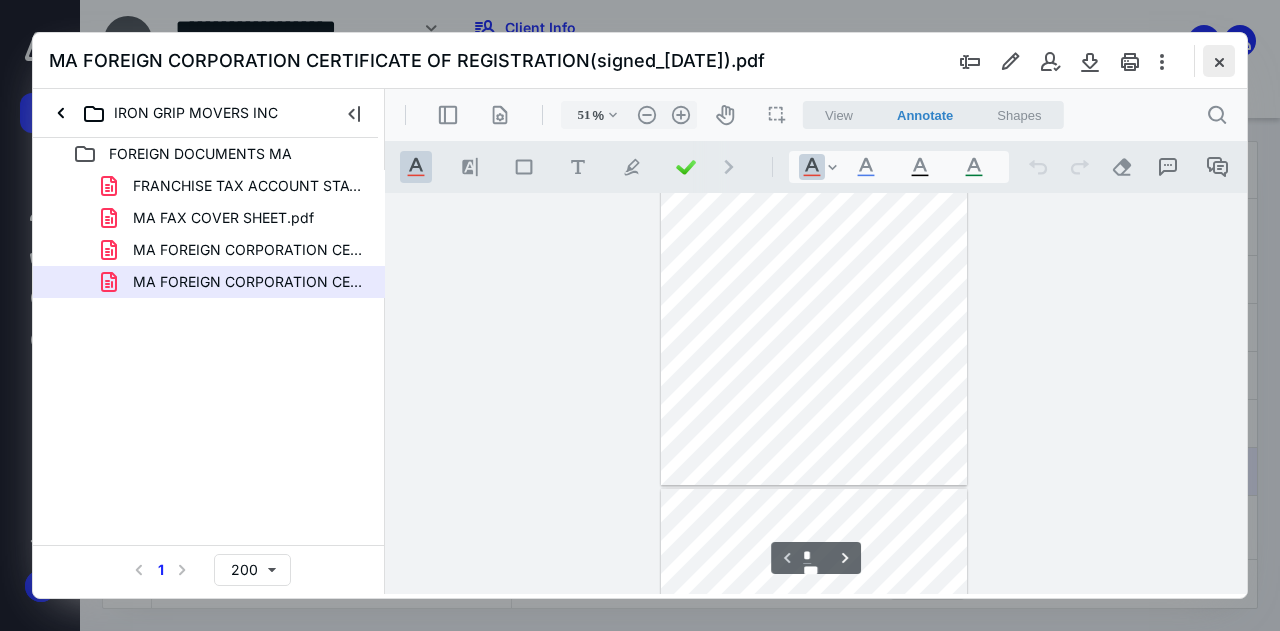 click at bounding box center (1219, 61) 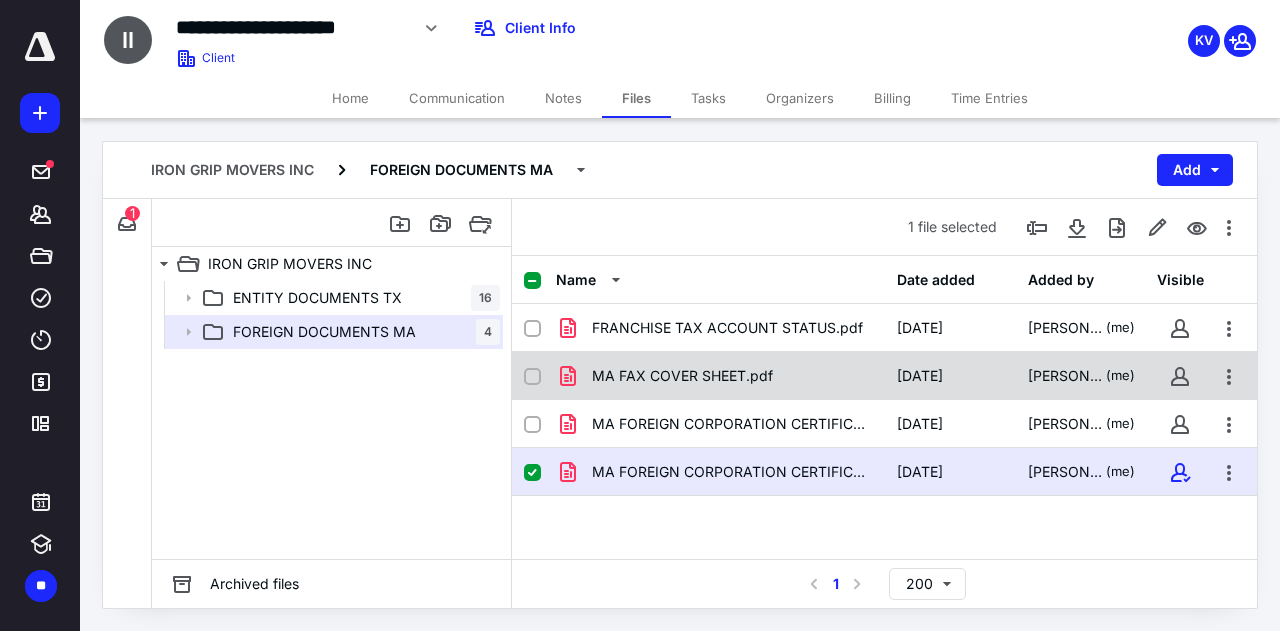 click at bounding box center [532, 377] 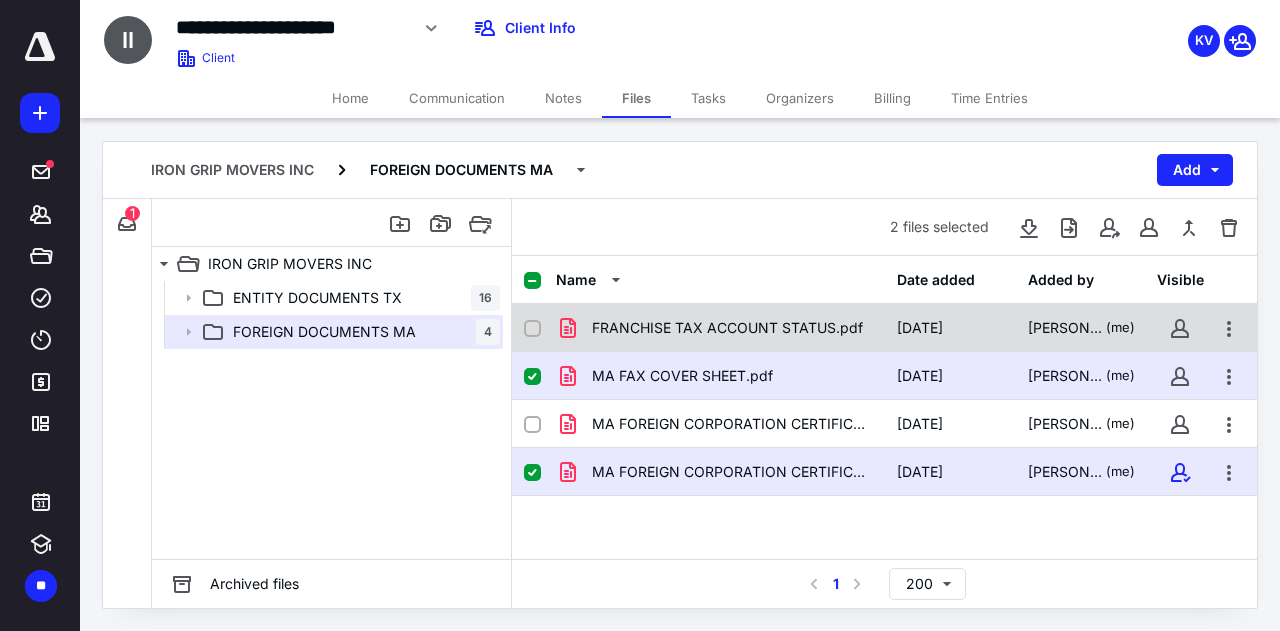 click at bounding box center (532, 329) 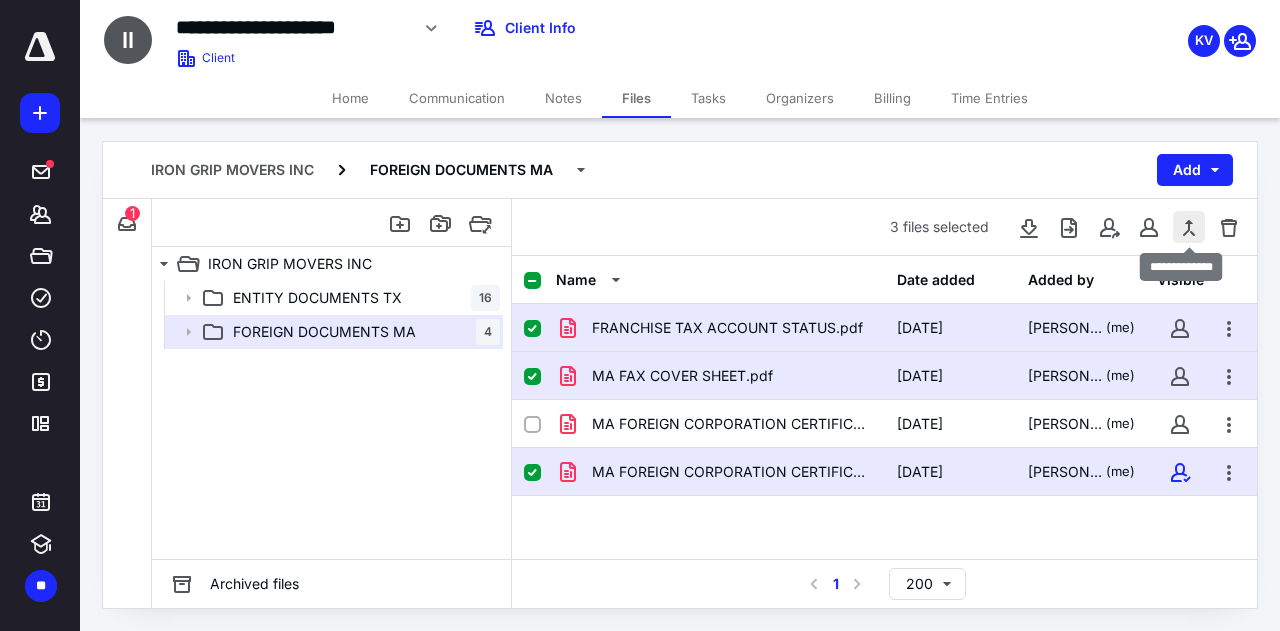 click at bounding box center [1189, 227] 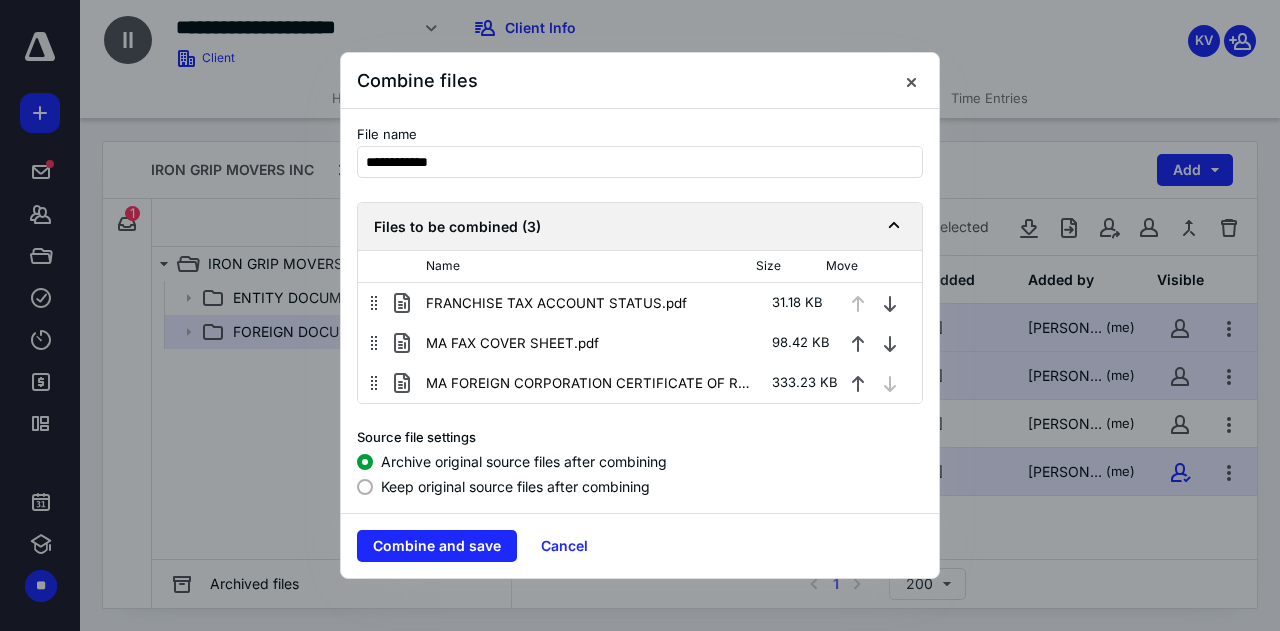 click at bounding box center [858, 343] 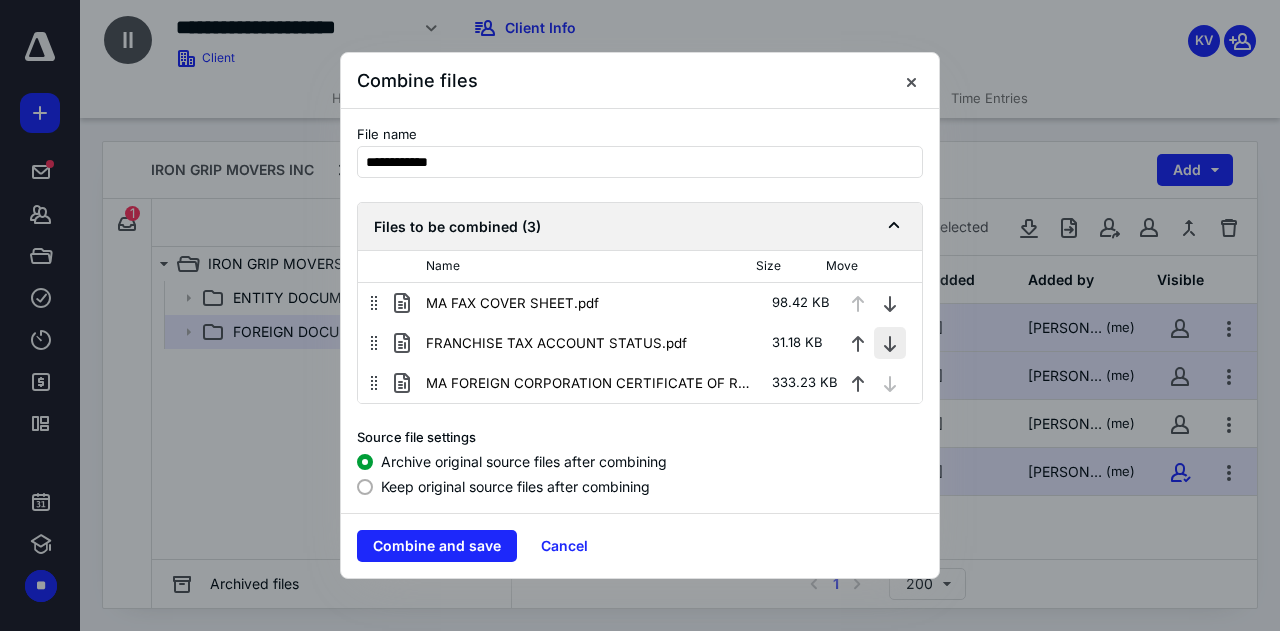 click at bounding box center (890, 343) 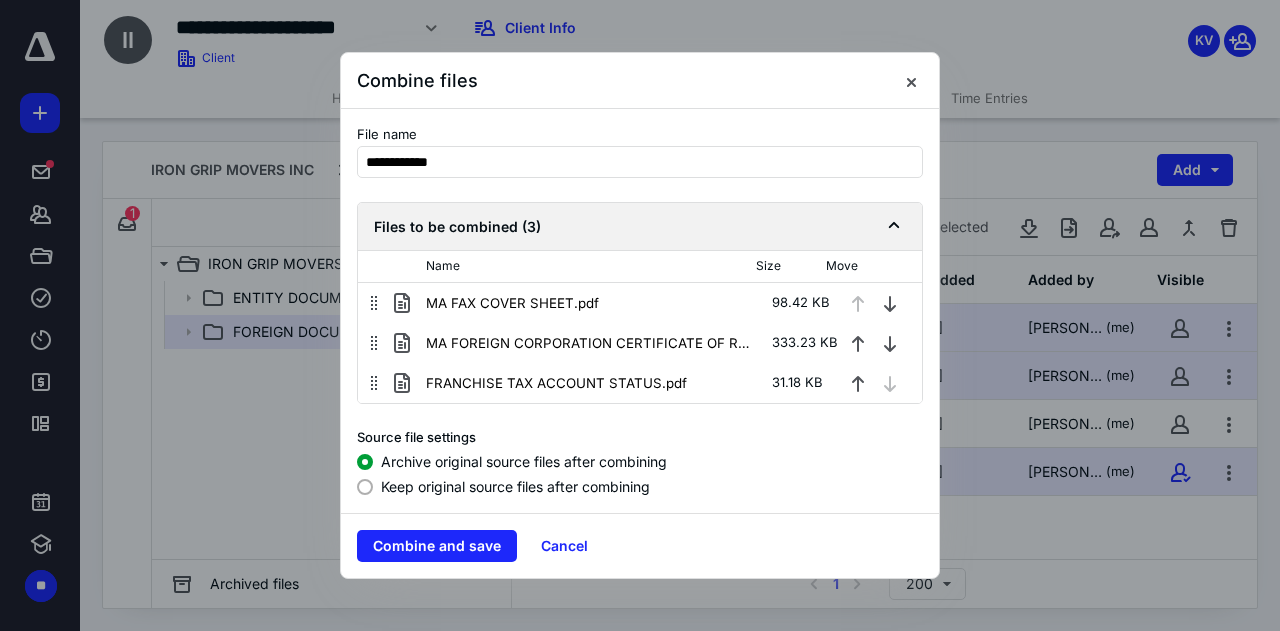 click at bounding box center (365, 487) 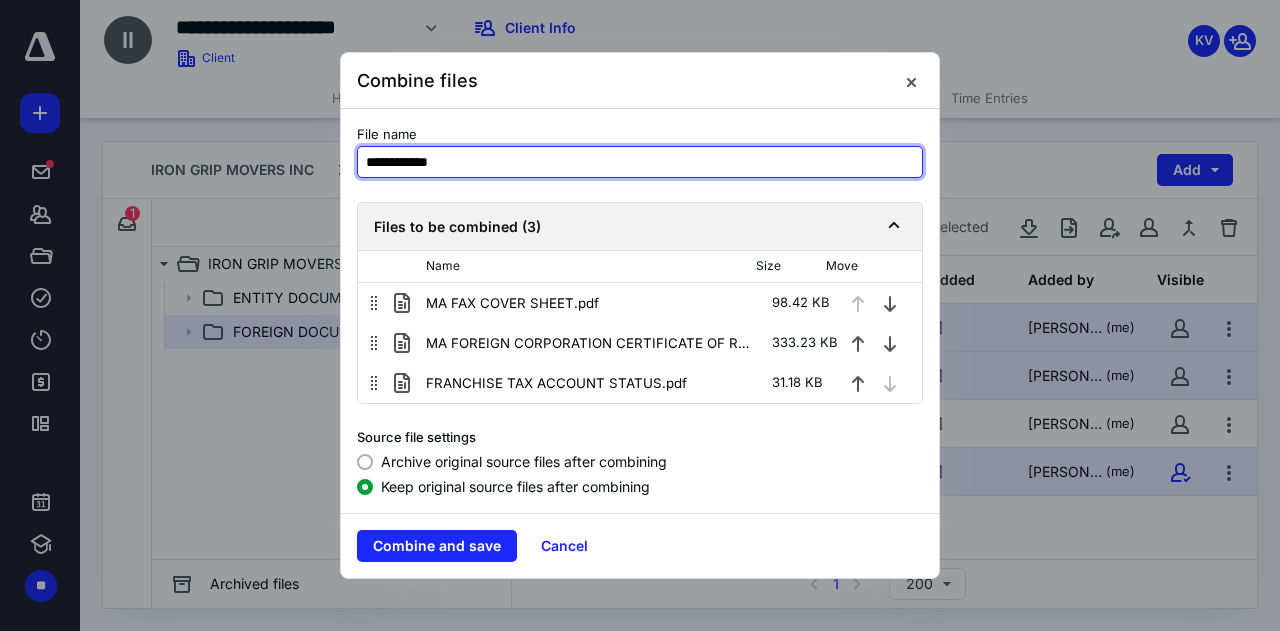 click on "**********" at bounding box center (640, 162) 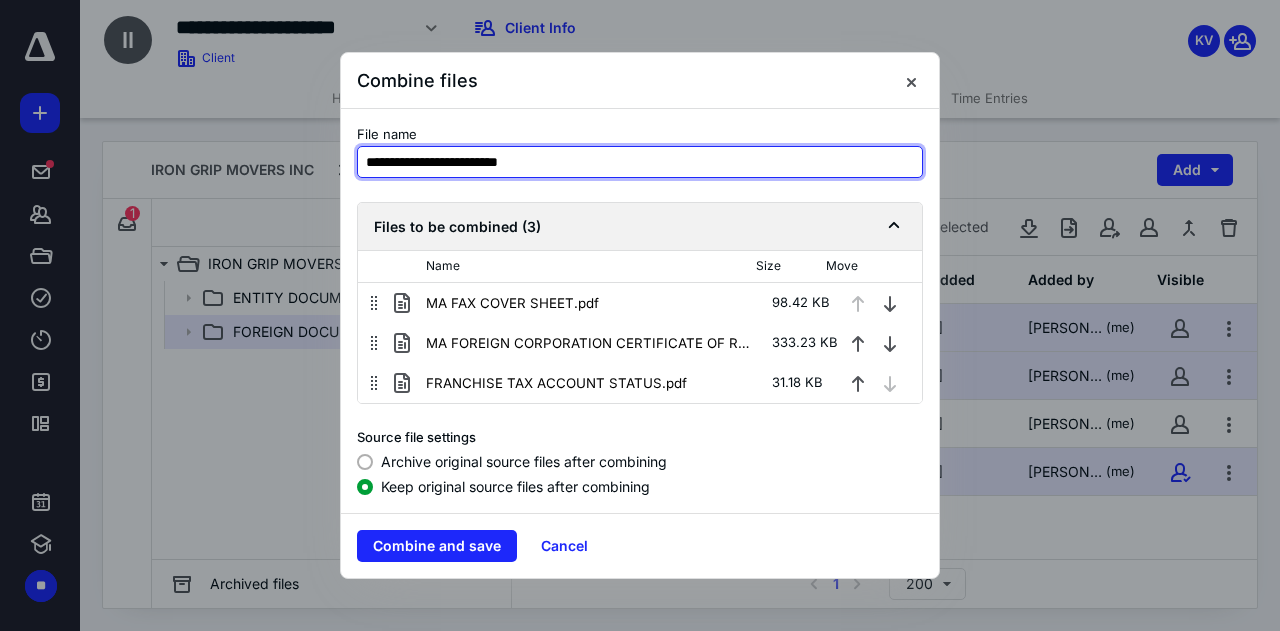 type on "**********" 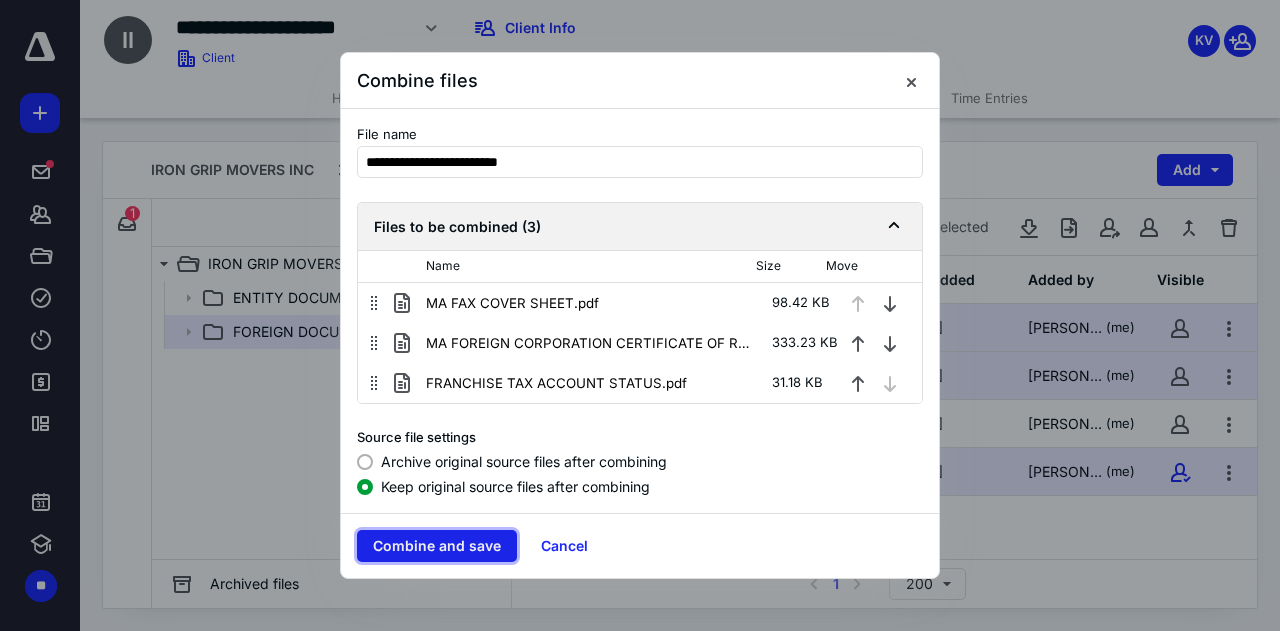 click on "Combine and save" at bounding box center (437, 546) 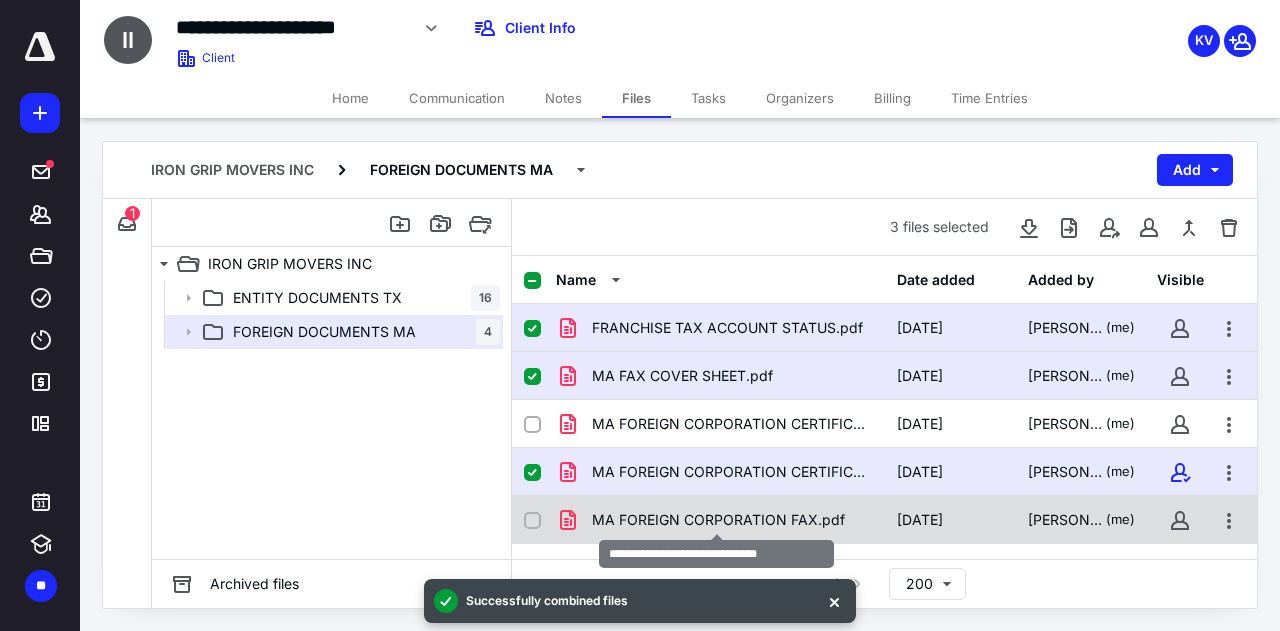 click on "MA FOREIGN CORPORATION FAX.pdf" at bounding box center [718, 520] 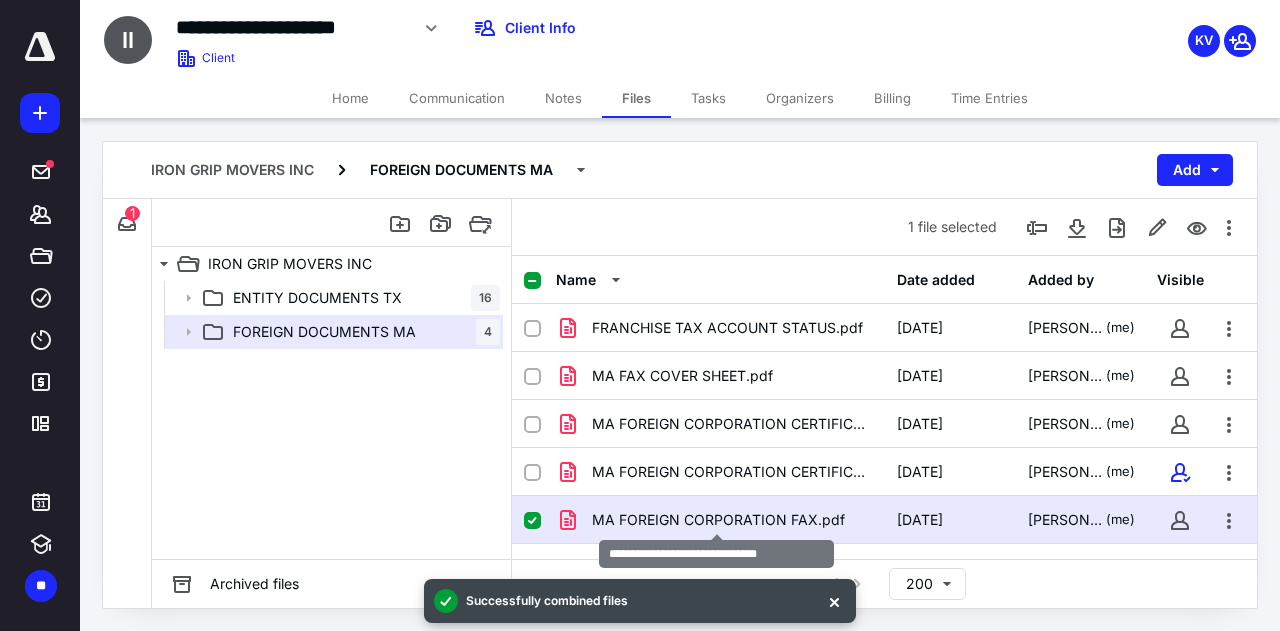 click on "MA FOREIGN CORPORATION FAX.pdf" at bounding box center [718, 520] 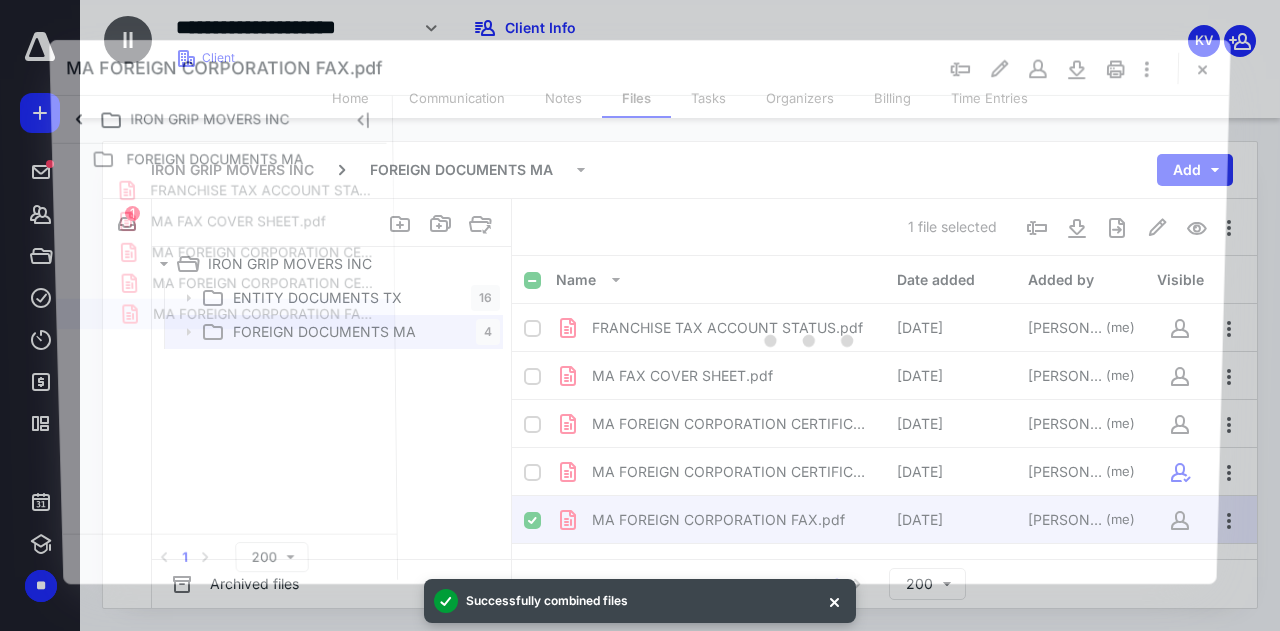 scroll, scrollTop: 0, scrollLeft: 0, axis: both 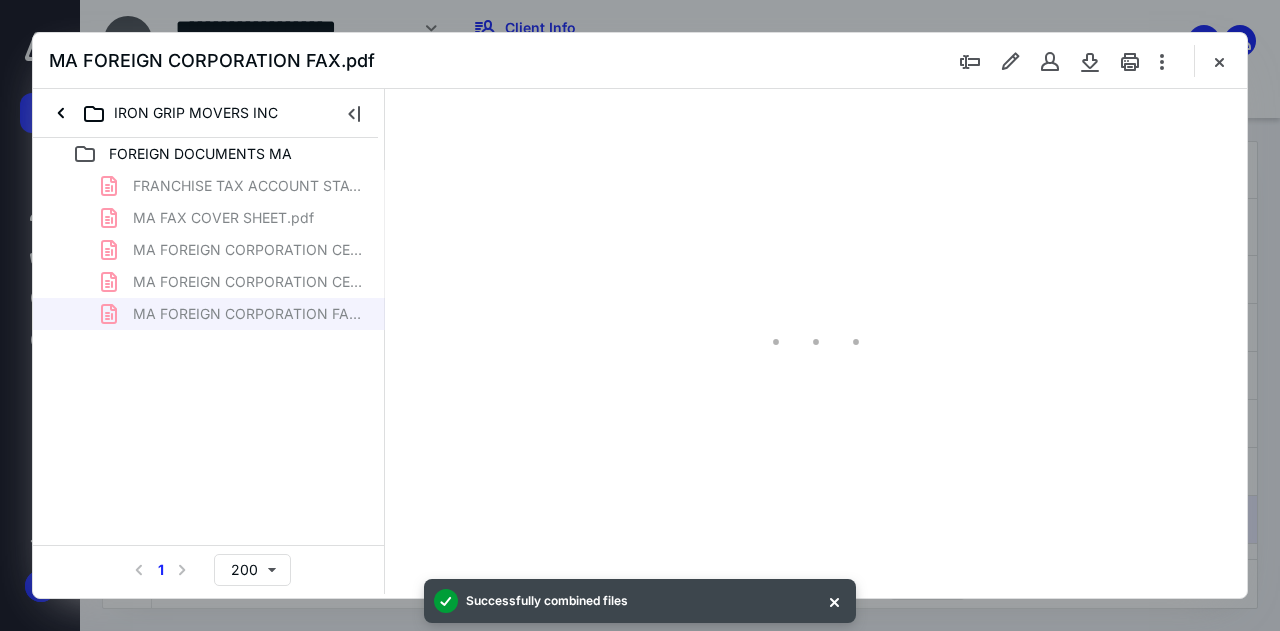 type on "51" 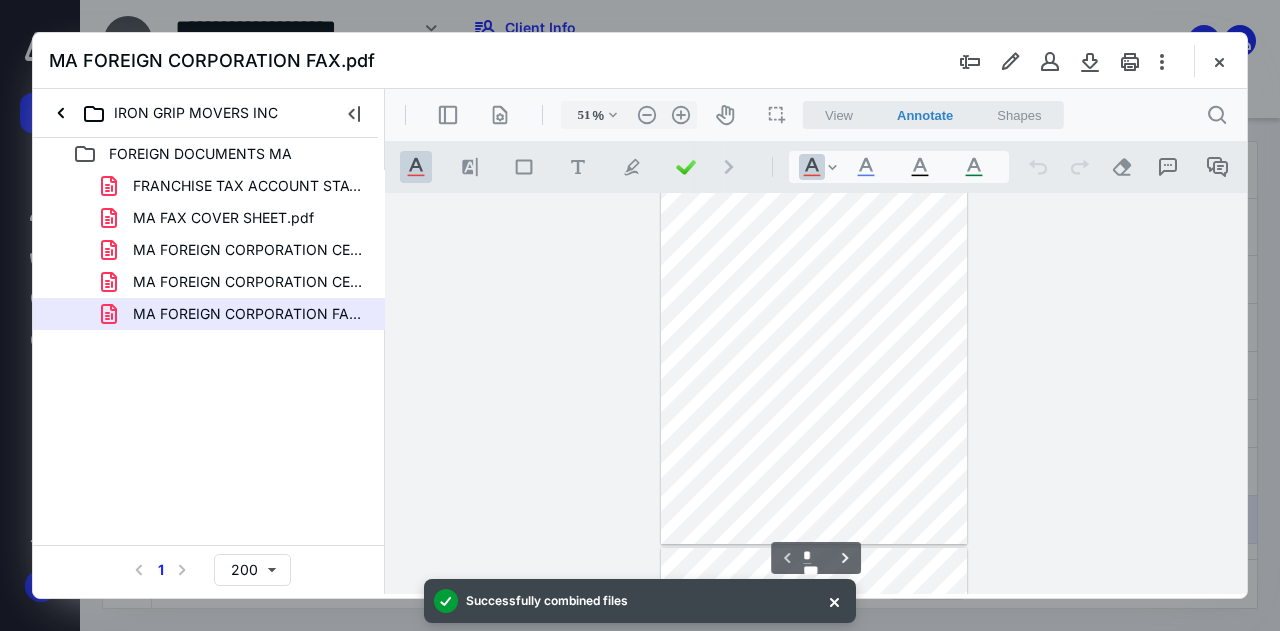 scroll, scrollTop: 0, scrollLeft: 0, axis: both 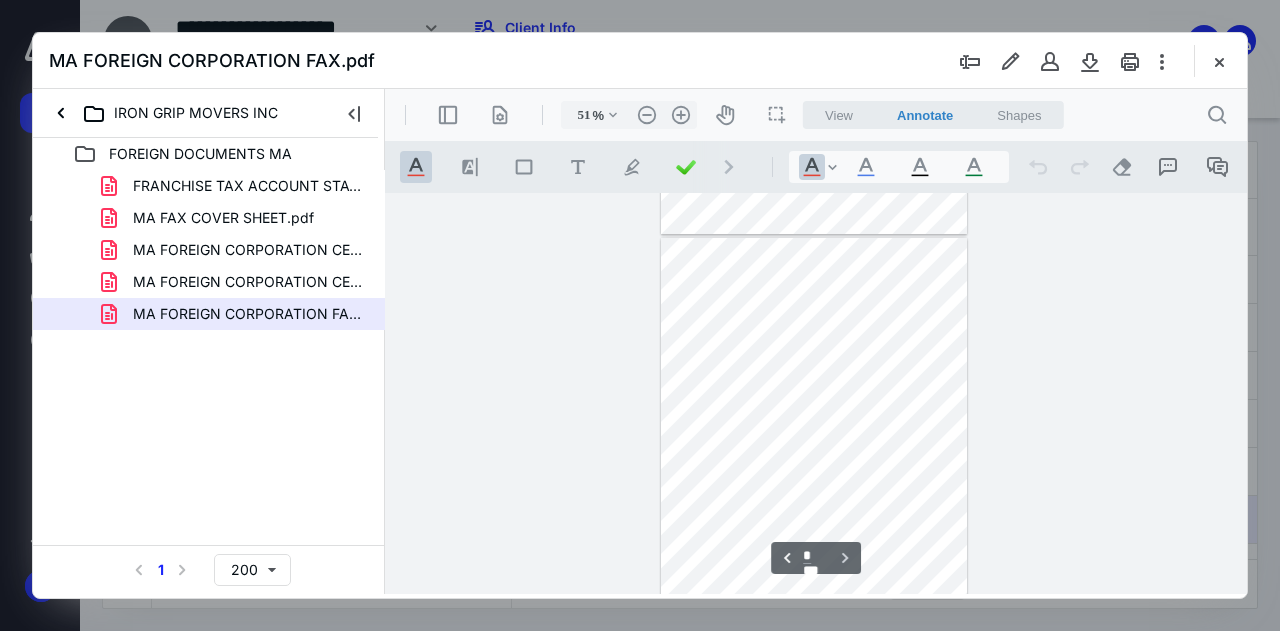 type on "*" 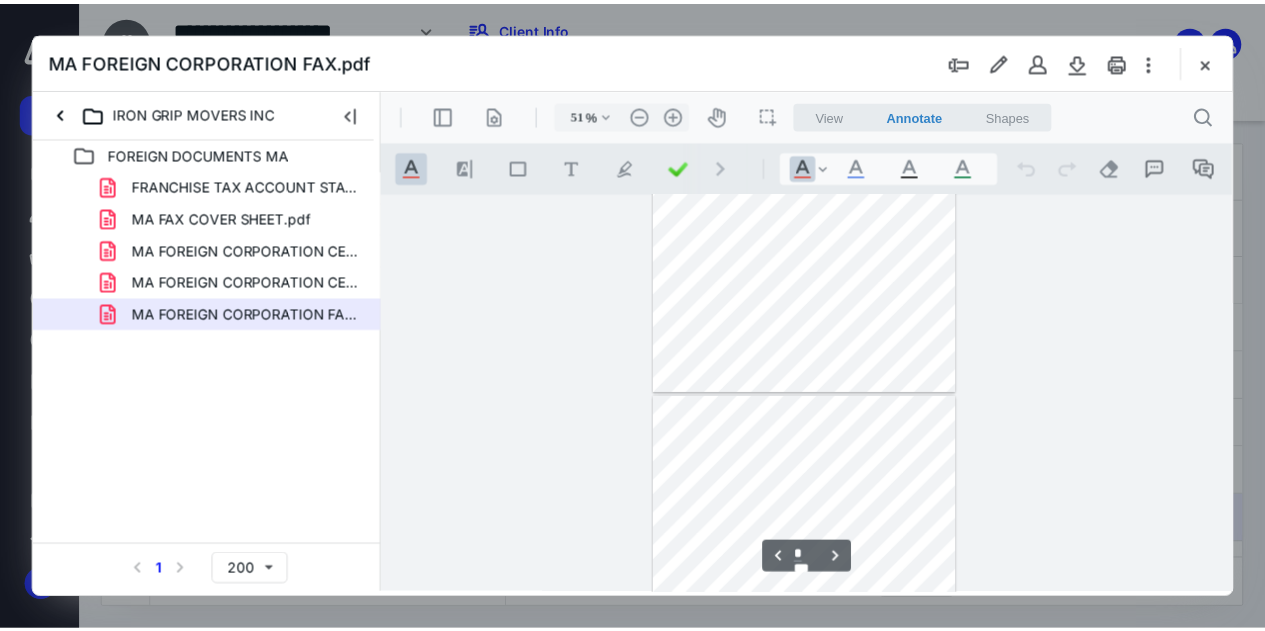 scroll, scrollTop: 2199, scrollLeft: 0, axis: vertical 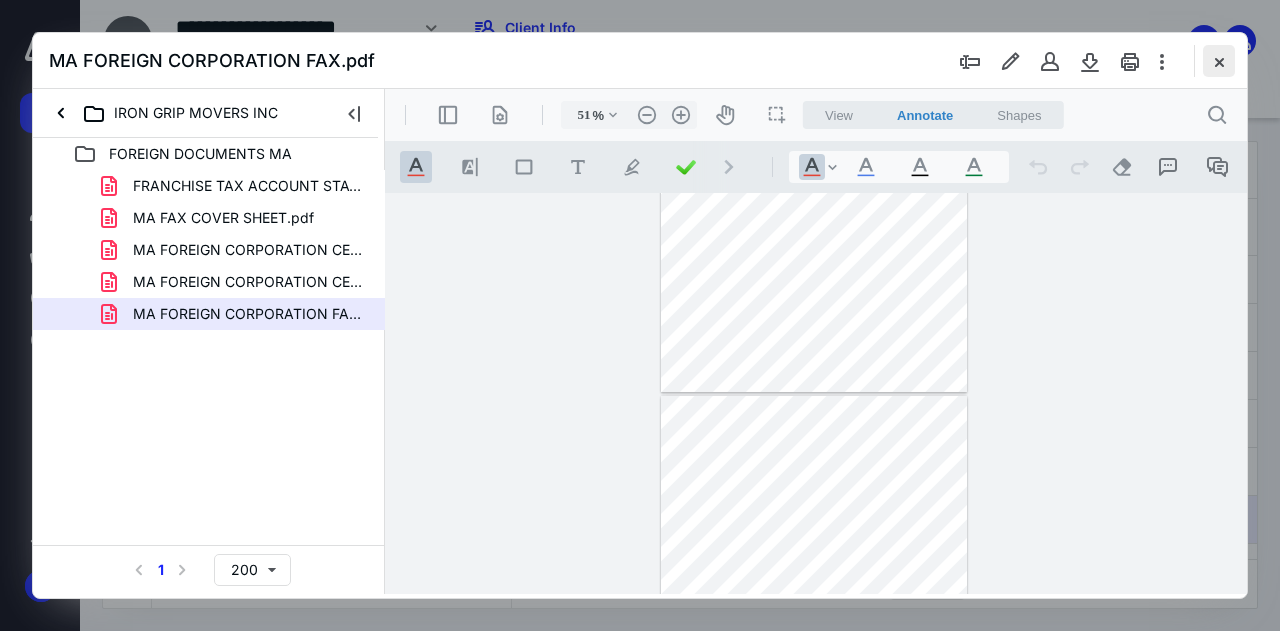 click at bounding box center (1219, 61) 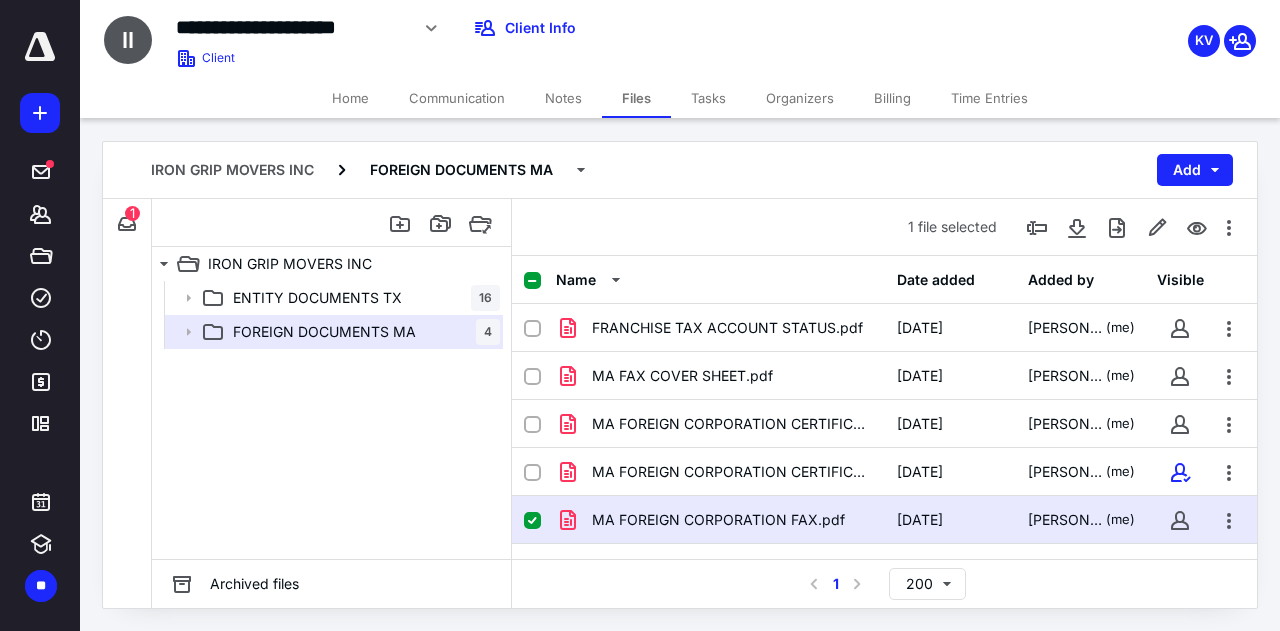 click on "Home" at bounding box center [350, 98] 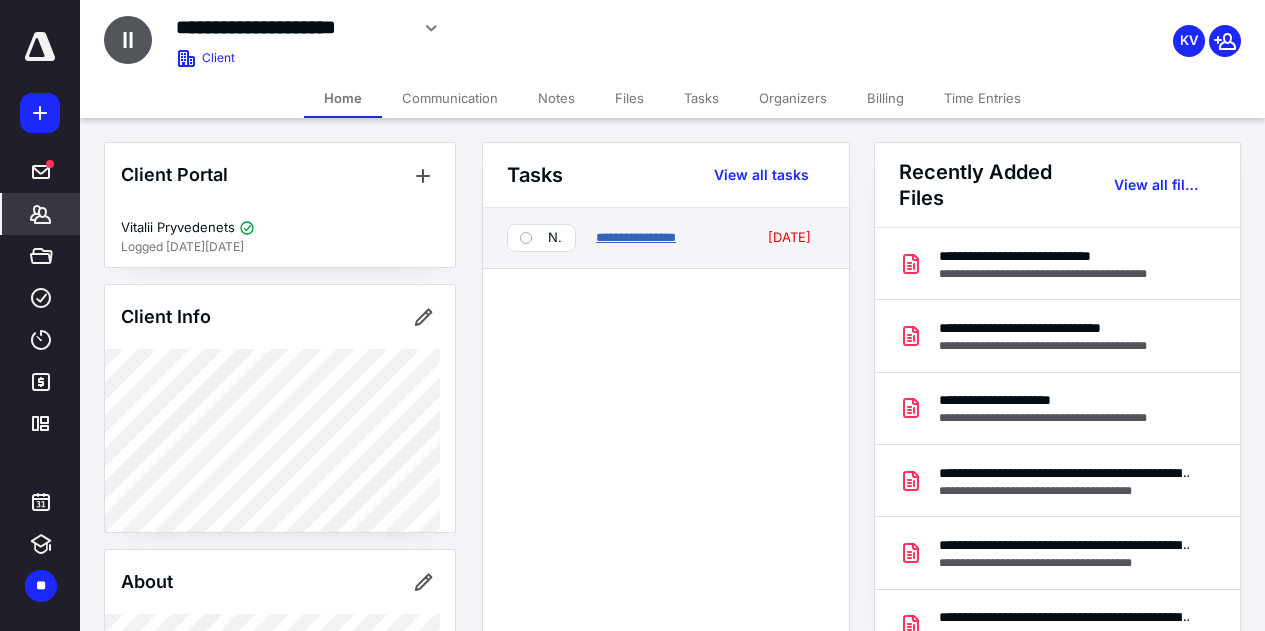 click on "**********" at bounding box center [636, 237] 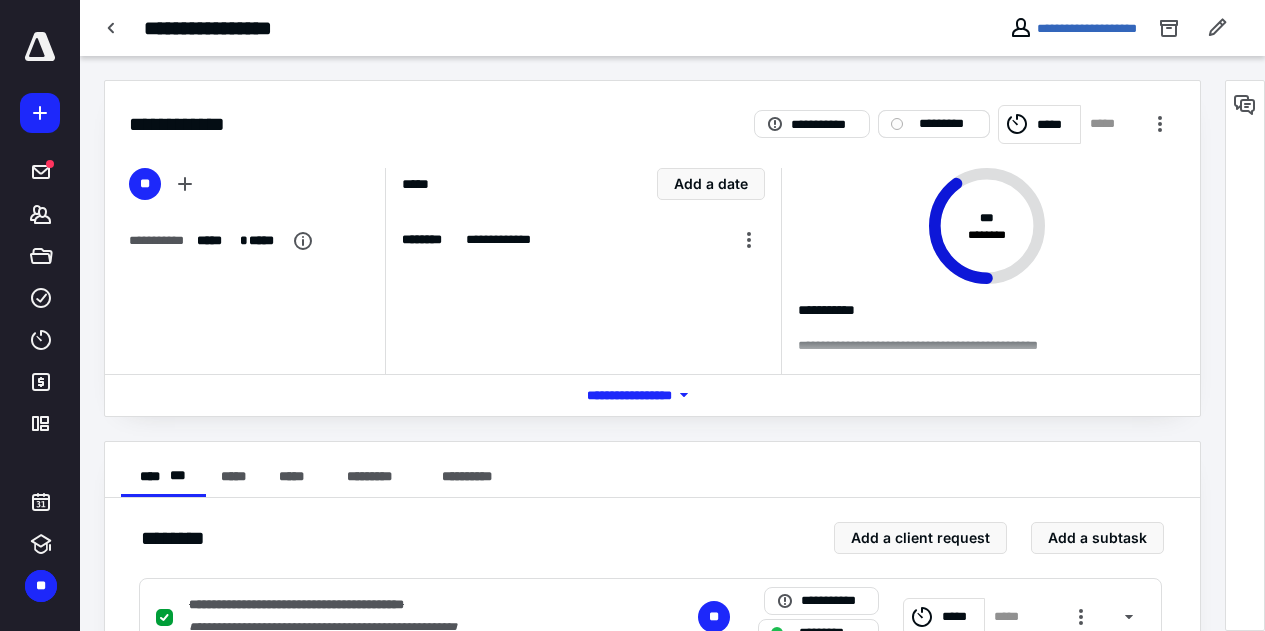 click on "*********" at bounding box center (948, 124) 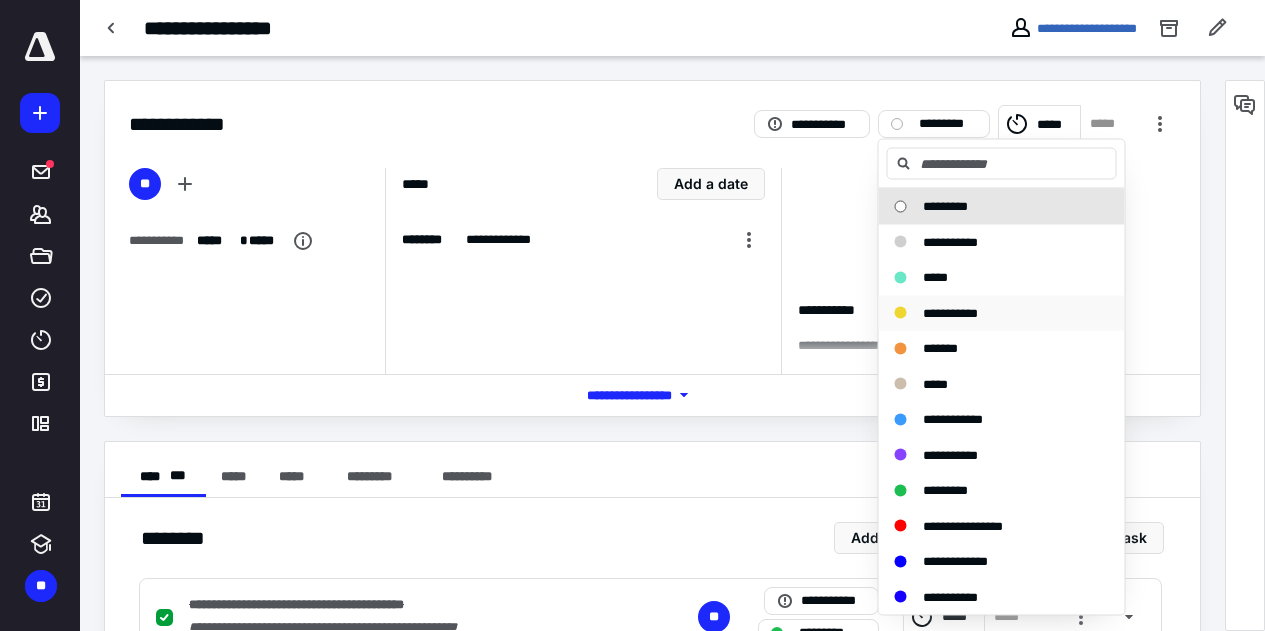 click on "**********" at bounding box center (950, 312) 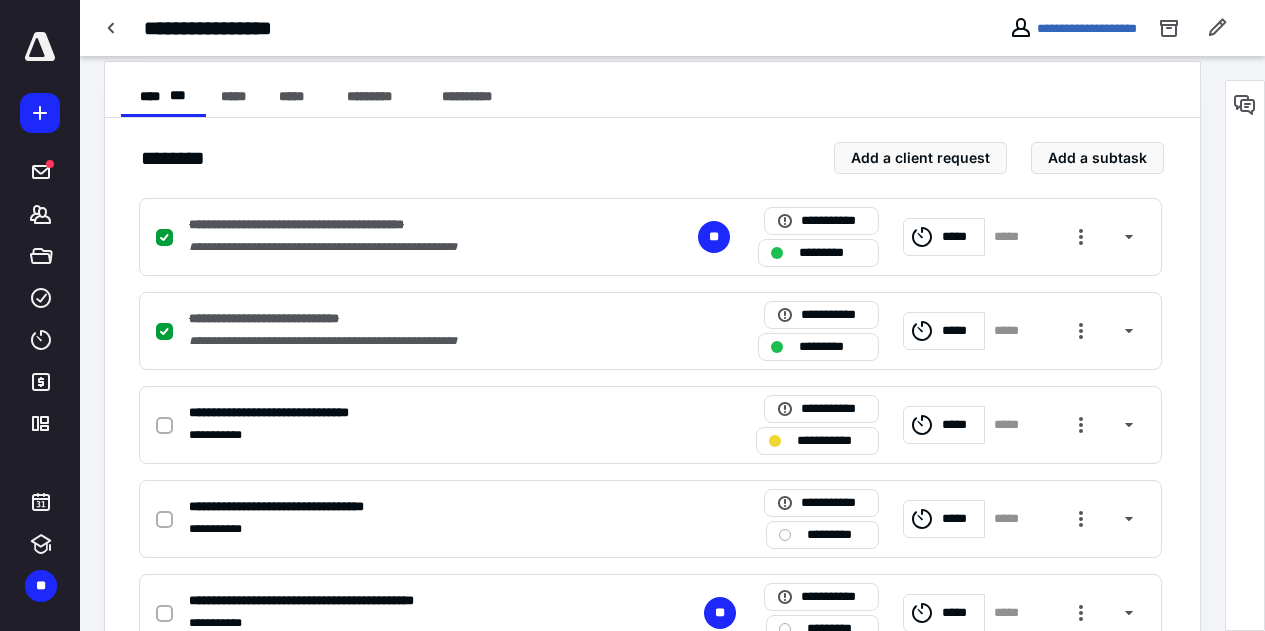 scroll, scrollTop: 450, scrollLeft: 0, axis: vertical 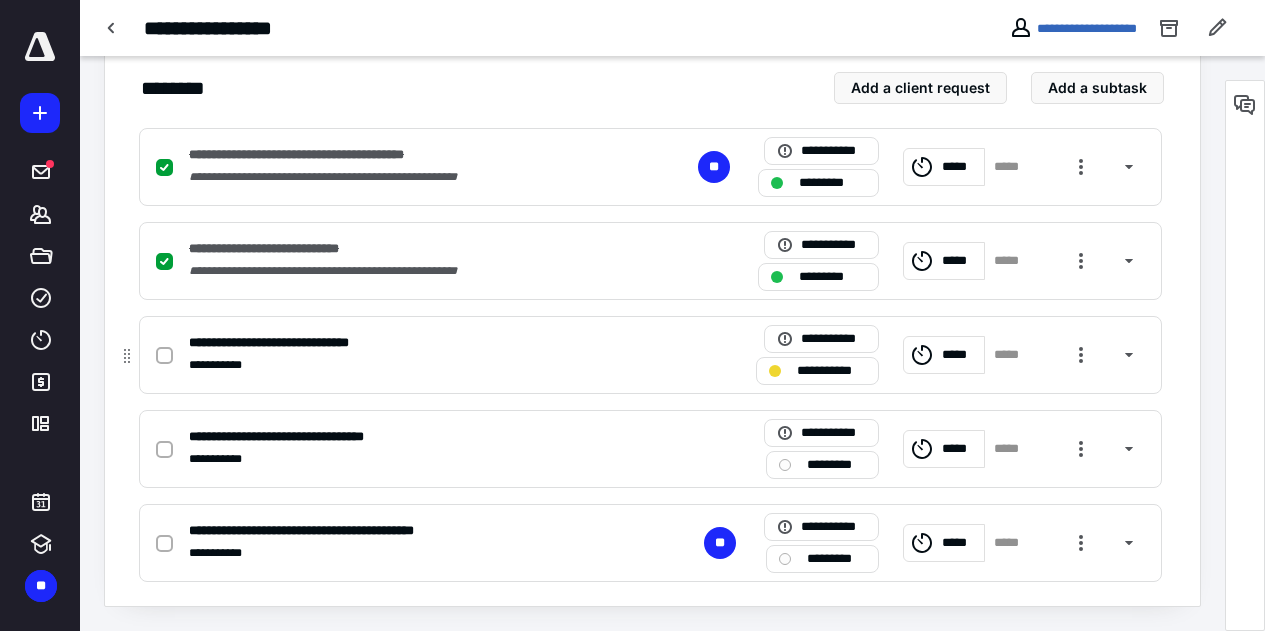 click 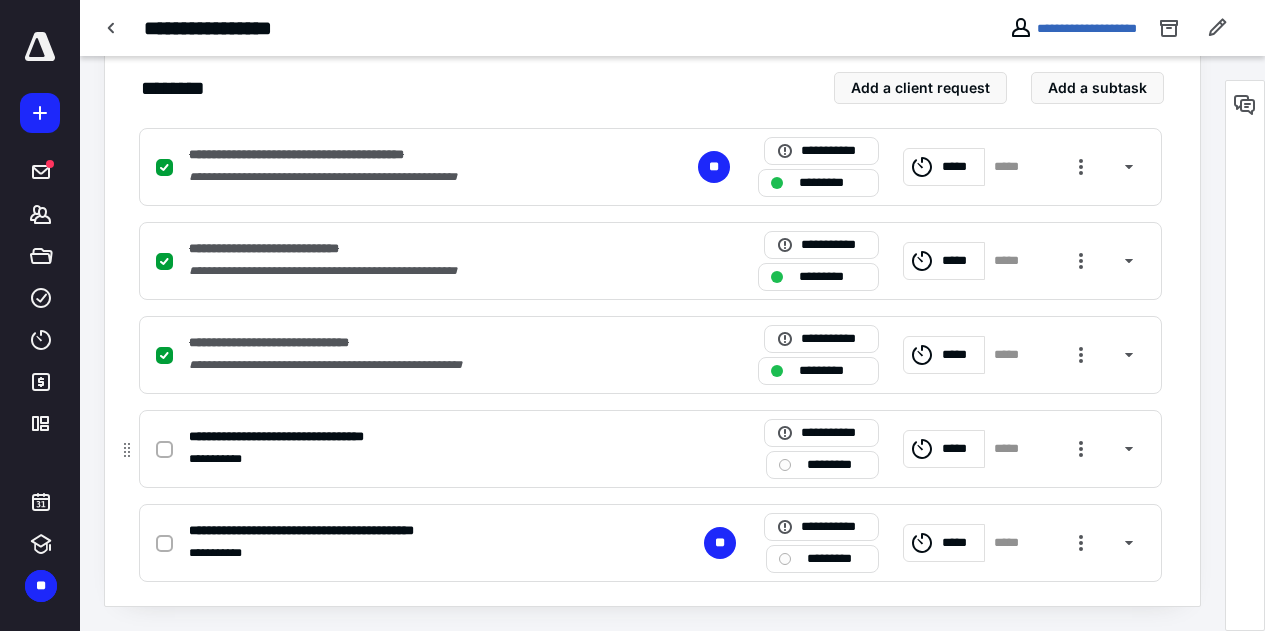 click at bounding box center (164, 450) 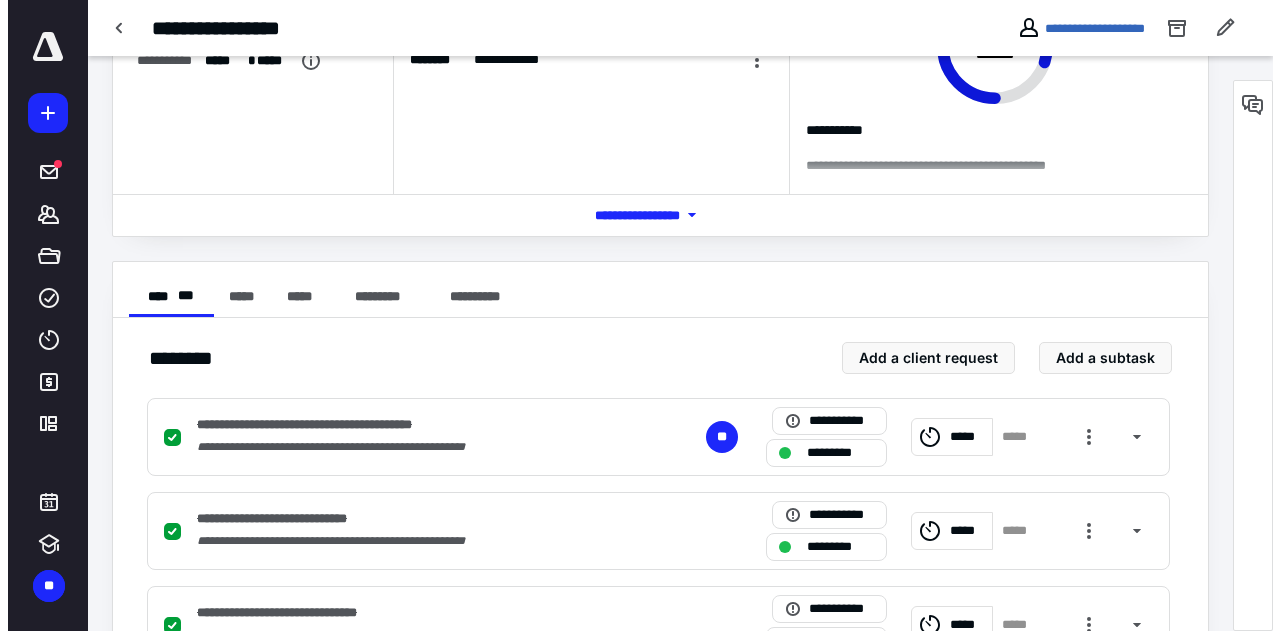 scroll, scrollTop: 0, scrollLeft: 0, axis: both 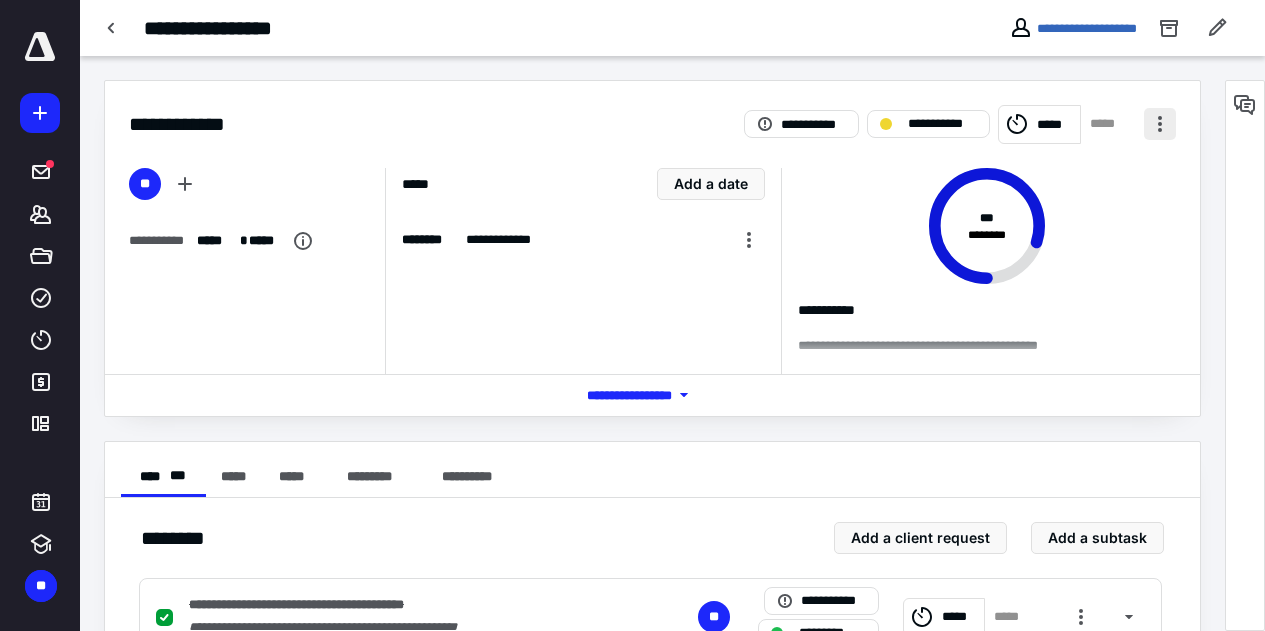 click at bounding box center (1160, 124) 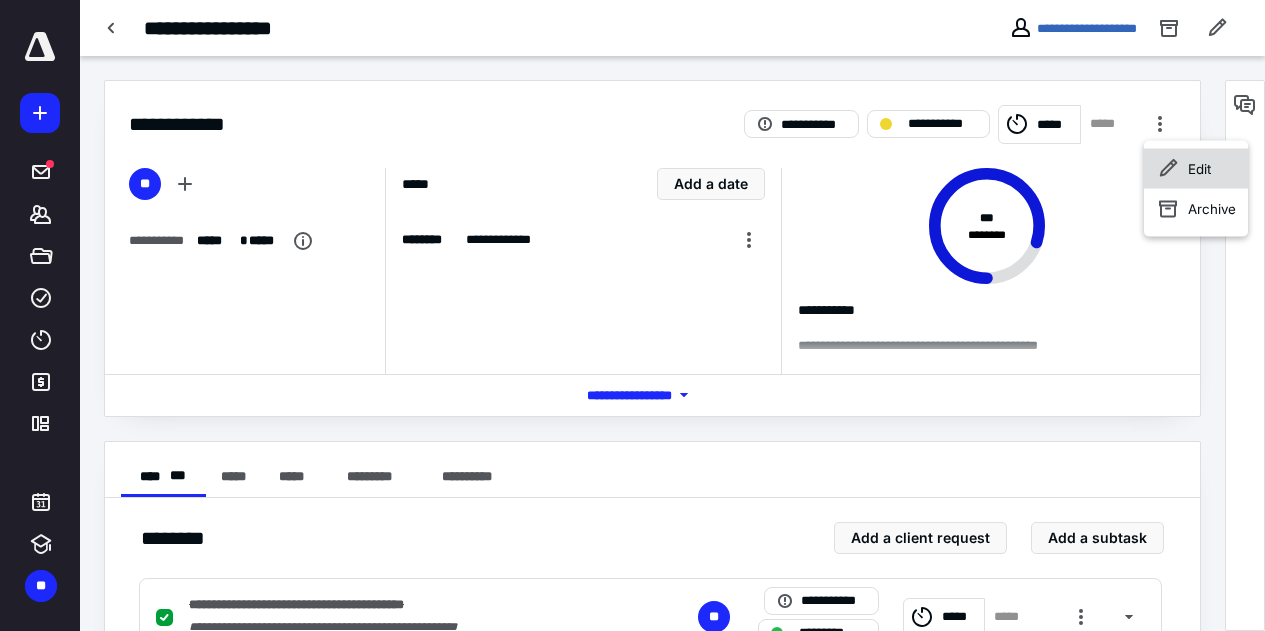 click on "Edit" at bounding box center [1196, 169] 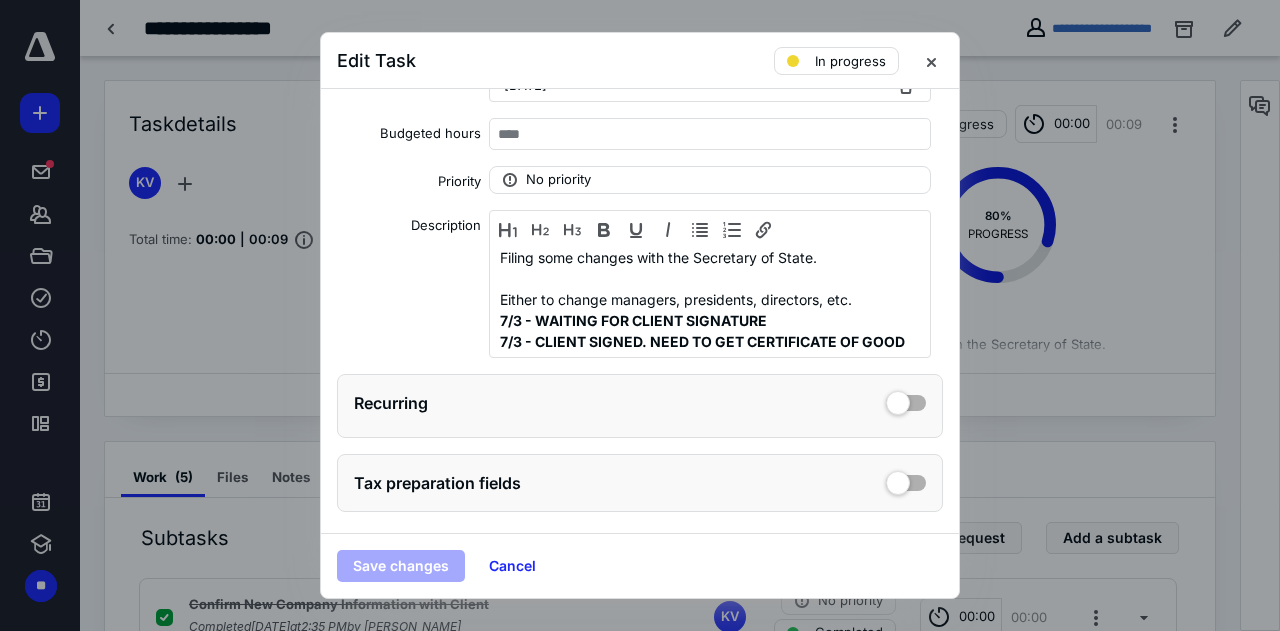 scroll, scrollTop: 356, scrollLeft: 0, axis: vertical 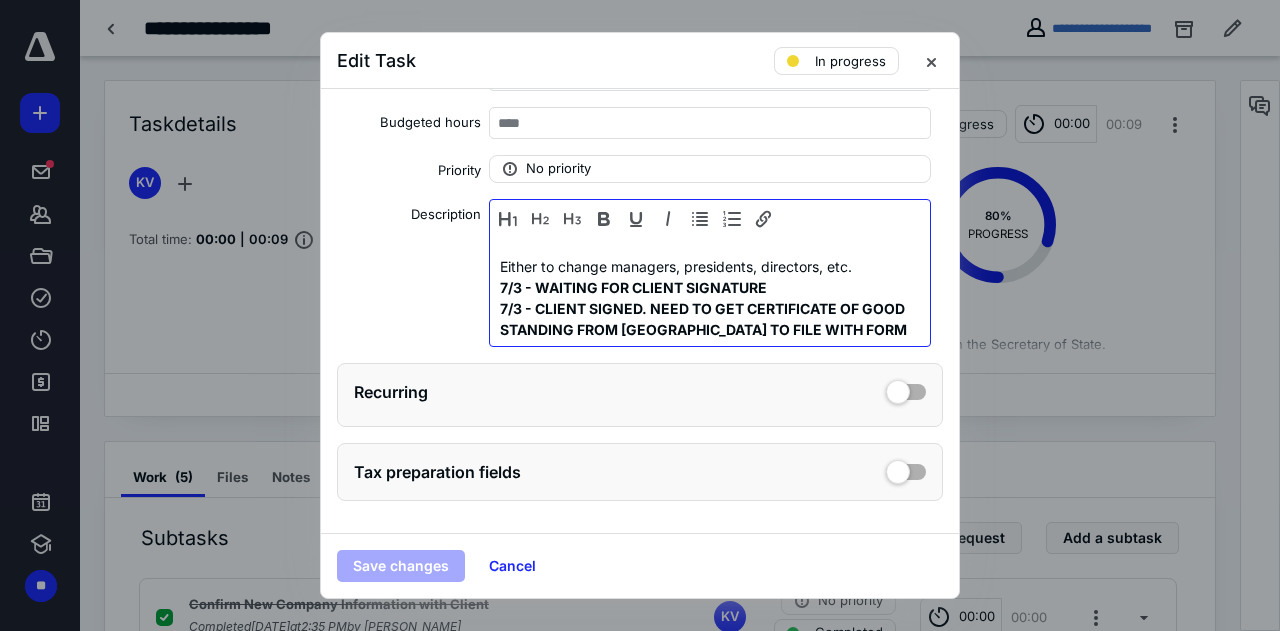 click on "7/3 - CLIENT SIGNED. NEED TO GET CERTIFICATE OF GOOD STANDING FROM [GEOGRAPHIC_DATA] TO FILE WITH FORM" at bounding box center [704, 319] 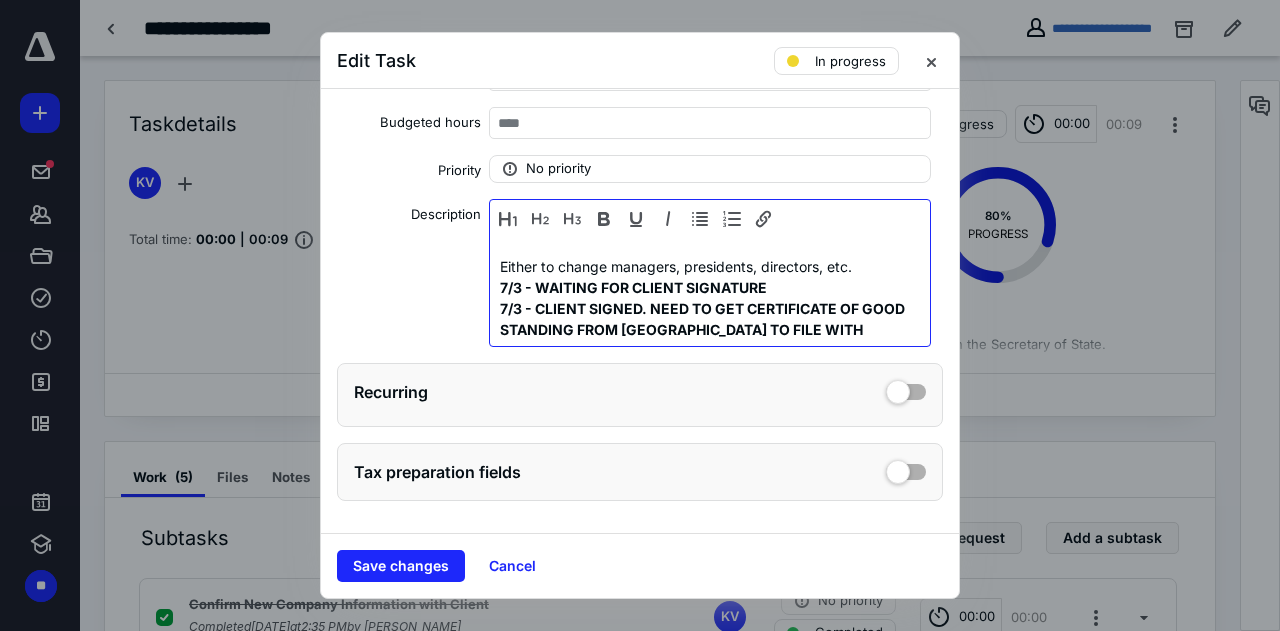 scroll, scrollTop: 41, scrollLeft: 0, axis: vertical 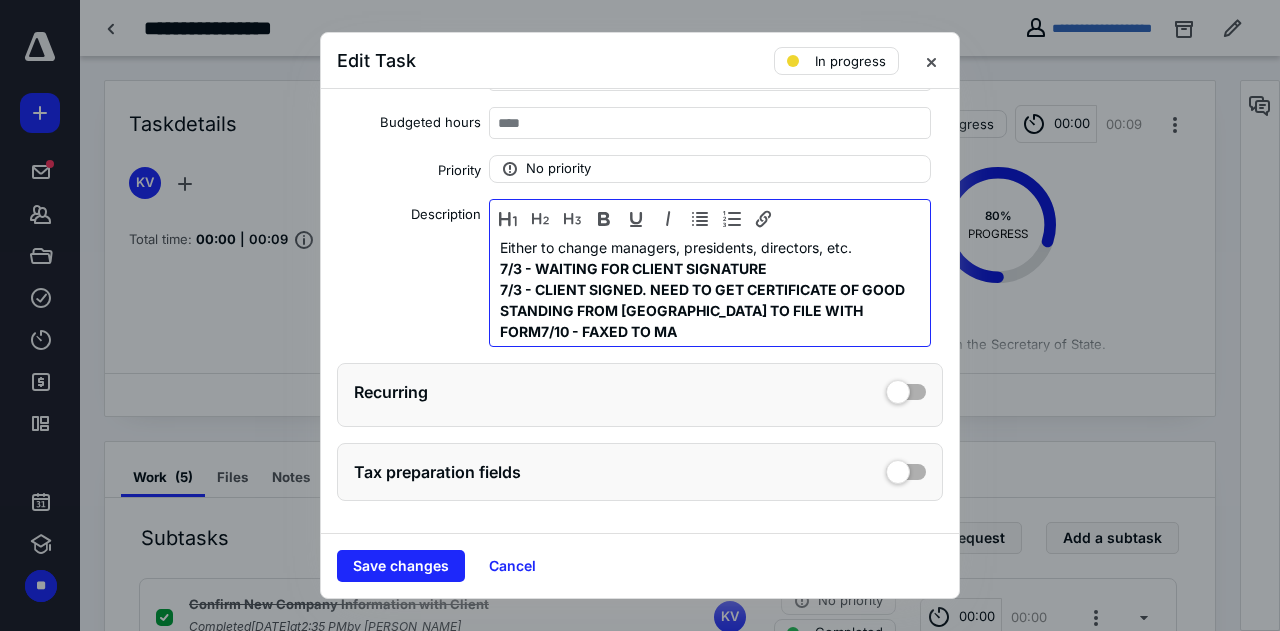 click on "7/3 - CLIENT SIGNED. NEED TO GET CERTIFICATE OF GOOD STANDING FROM [GEOGRAPHIC_DATA] TO FILE WITH FORM7/10 - FAXED TO MA" at bounding box center [702, 310] 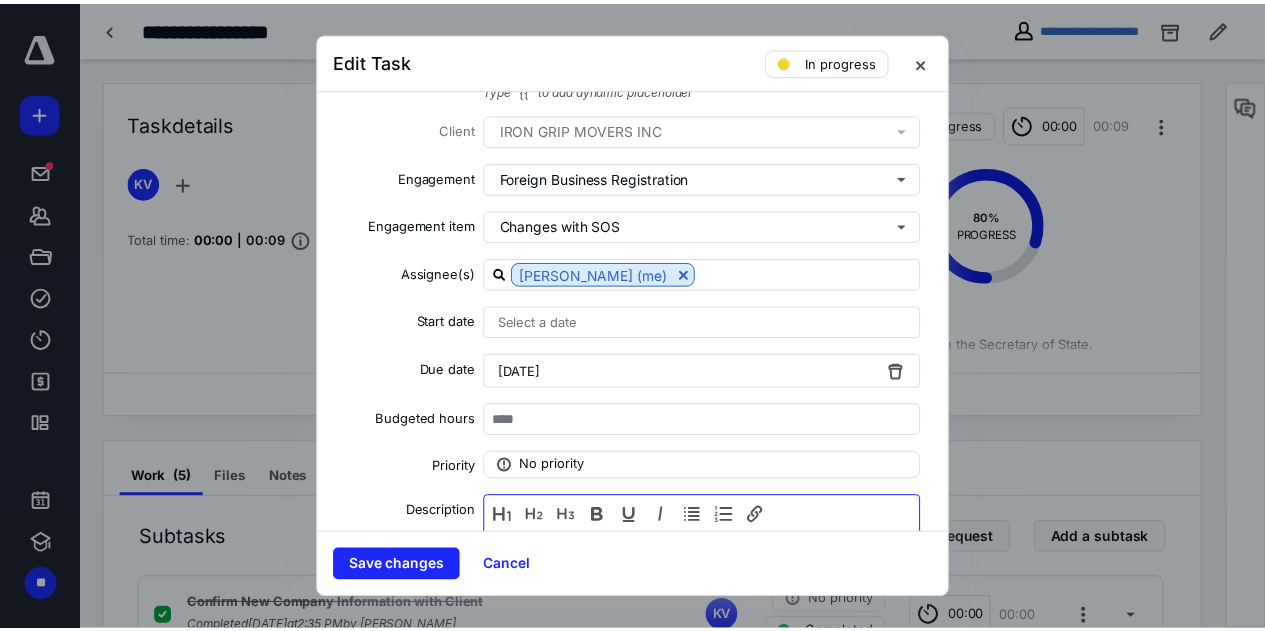 scroll, scrollTop: 0, scrollLeft: 0, axis: both 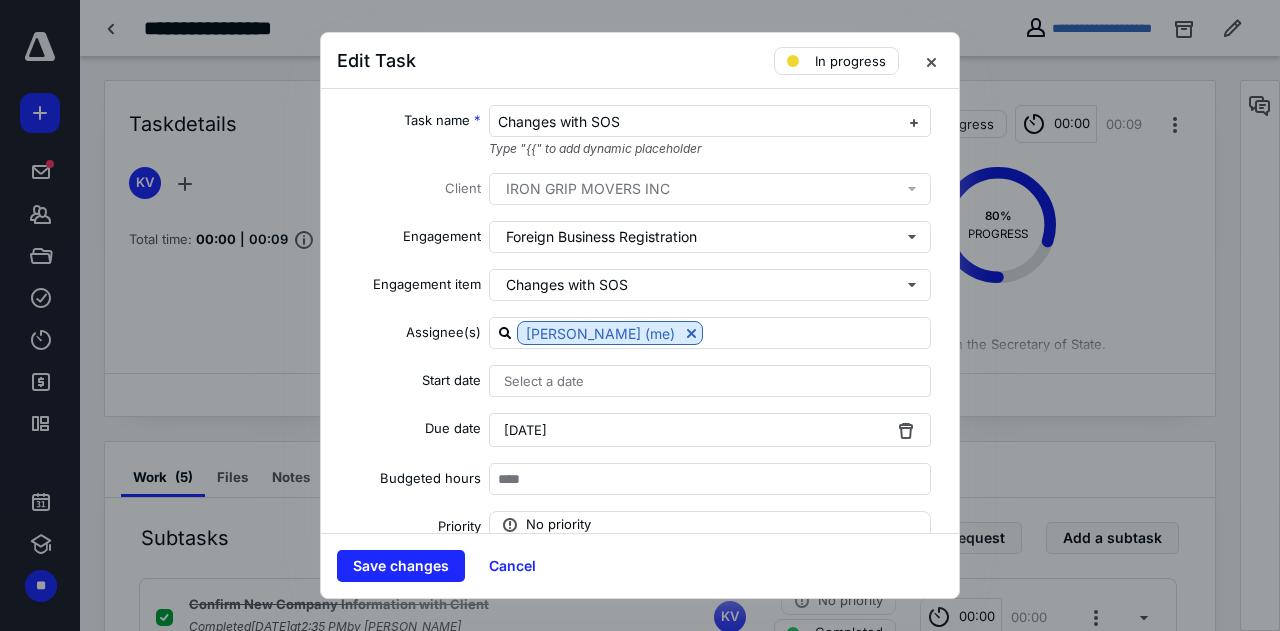 click on "[DATE]" at bounding box center [710, 430] 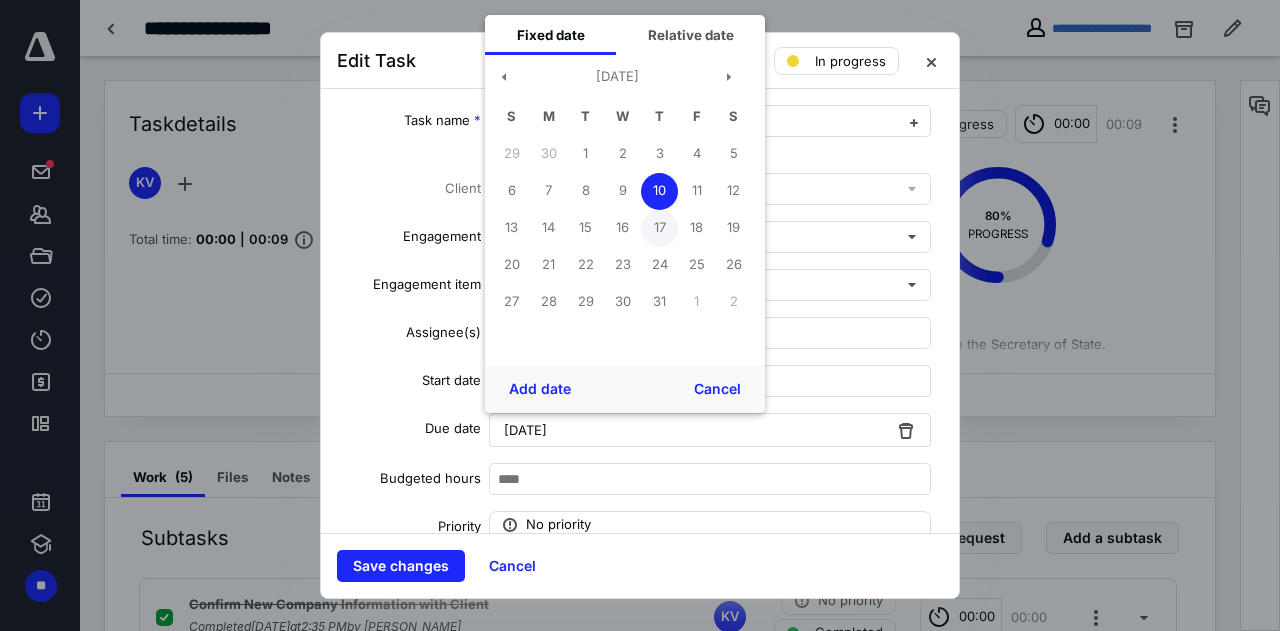 click on "17" at bounding box center (659, 228) 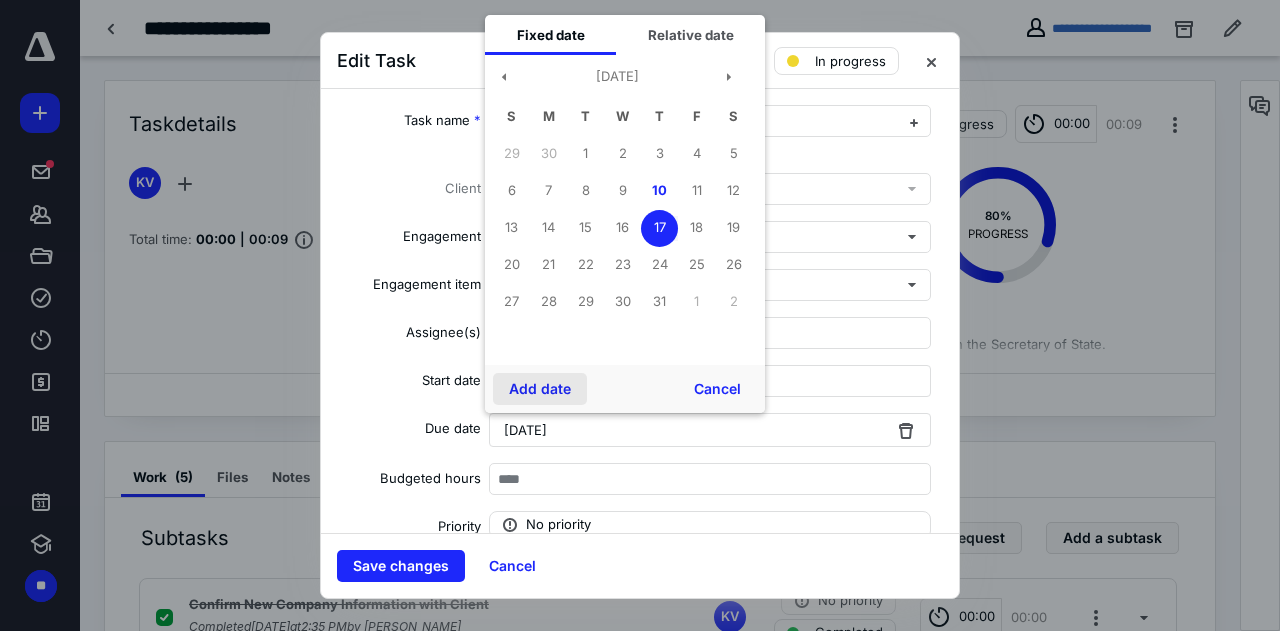 click on "Add date" at bounding box center (540, 389) 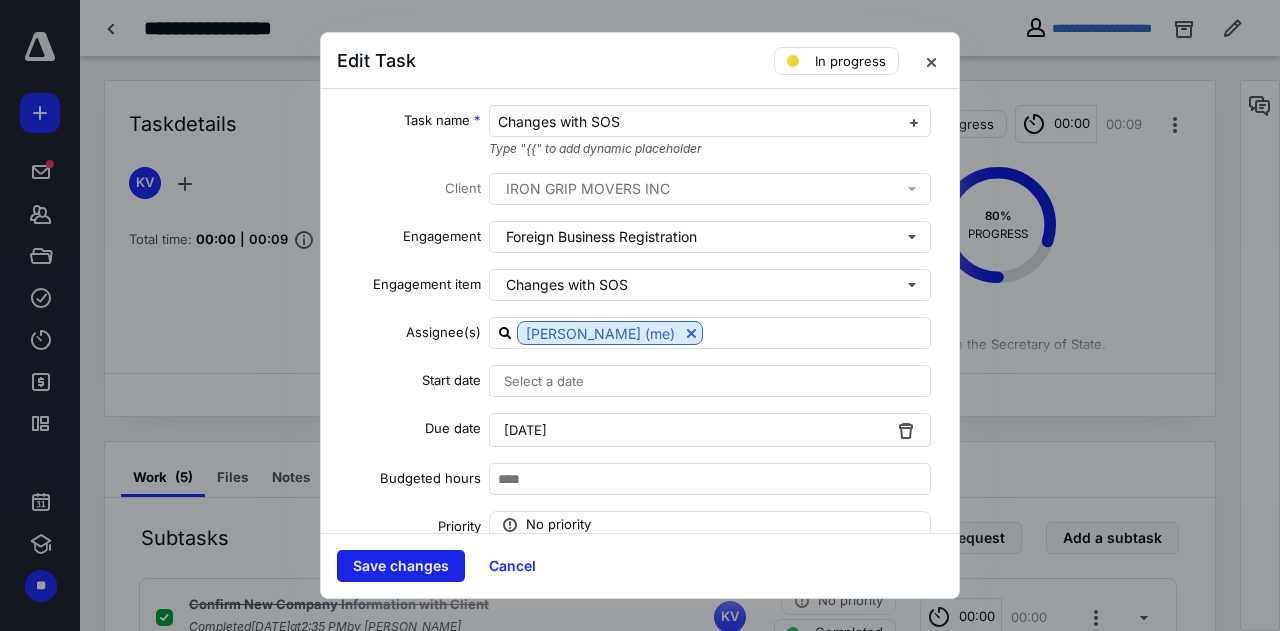 click on "Save changes" at bounding box center (401, 566) 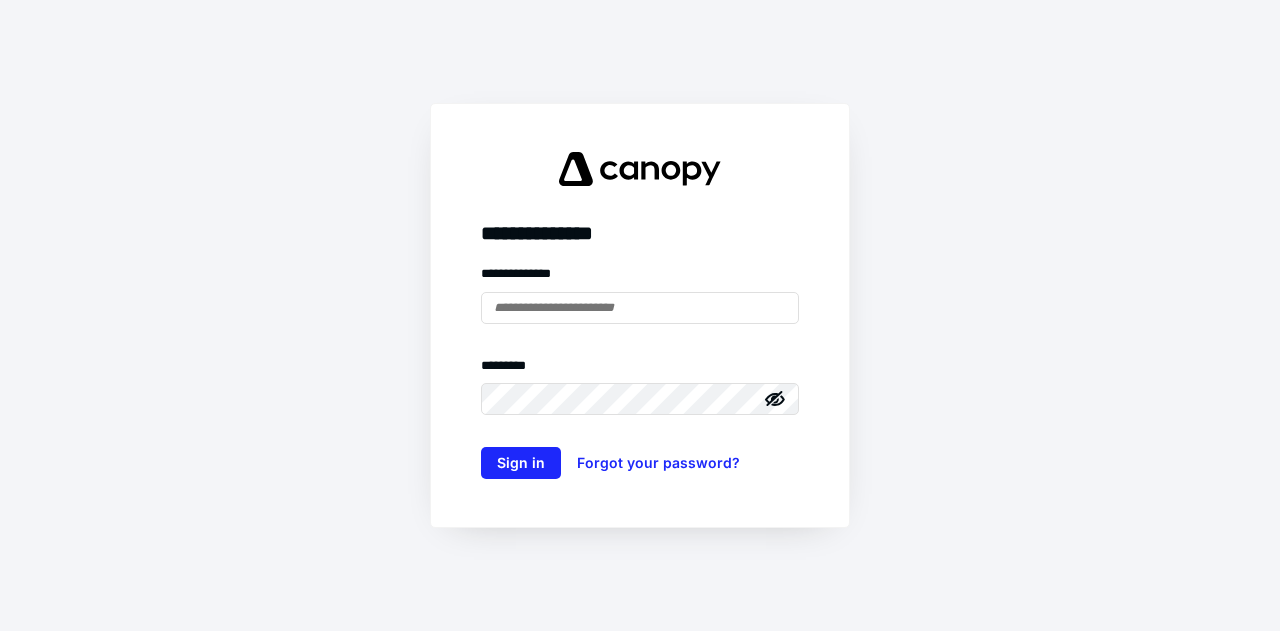 scroll, scrollTop: 0, scrollLeft: 0, axis: both 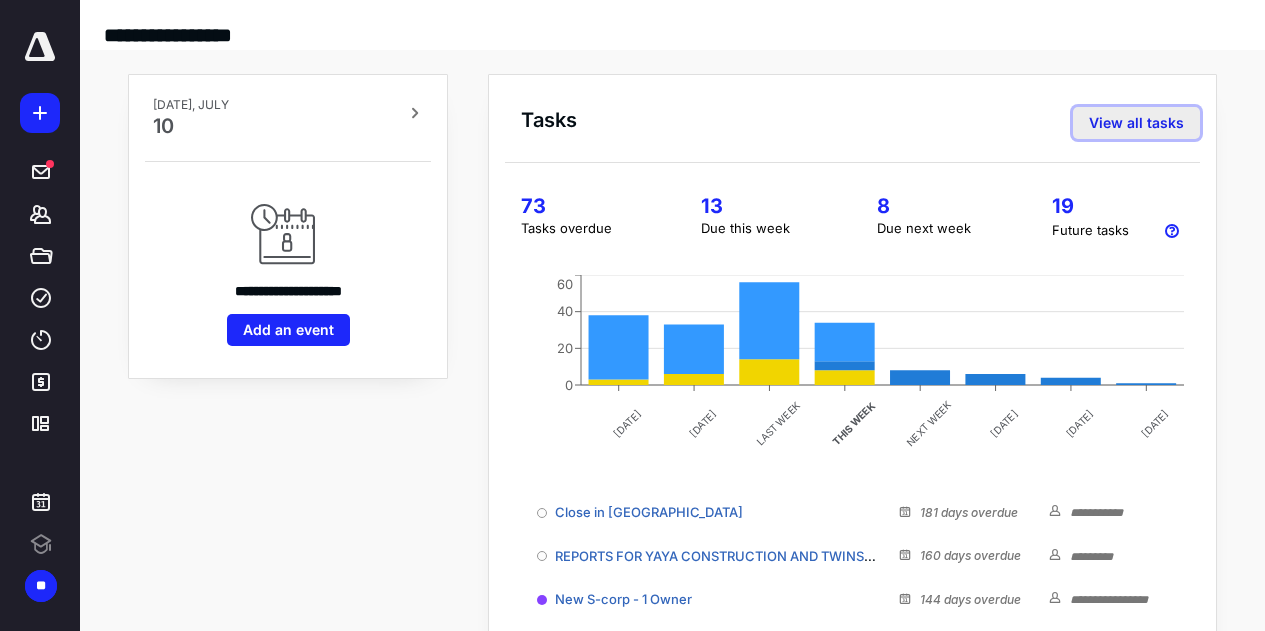 click on "View all tasks" at bounding box center [1136, 123] 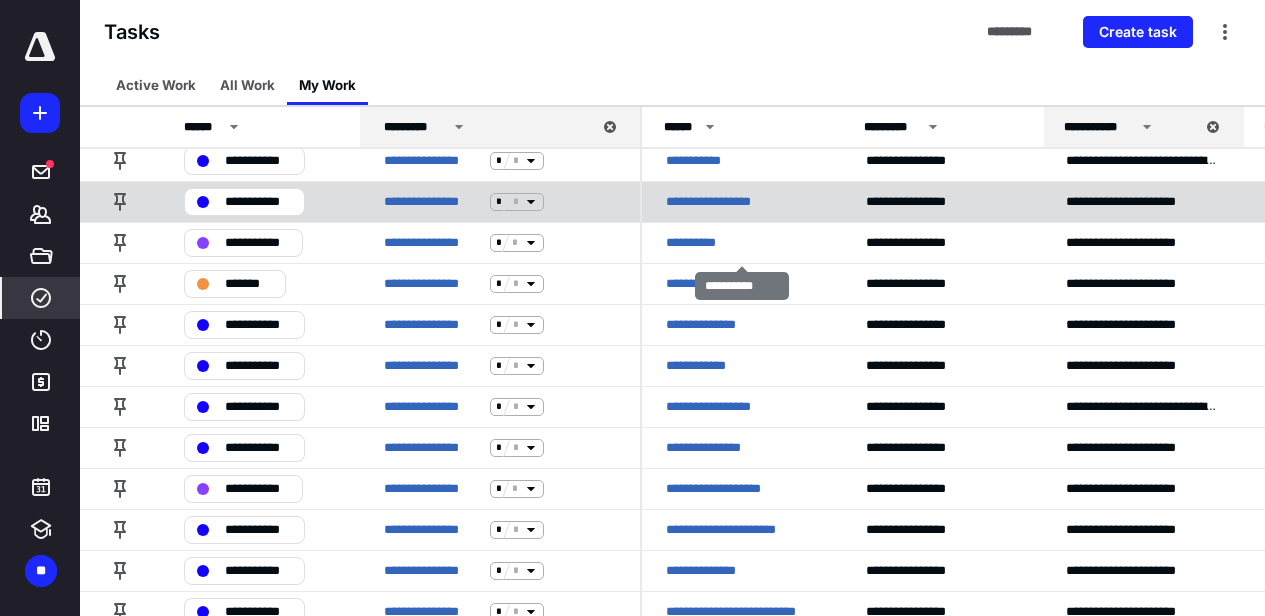 scroll, scrollTop: 900, scrollLeft: 0, axis: vertical 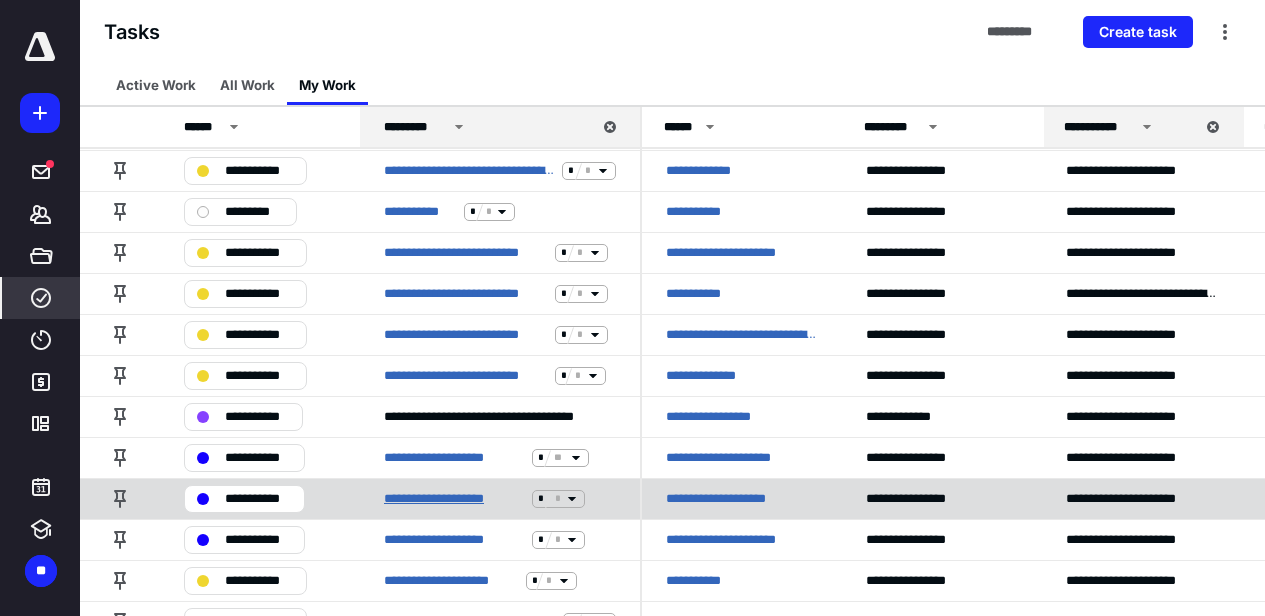 click on "**********" at bounding box center [454, 499] 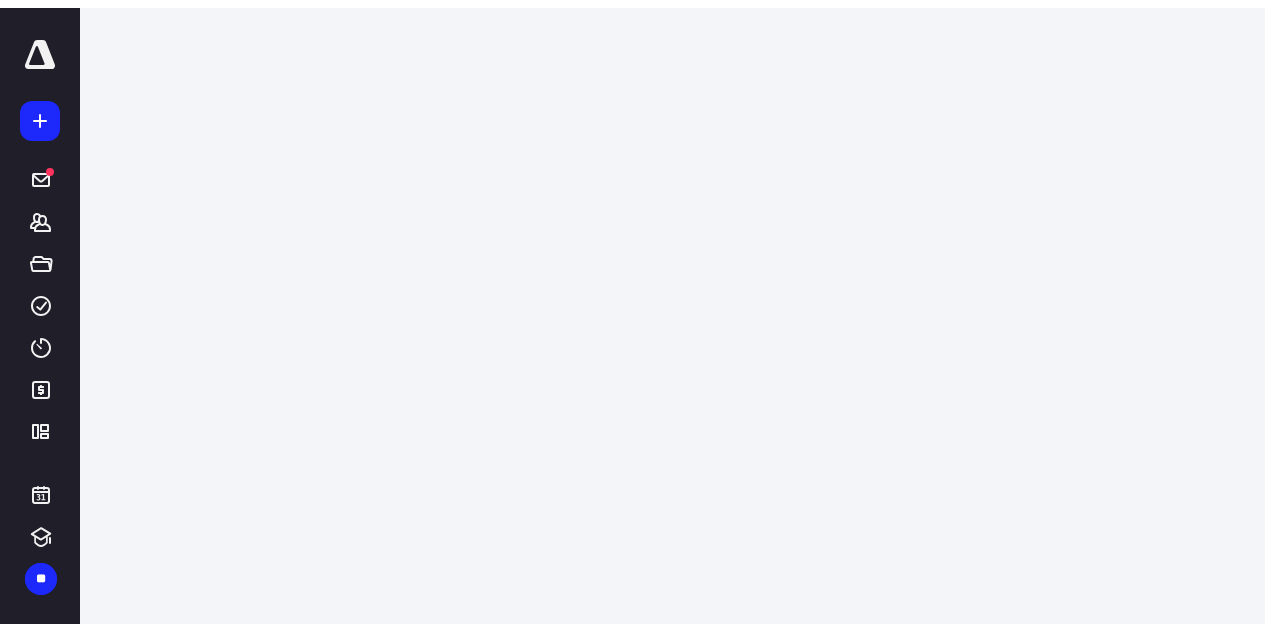 scroll, scrollTop: 0, scrollLeft: 0, axis: both 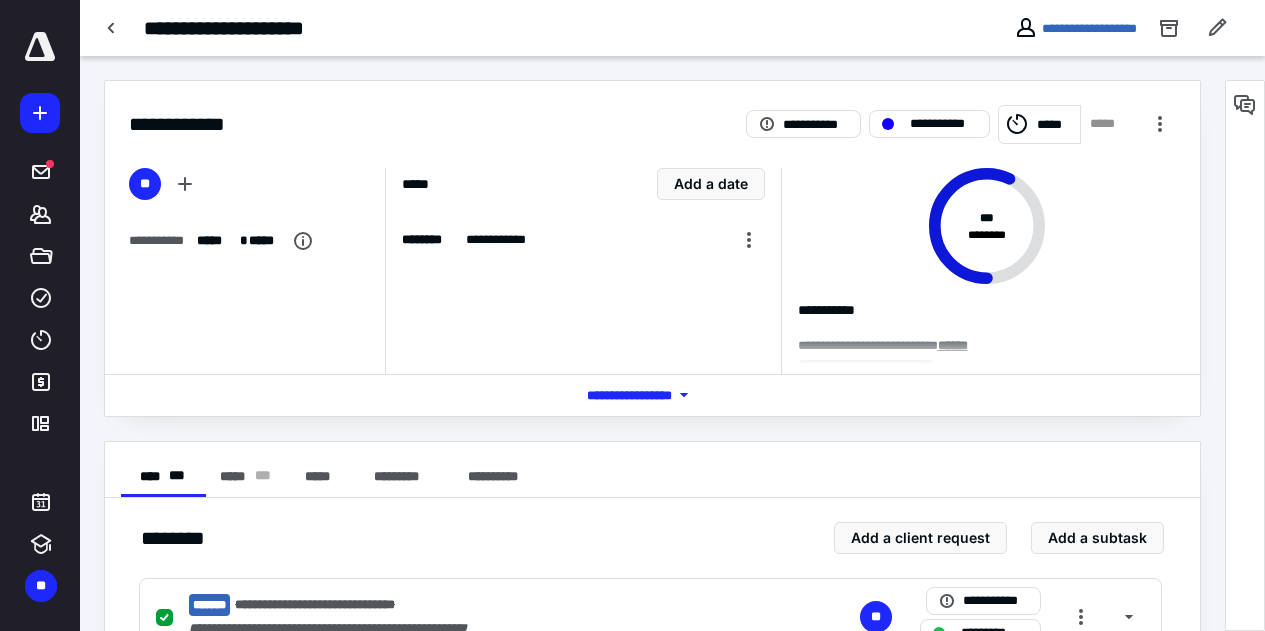 click on "*** **** *******" at bounding box center (653, 395) 